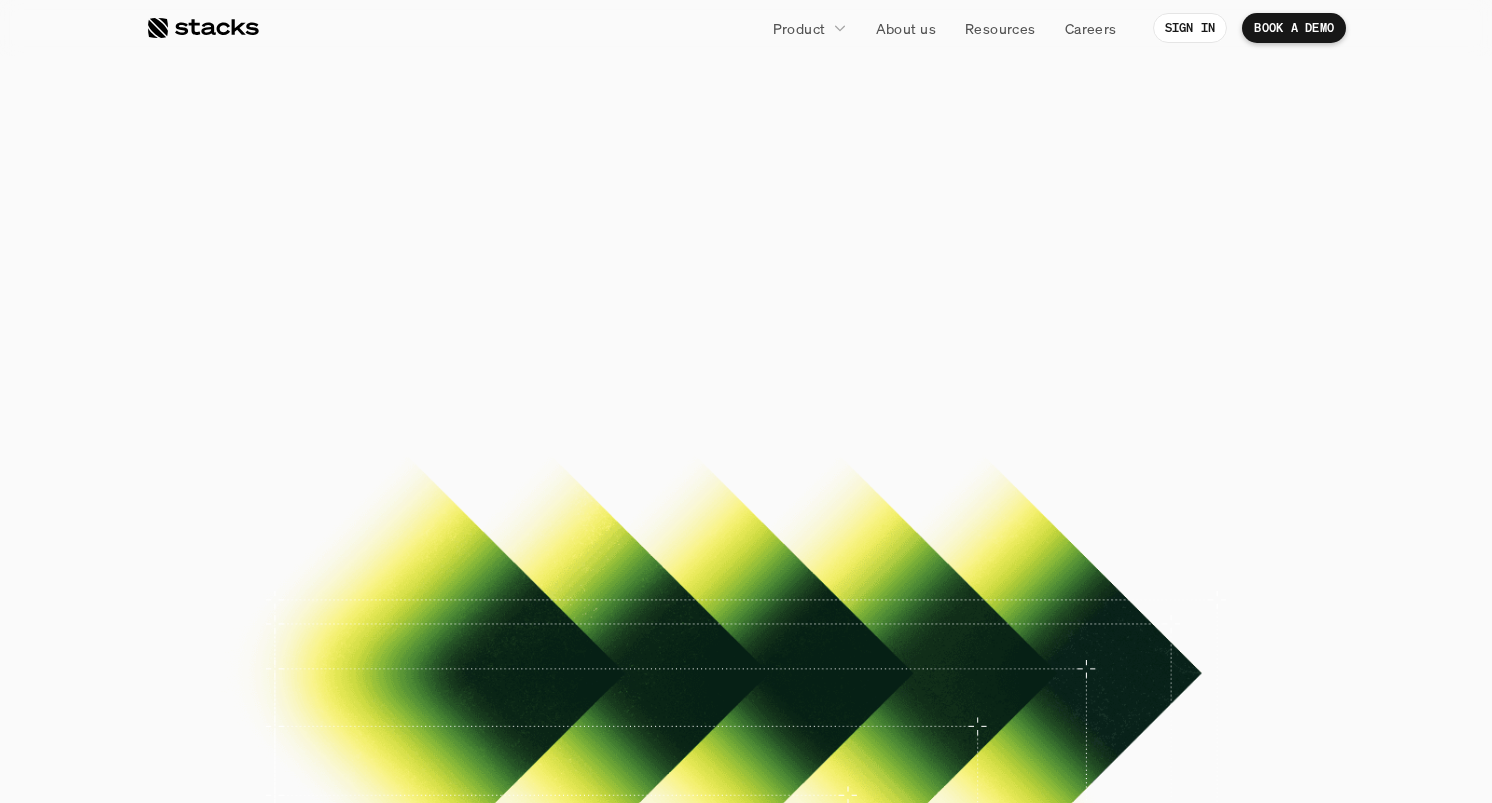 scroll, scrollTop: 0, scrollLeft: 0, axis: both 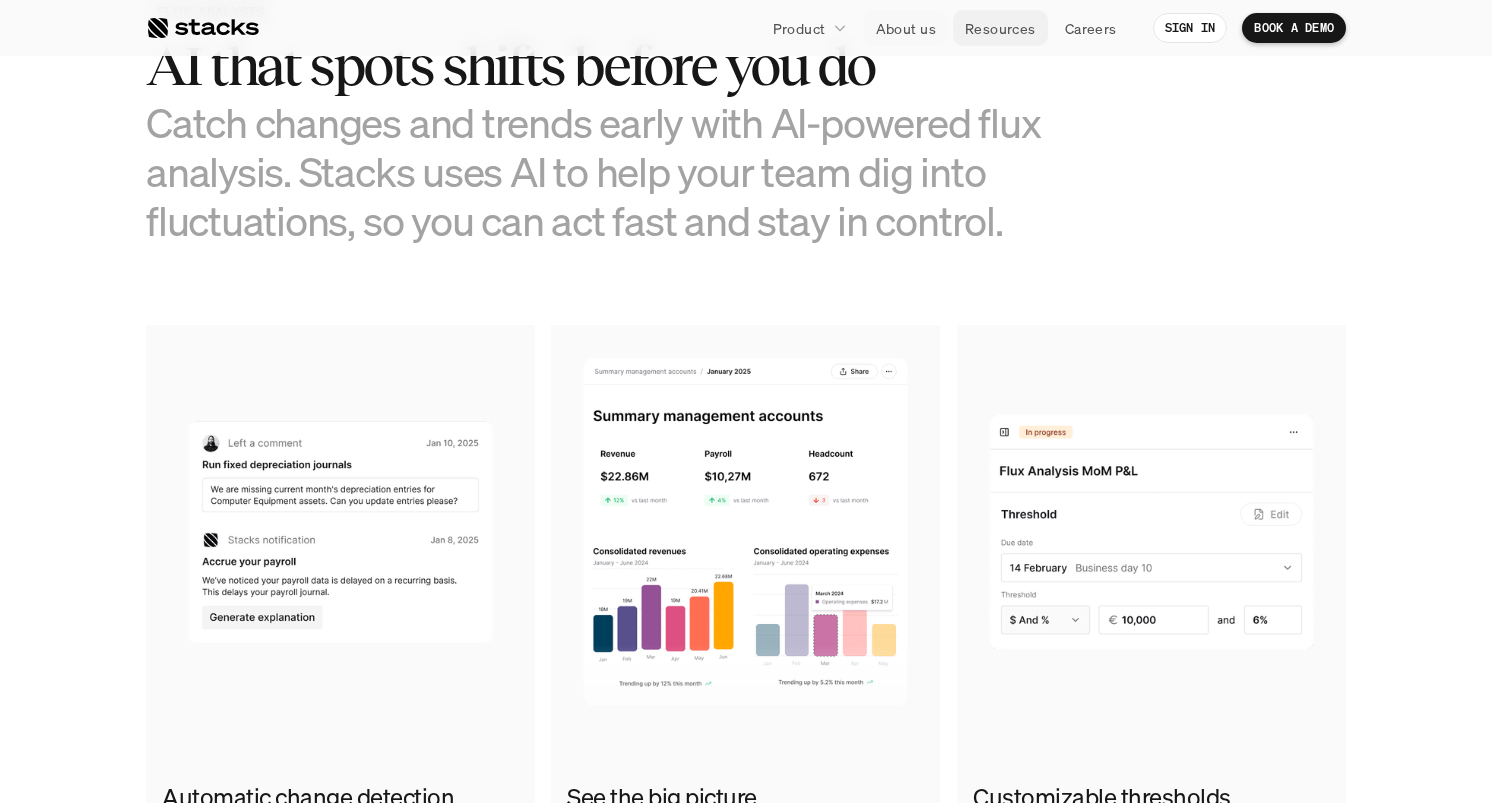 click on "Resources" at bounding box center (1000, 28) 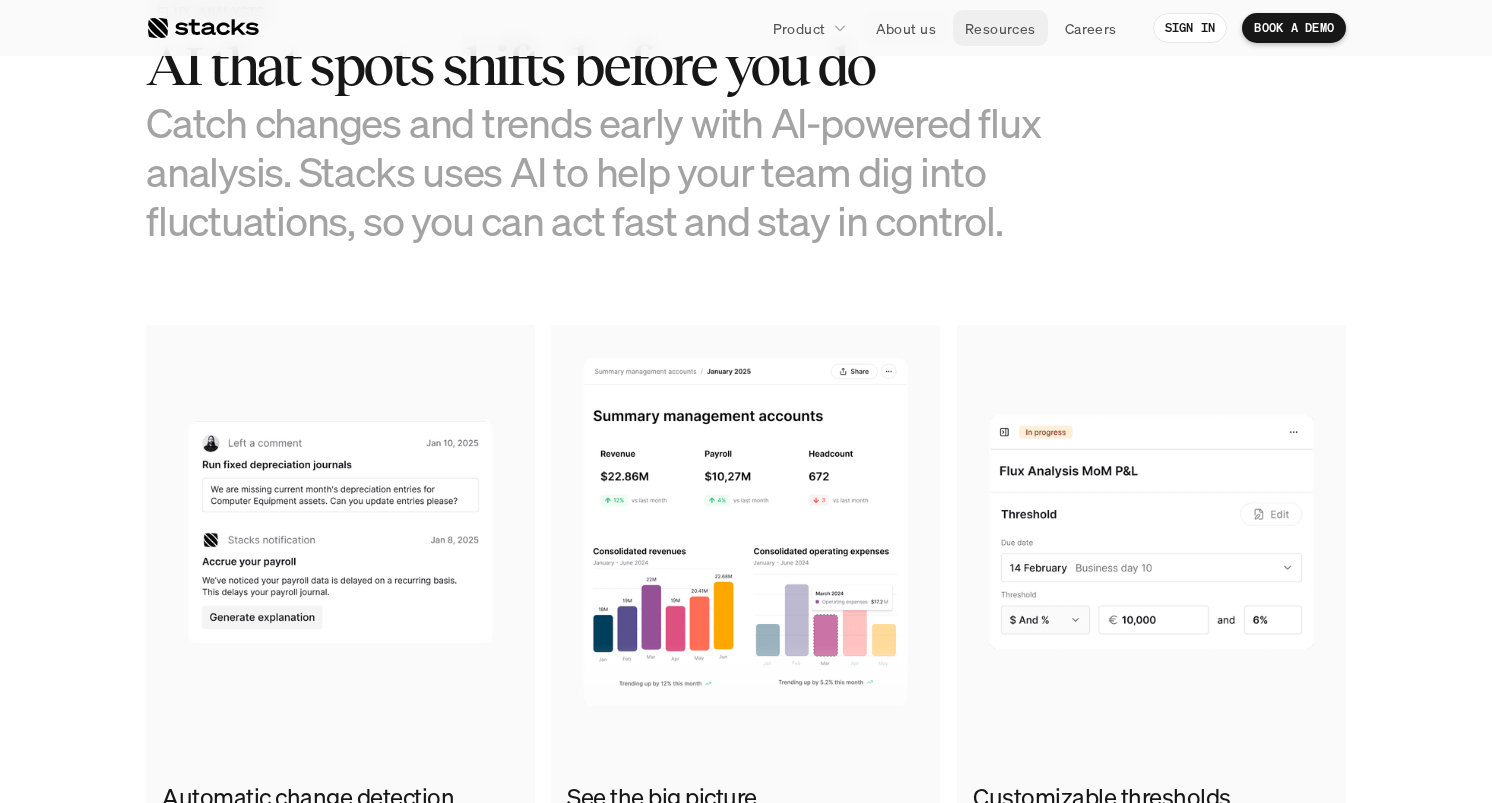 scroll, scrollTop: 0, scrollLeft: 0, axis: both 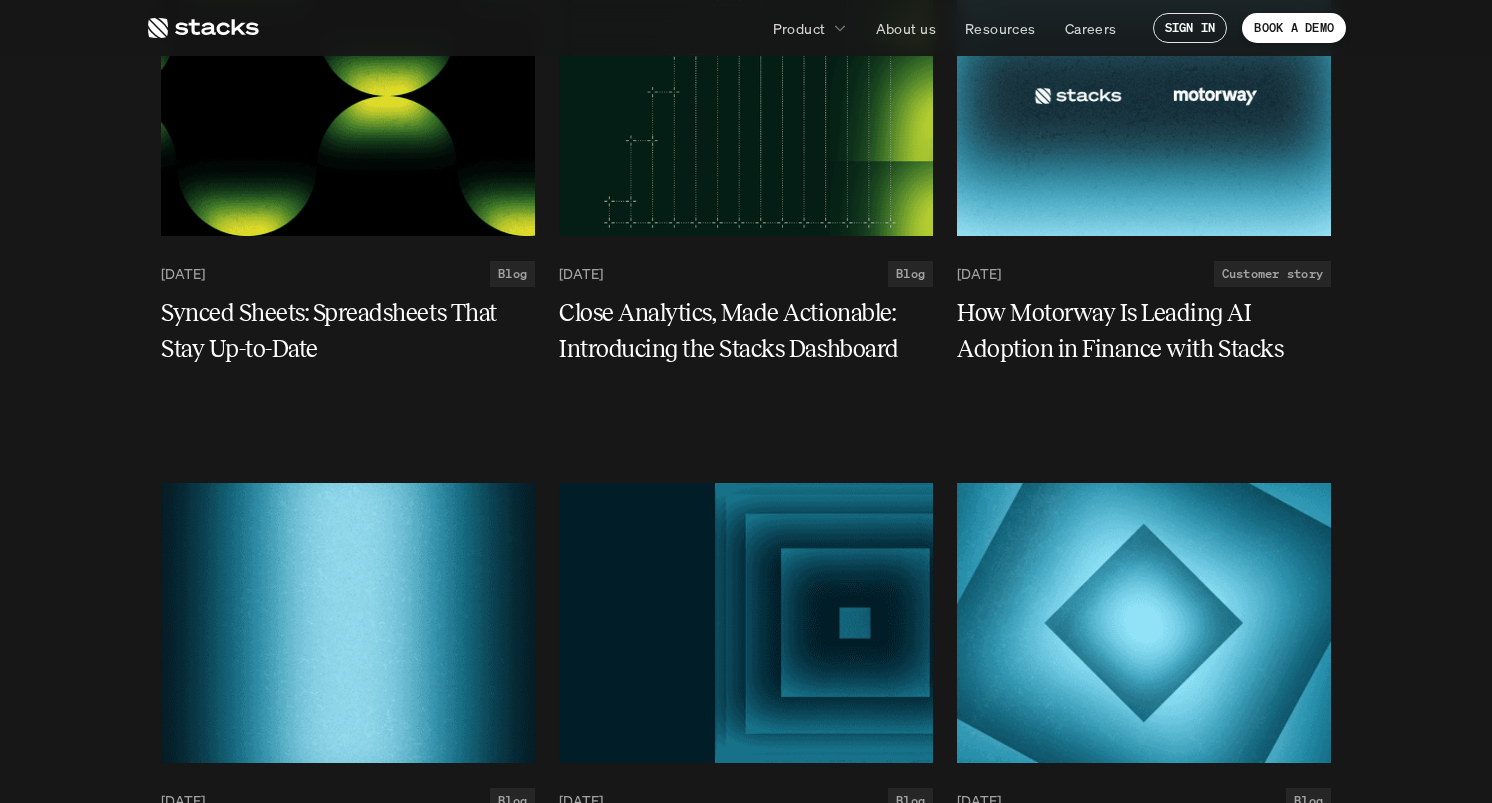 click on "Resources Product About us Resources Careers SIGN IN BOOK A DEMO All articles Customer stories Blog post News Job board June 30, 2025 Blog Synced Sheets: Spreadsheets That Stay Up-to-Date June 24, 2025 Blog Close Analytics, Made Actionable: Introducing the Stacks Dashboard June 23, 2025 Customer story How Motorway Is Leading AI Adoption in Finance with Stacks June 16, 2025 Blog Meet Teams Where They Work: Stacks for Excel, Slack, and Email June 12, 2025 Blog The Real Cost of Implementation Isn't Time. It's Trust. June 6, 2025 Blog NetSuite Financial Close Automation: How Smart Finance Teams Turn ERP Into Strategic Advantage June 3, 2025 Blog What is Account Reconciliations? June 2, 2025 Blog Time Saved, Purpose Gained: Why This Is Our Core Metric at Stacks May 26, 2025 Blog Audit-Ready by Default May 20, 2025 Blog Security Is the Product May 19, 2025 Blog What is the Month End Close? May 13, 2025 Blog Behind the Build: Centralized Reconciliations May 6, 2025 Blog Why We Doubled Down on Excel—Not Replaced It" at bounding box center [746, 2887] 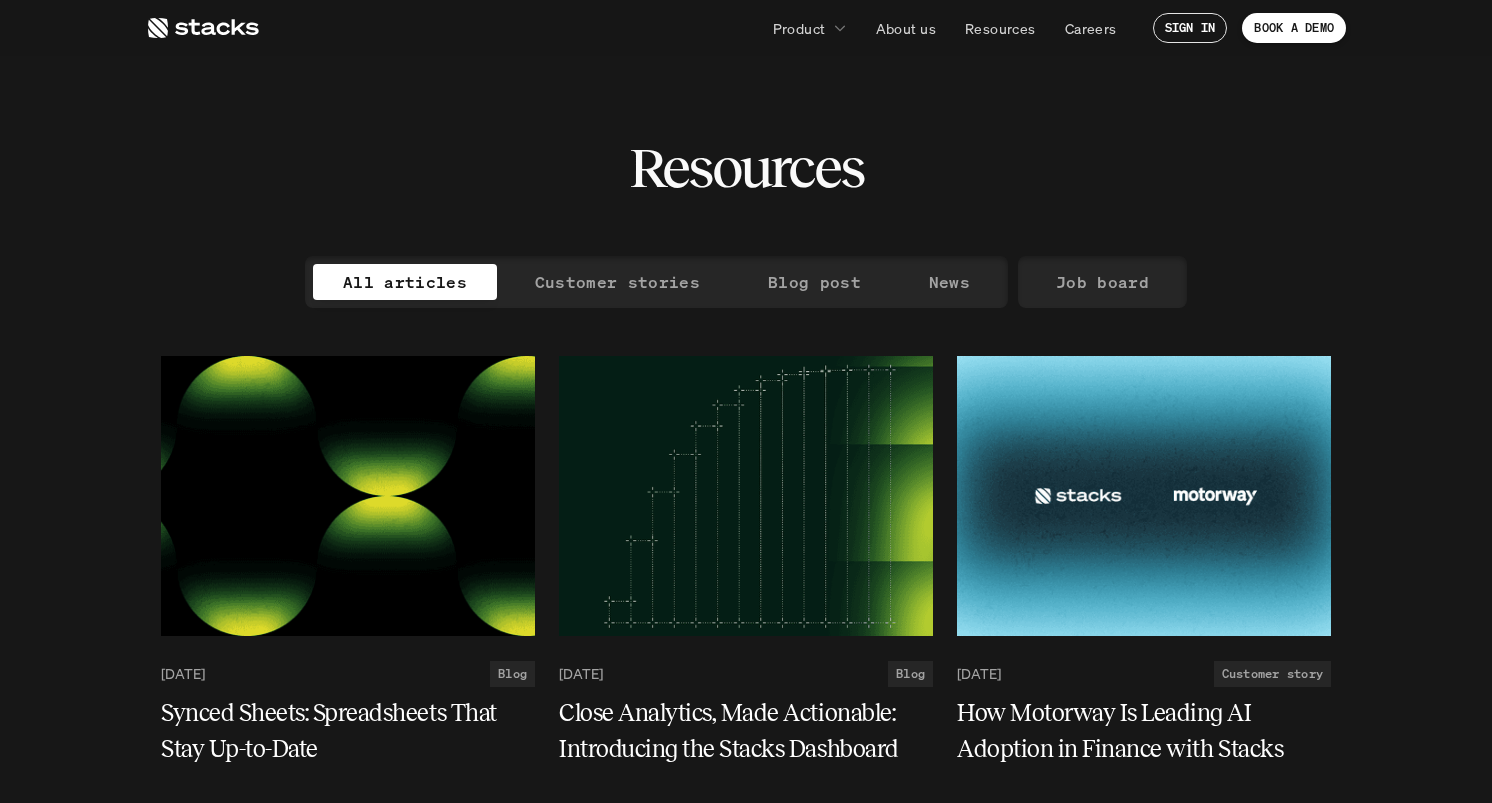scroll, scrollTop: 2421, scrollLeft: 0, axis: vertical 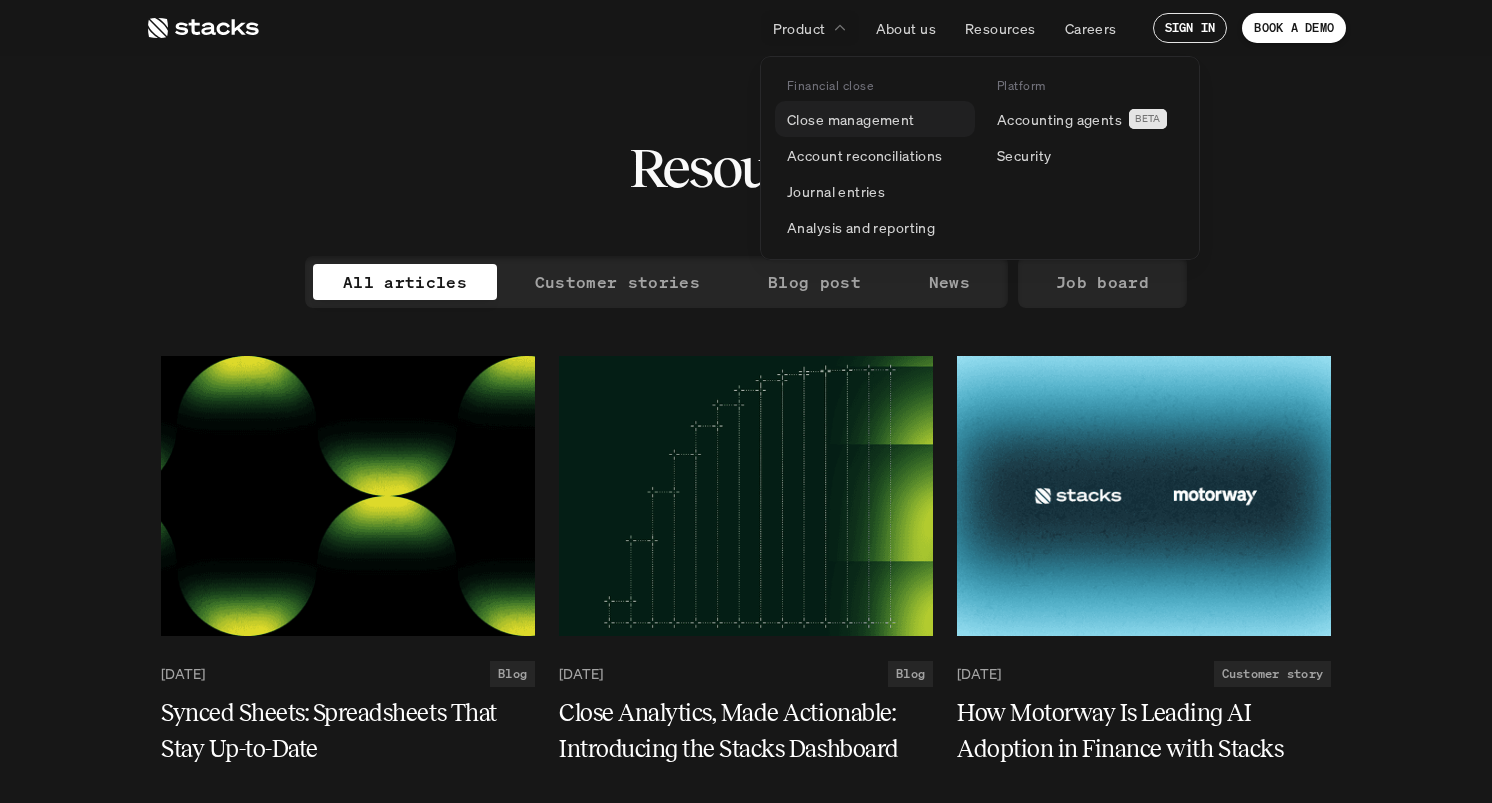 click on "Close management" at bounding box center [851, 119] 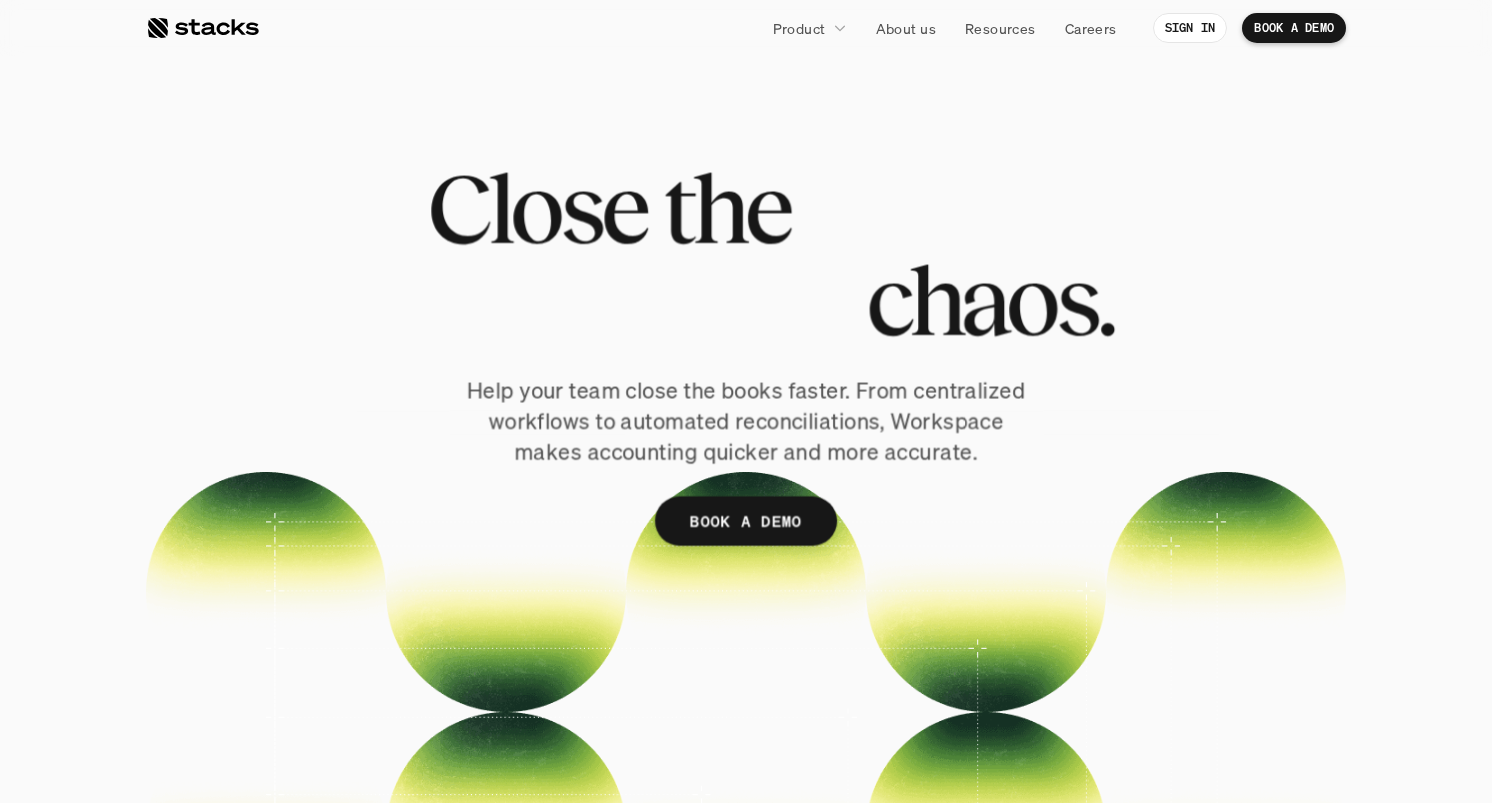 scroll, scrollTop: 0, scrollLeft: 0, axis: both 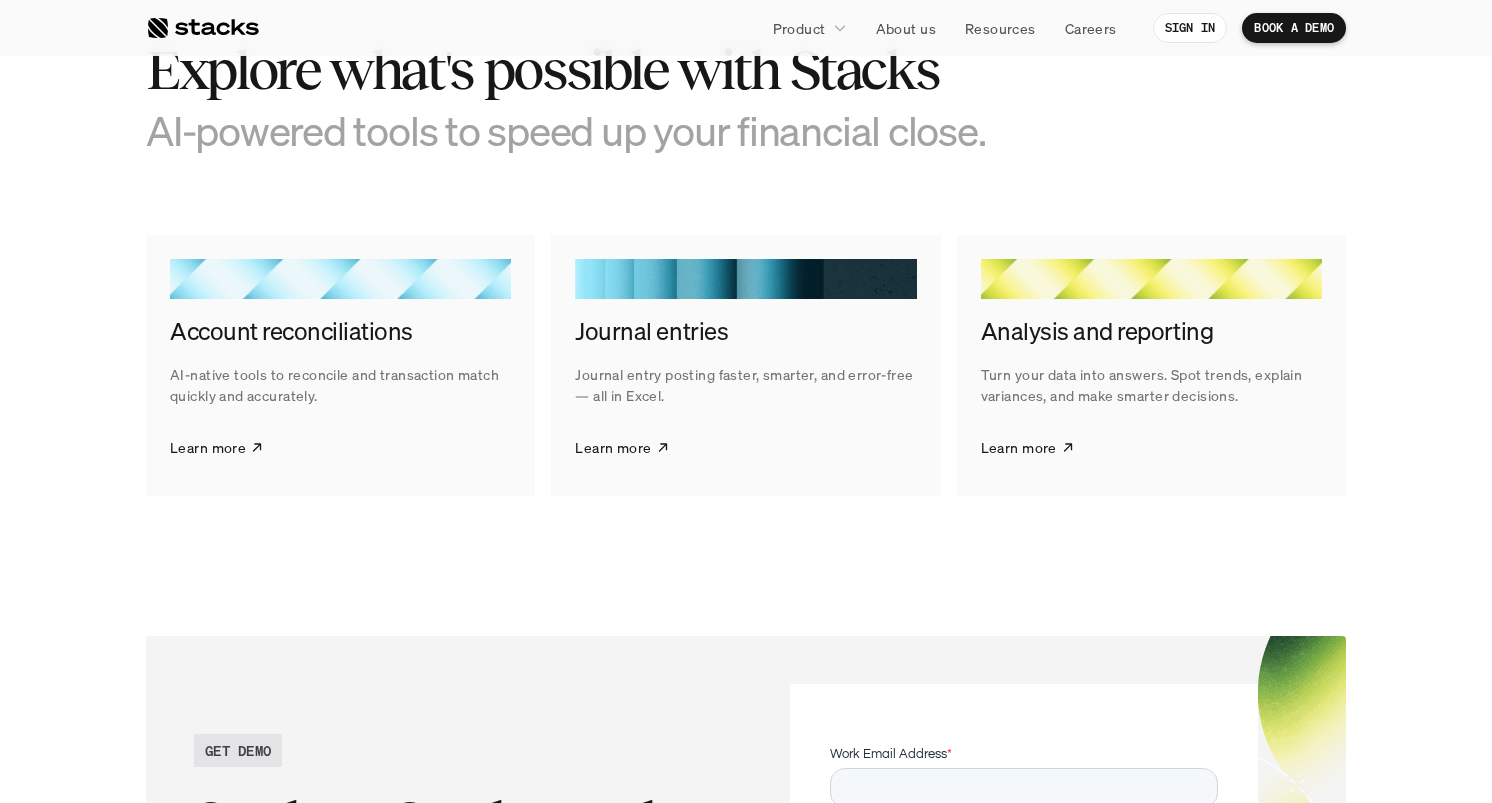click on "AI-powered tools to speed up your financial close." at bounding box center (596, 130) 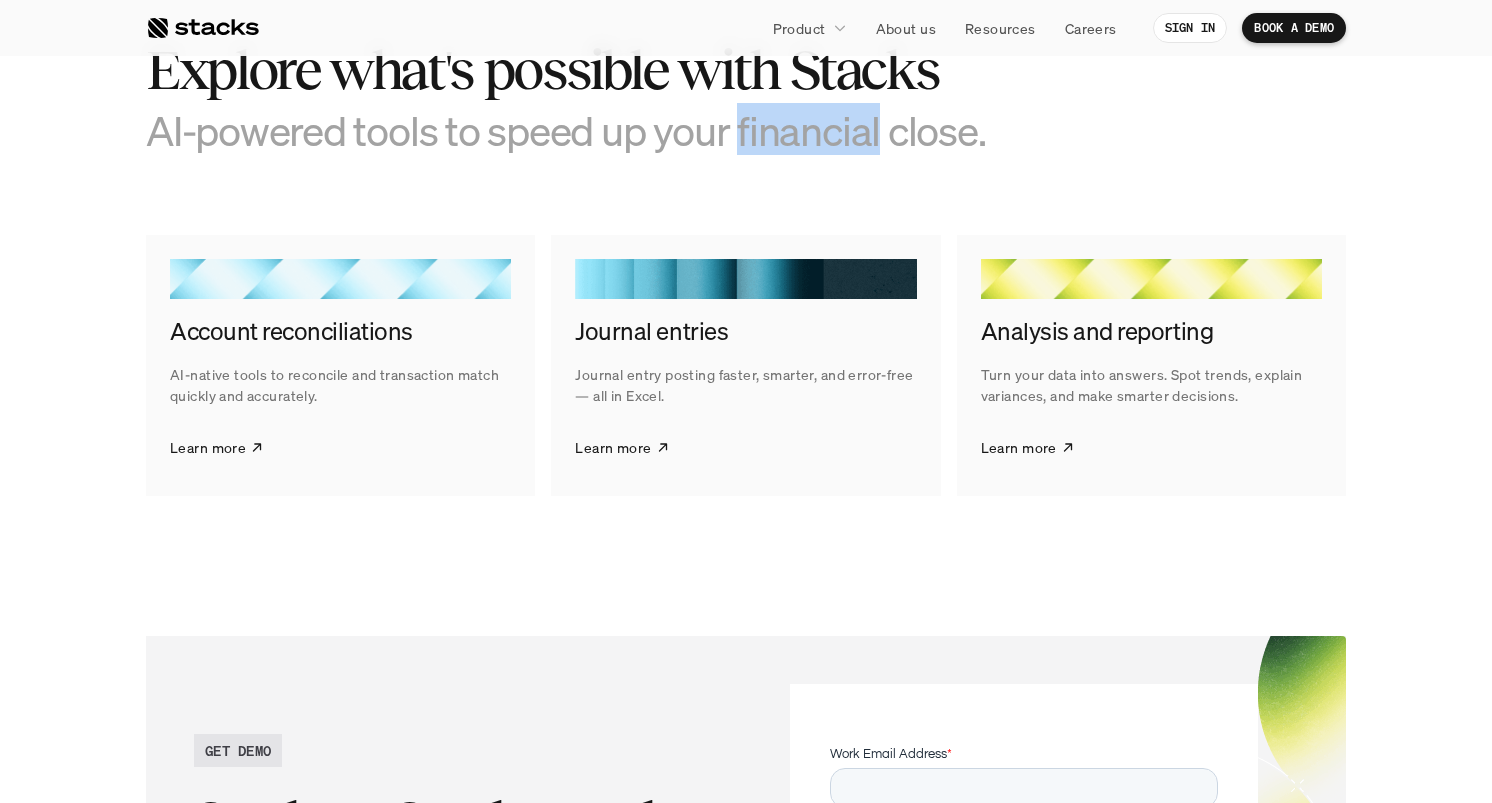 click on "AI-powered tools to speed up your financial close." at bounding box center [596, 130] 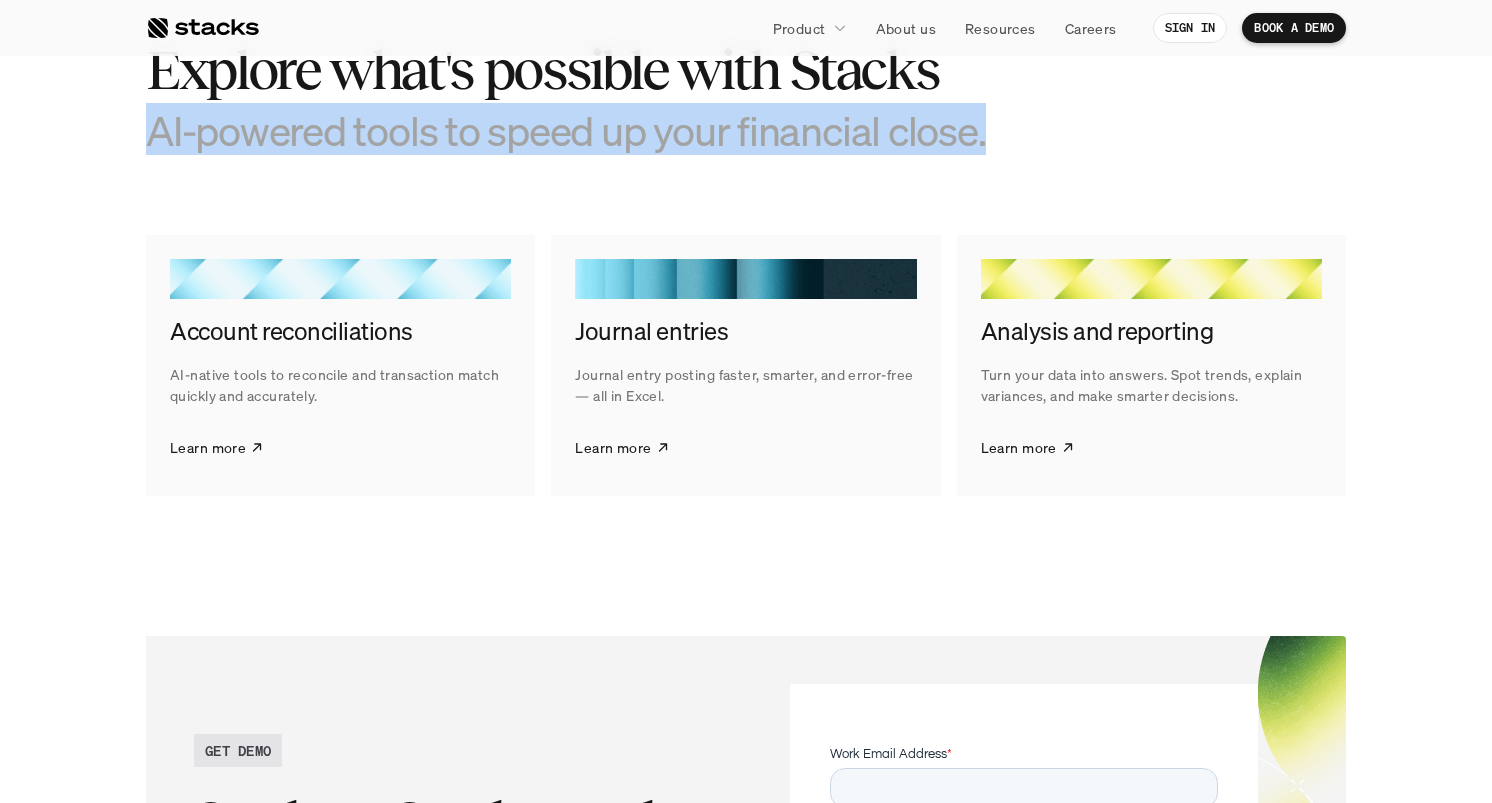 click on "AI-powered tools to speed up your financial close." at bounding box center [596, 130] 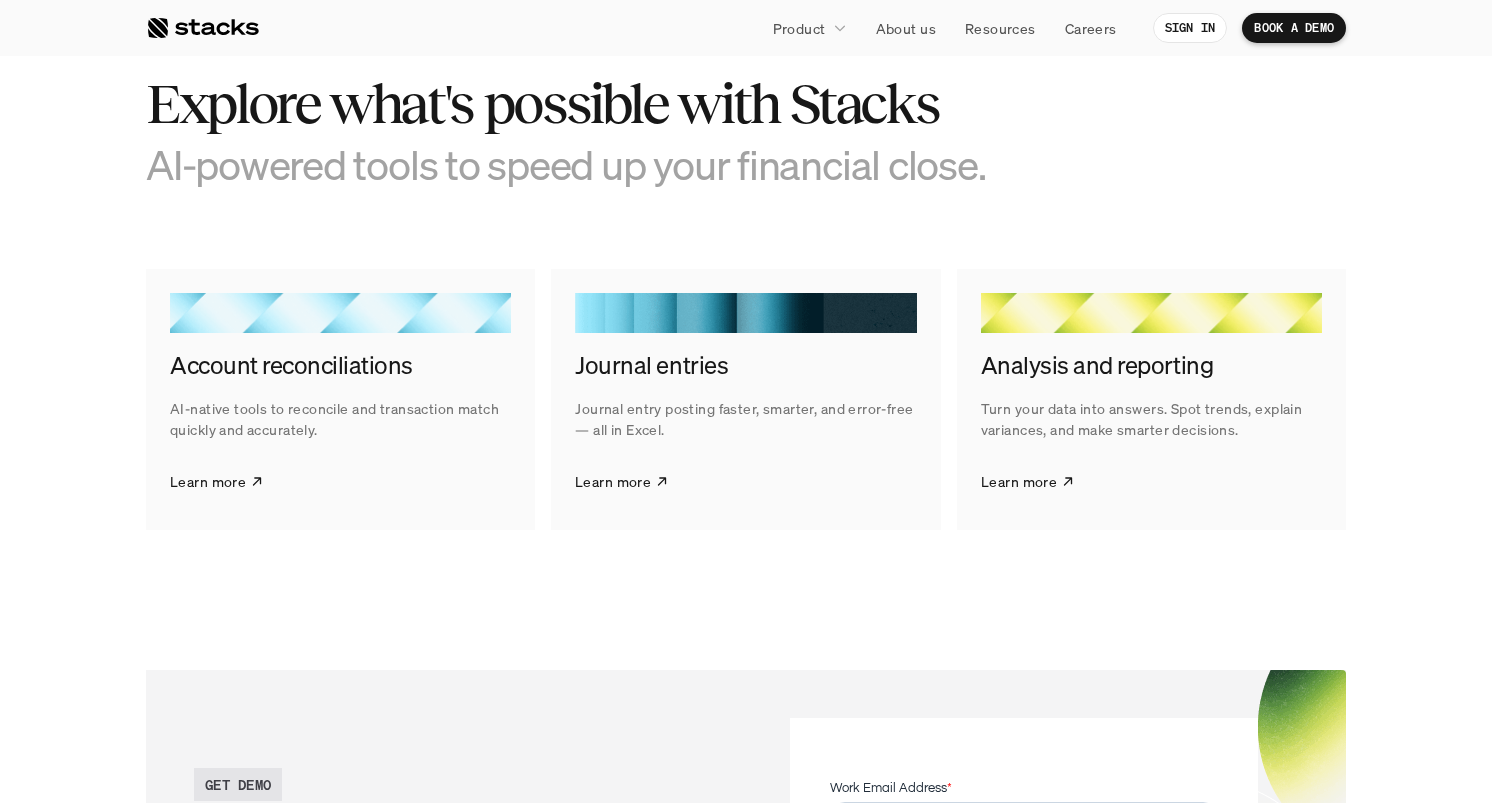 scroll, scrollTop: 2926, scrollLeft: 0, axis: vertical 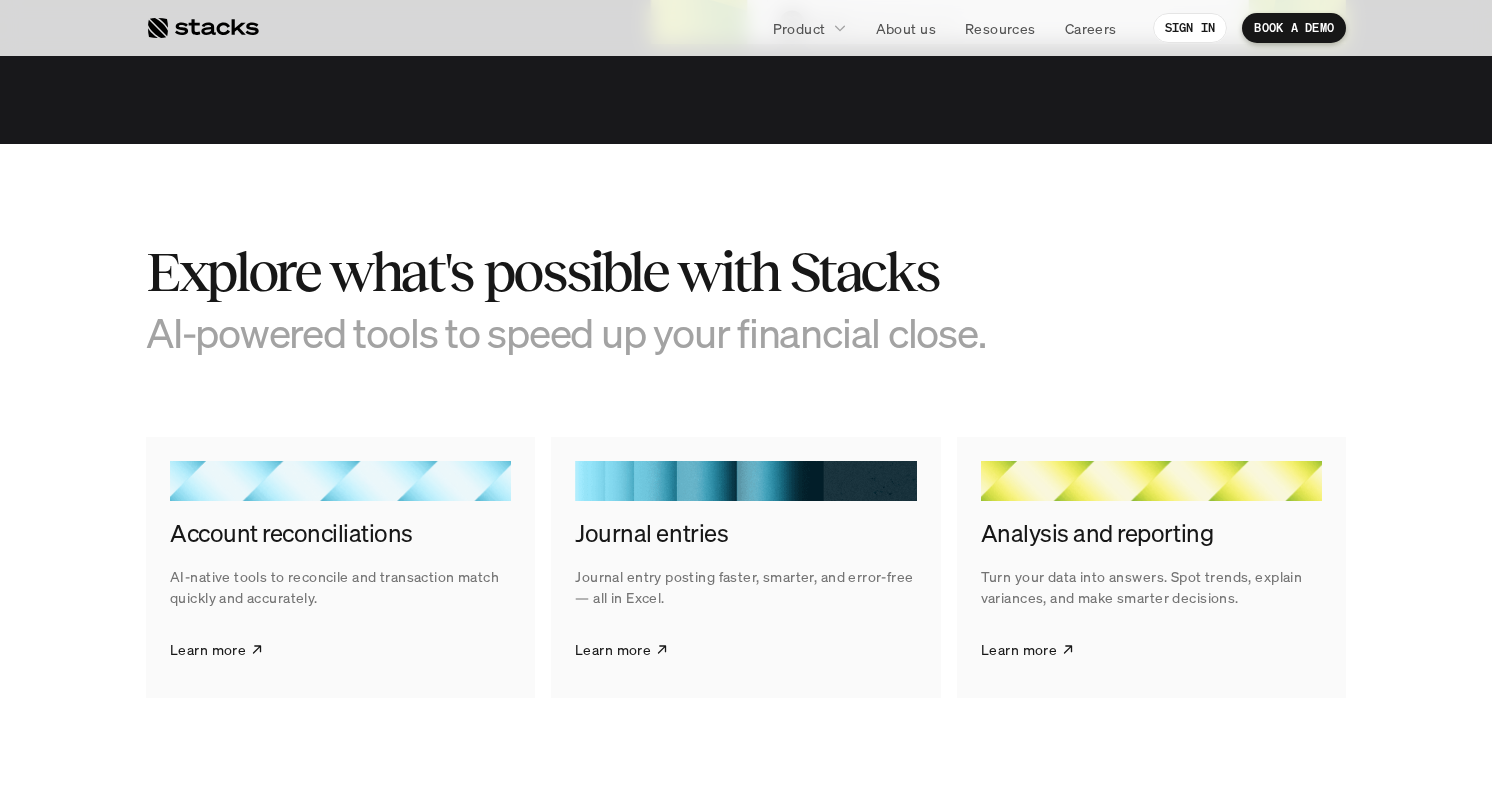 click on "Explore what's possible with Stacks AI-powered tools to speed up your financial close. Account reconciliations AI-native tools to reconcile and transaction match quickly and accurately.  Learn more Journal entries Journal entry posting faster, smarter, and error-free — all in Excel. Learn more Analysis and reporting Turn your data into answers. Spot trends, explain variances, and make smarter decisions. Learn more" at bounding box center (746, 471) 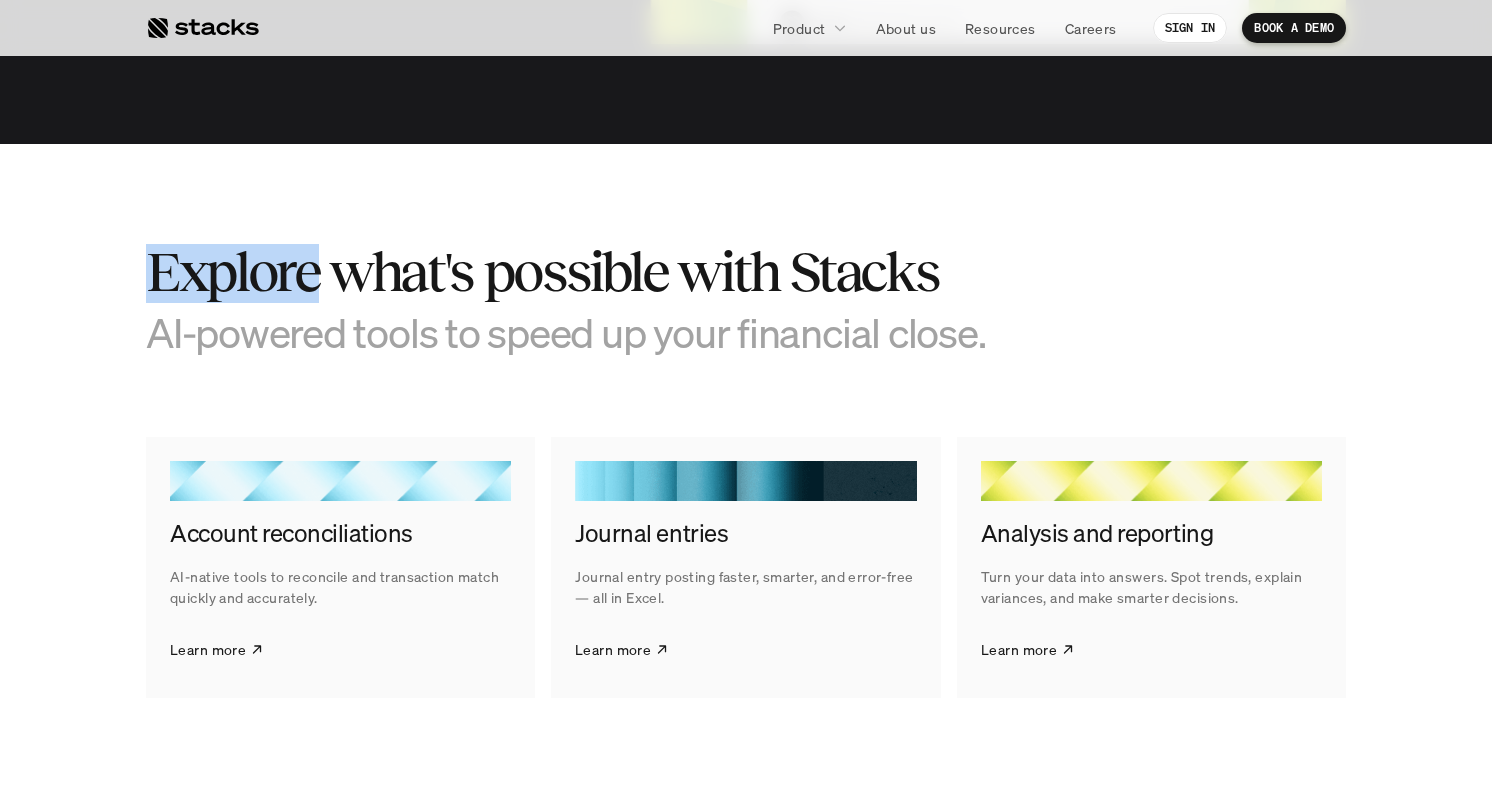 click on "Explore what's possible with Stacks AI-powered tools to speed up your financial close. Account reconciliations AI-native tools to reconcile and transaction match quickly and accurately.  Learn more Journal entries Journal entry posting faster, smarter, and error-free — all in Excel. Learn more Analysis and reporting Turn your data into answers. Spot trends, explain variances, and make smarter decisions. Learn more" at bounding box center [746, 471] 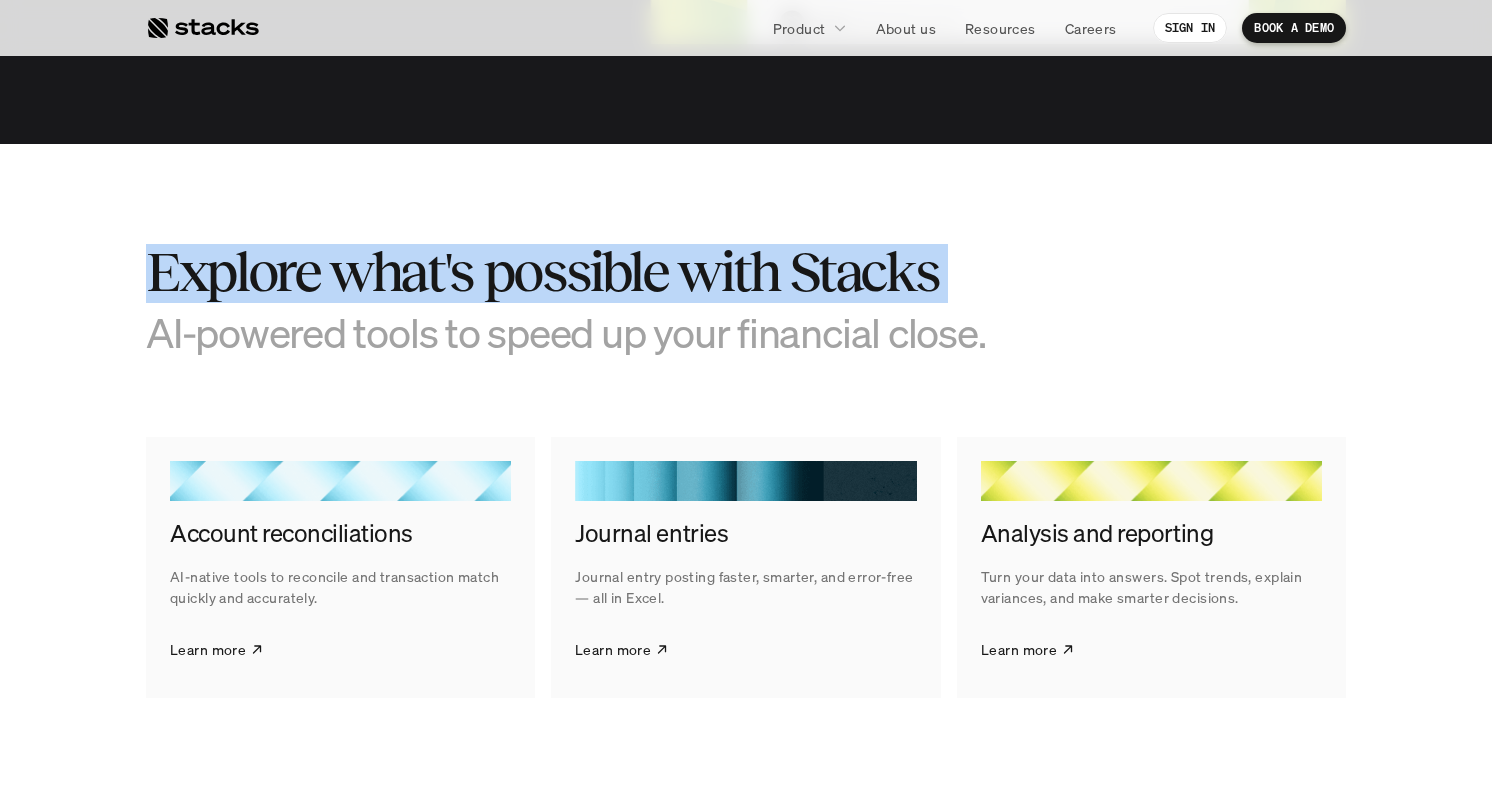 click on "Explore what's possible with Stacks AI-powered tools to speed up your financial close. Account reconciliations AI-native tools to reconcile and transaction match quickly and accurately.  Learn more Journal entries Journal entry posting faster, smarter, and error-free — all in Excel. Learn more Analysis and reporting Turn your data into answers. Spot trends, explain variances, and make smarter decisions. Learn more" at bounding box center [746, 471] 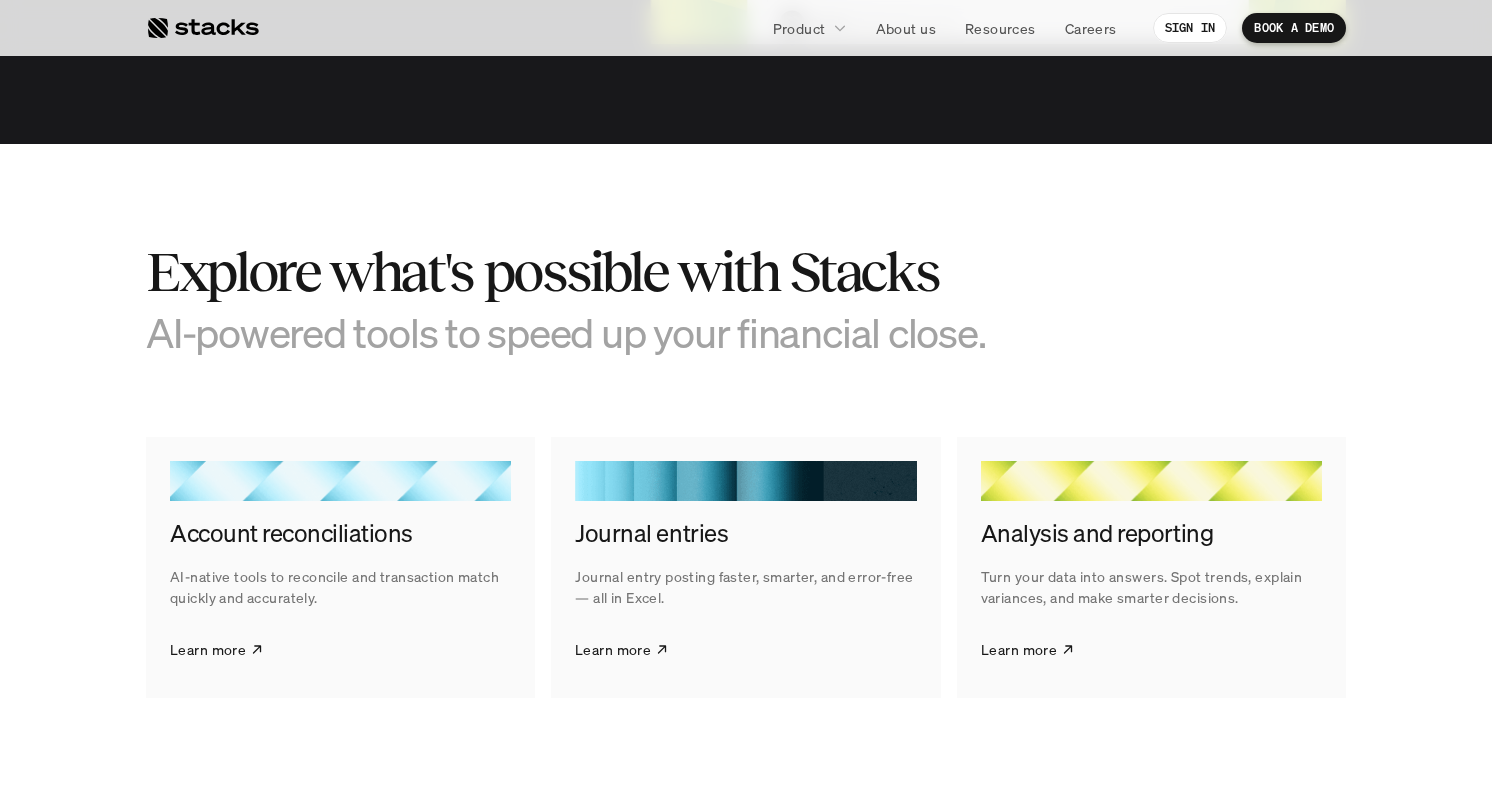click on "Explore what's possible with Stacks" at bounding box center (596, 272) 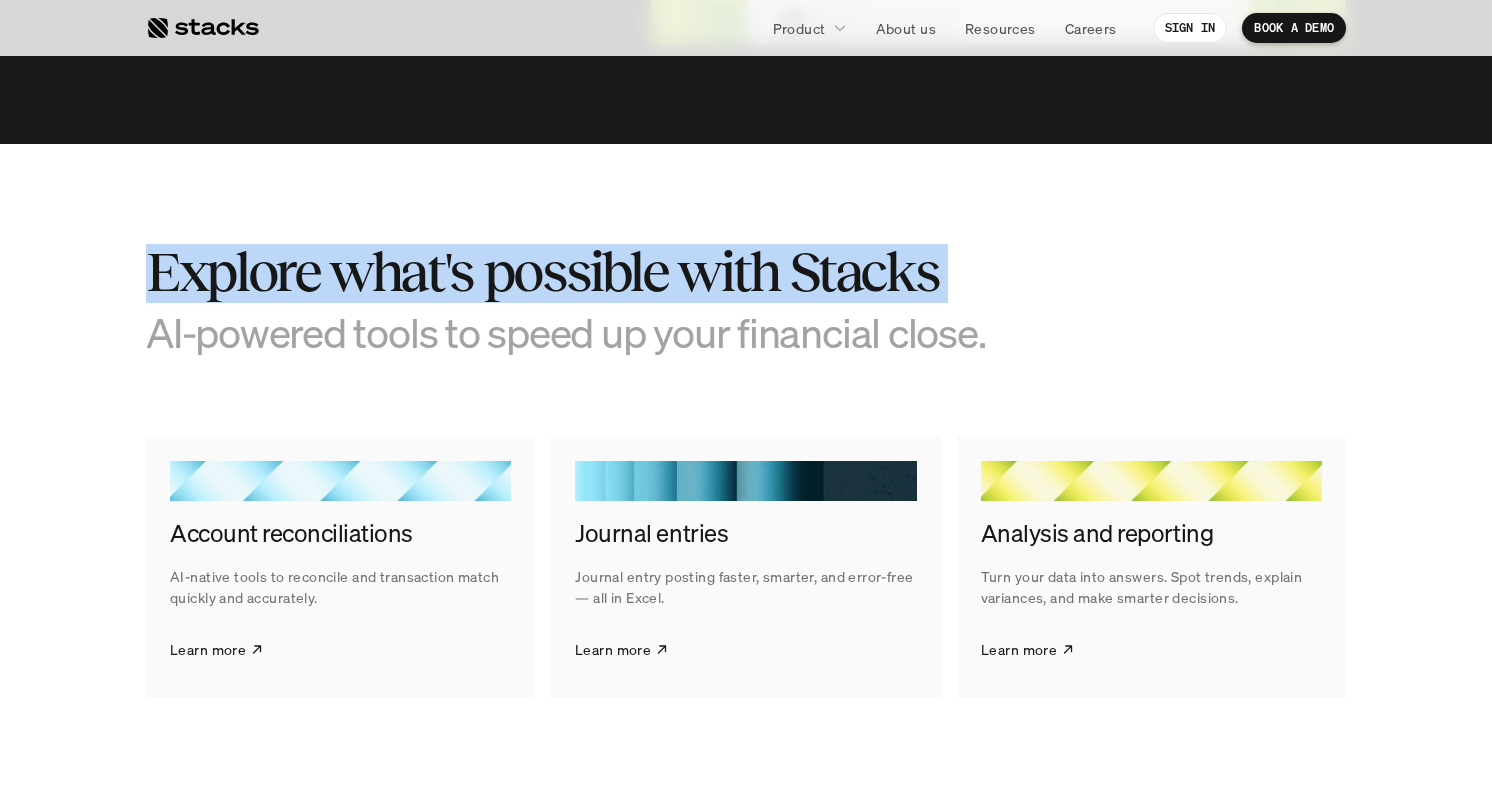 click on "Explore what's possible with Stacks" at bounding box center [596, 272] 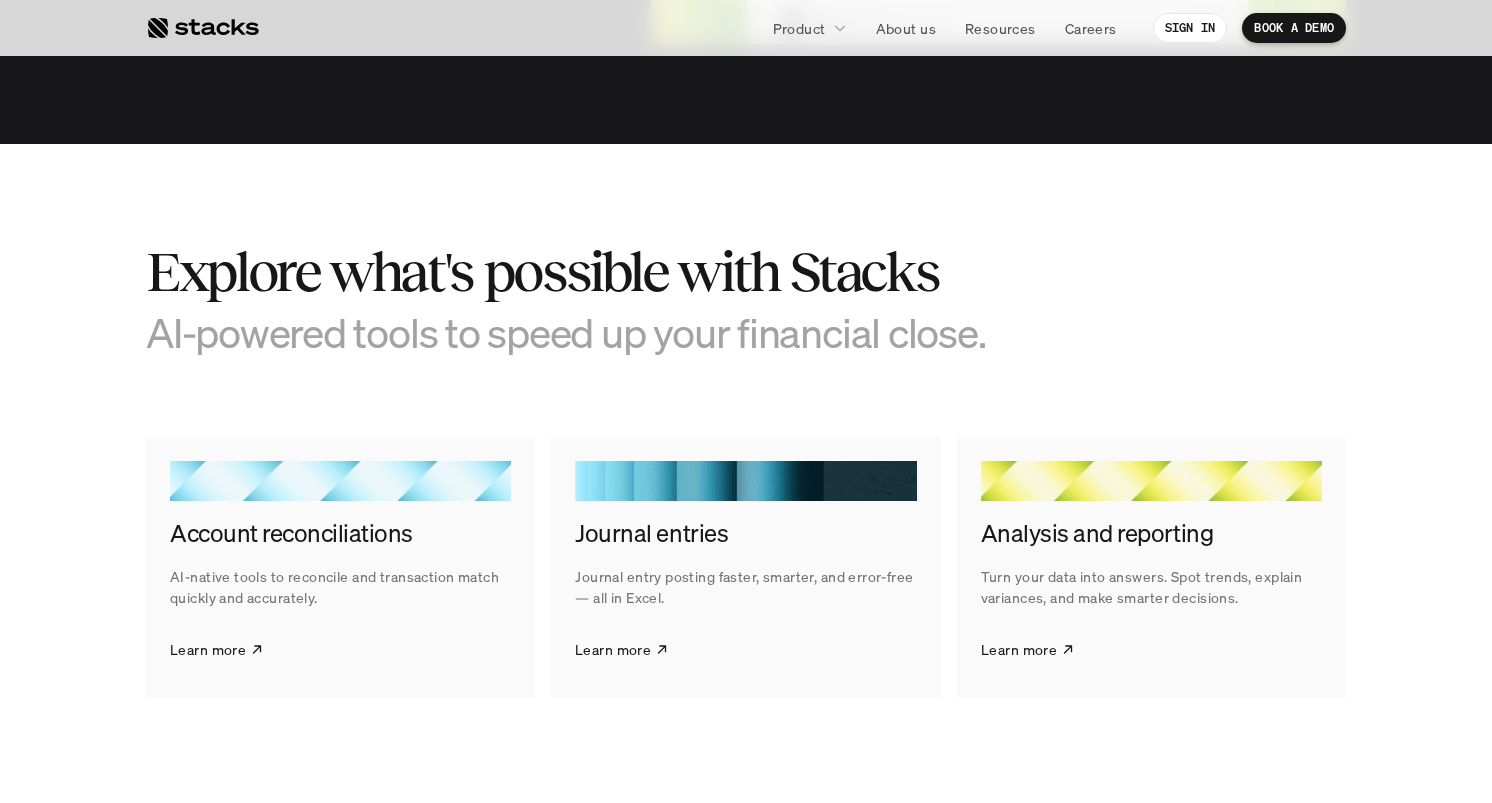 click on "AI-powered tools to speed up your financial close." at bounding box center [596, 332] 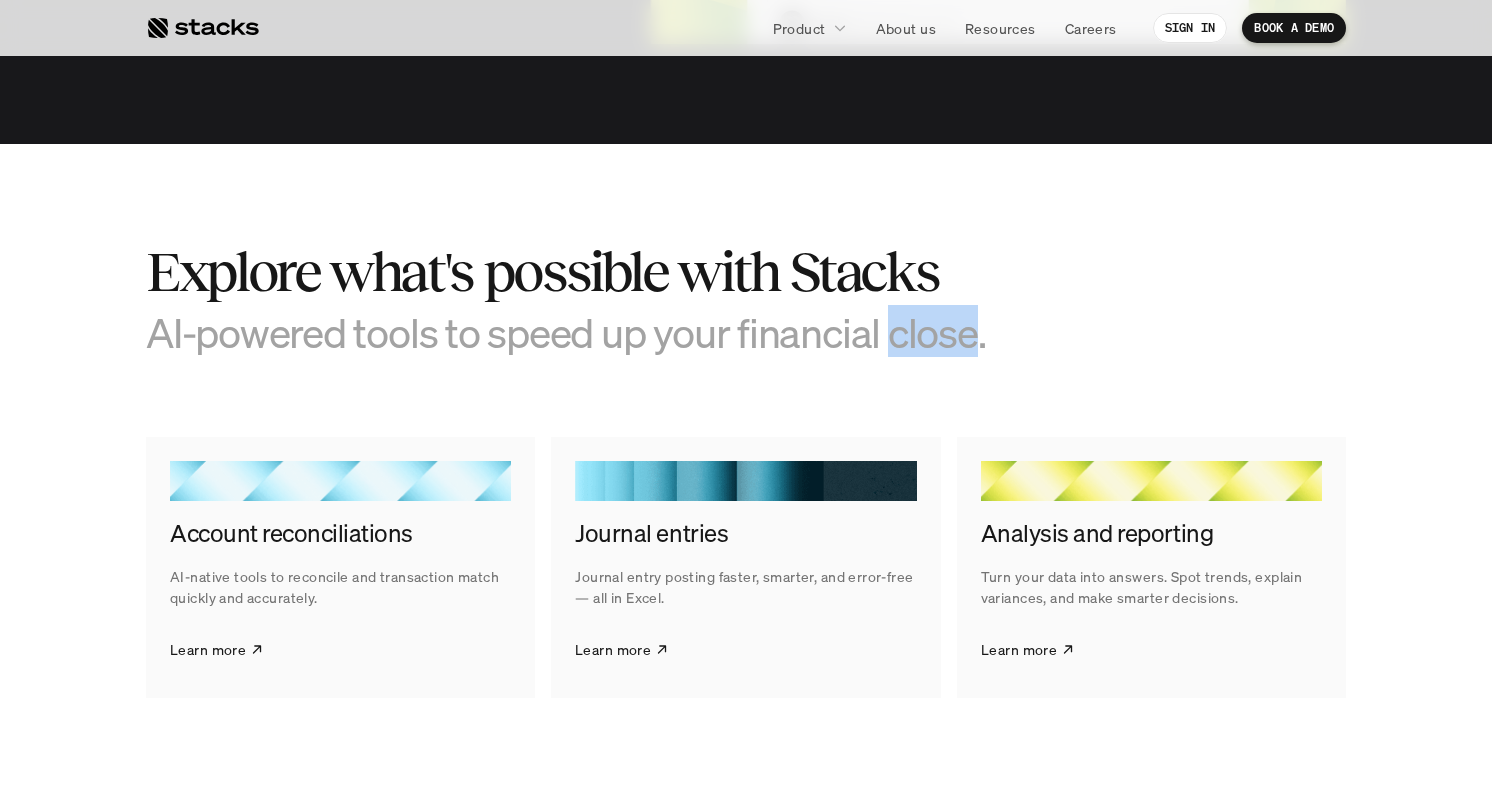 click on "AI-powered tools to speed up your financial close." at bounding box center (596, 332) 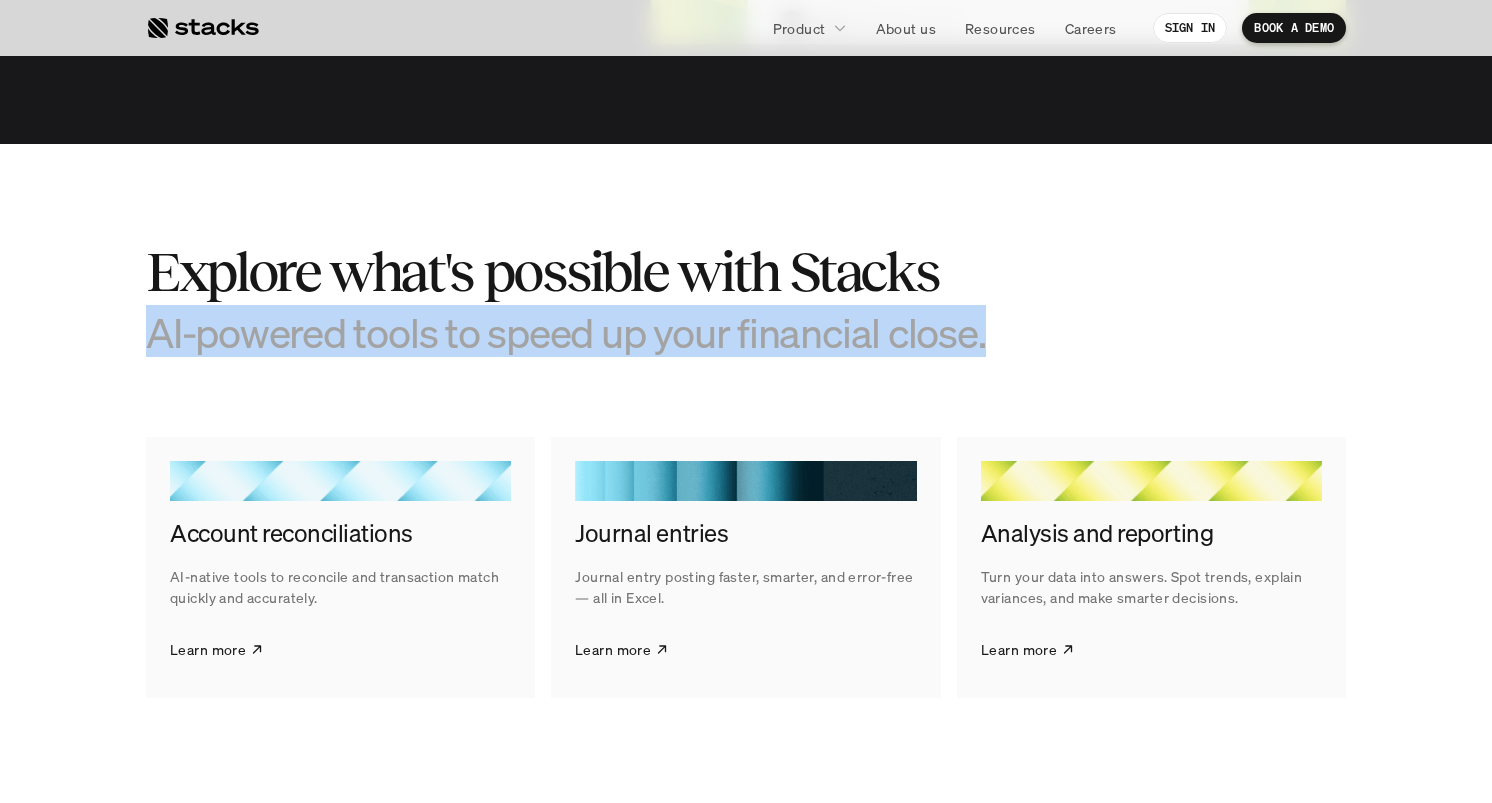 click on "AI-powered tools to speed up your financial close." at bounding box center (596, 332) 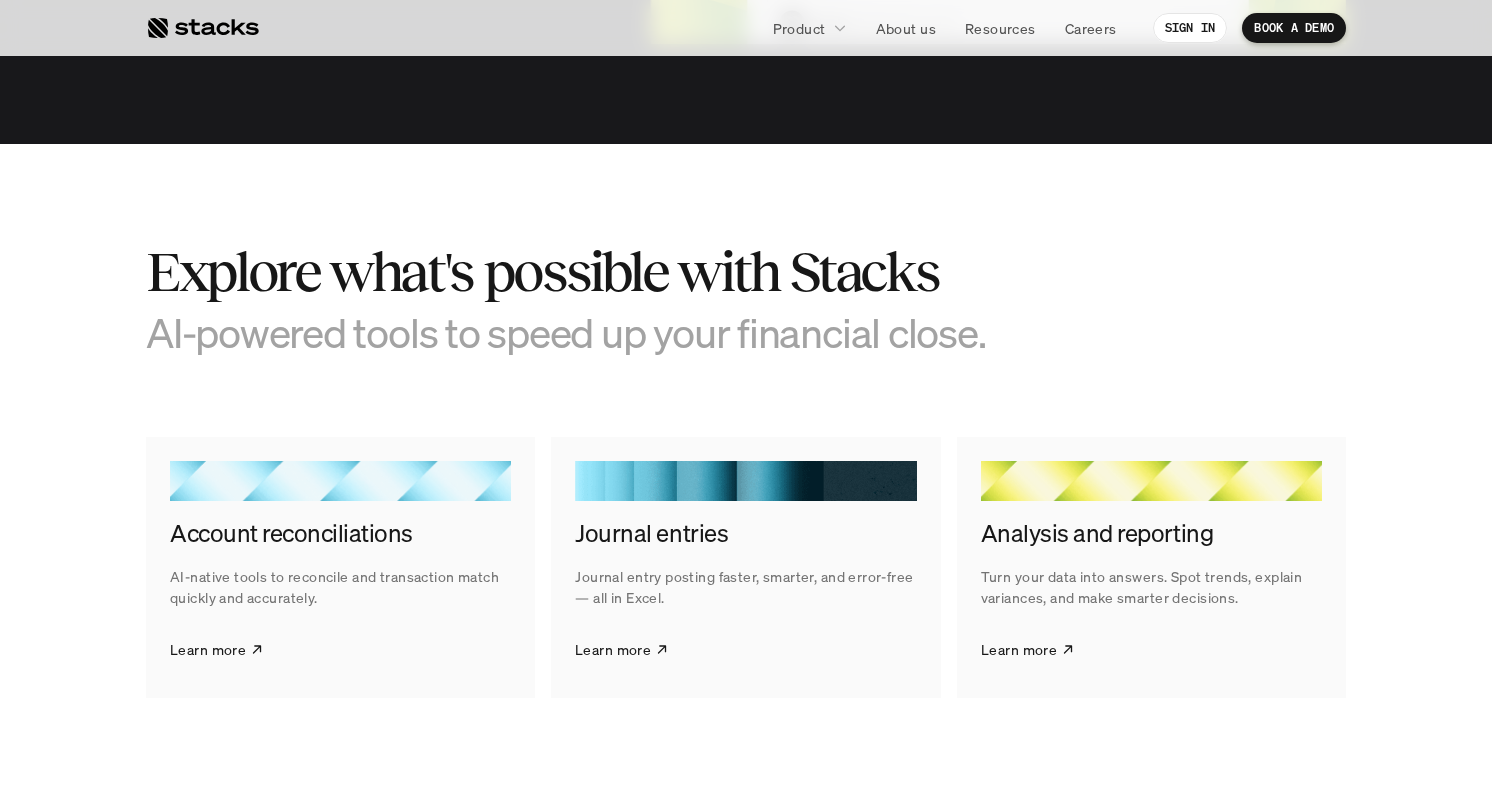 click on "Explore what's possible with Stacks AI-powered tools to speed up your financial close." at bounding box center [746, 300] 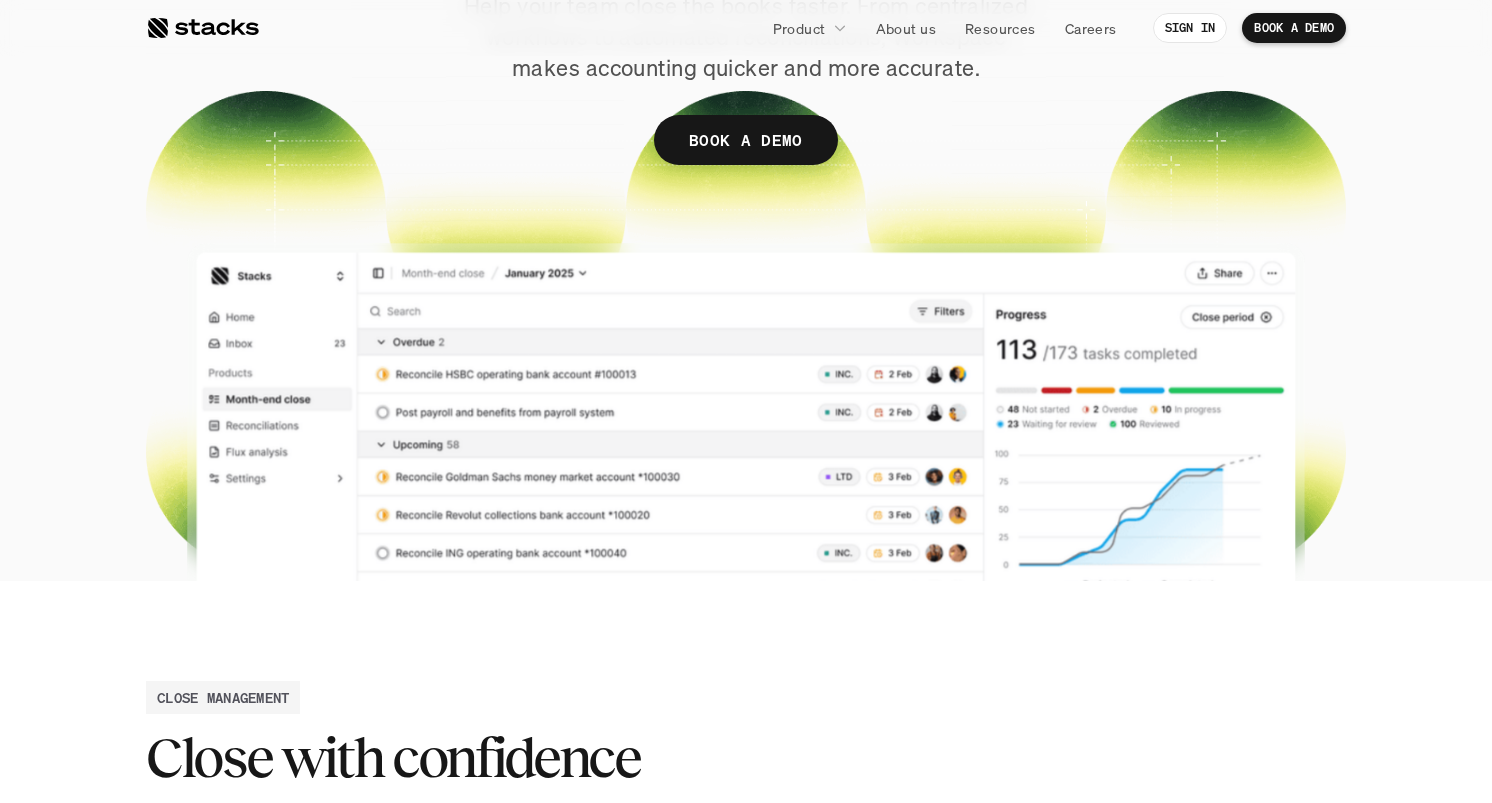 scroll, scrollTop: 384, scrollLeft: 0, axis: vertical 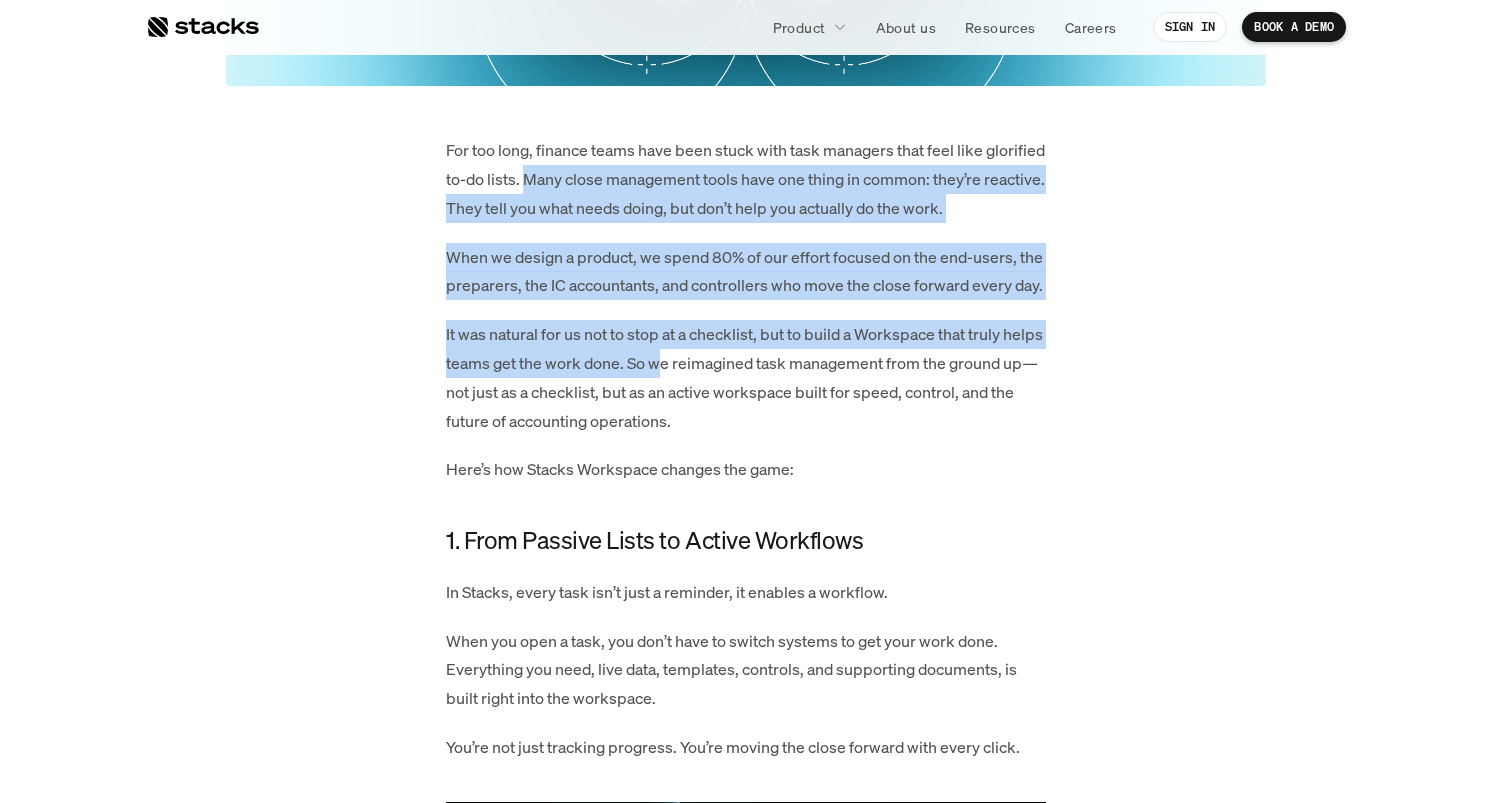 drag, startPoint x: 590, startPoint y: 176, endPoint x: 711, endPoint y: 287, distance: 164.2011 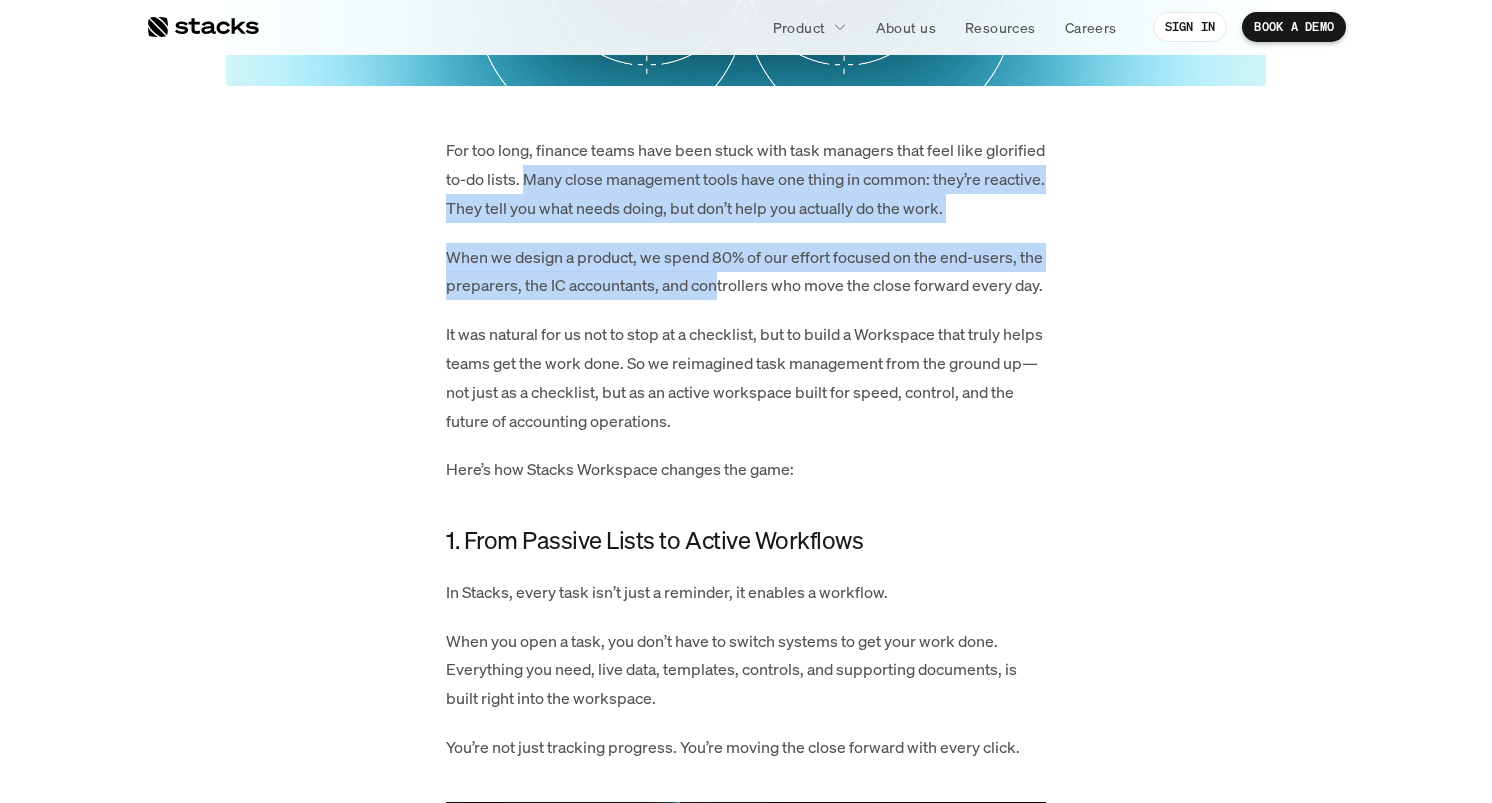 click on "When we design a product, we spend 80% of our effort focused on the end-users, the preparers, the IC accountants, and controllers who move the close forward every day." at bounding box center [746, 272] 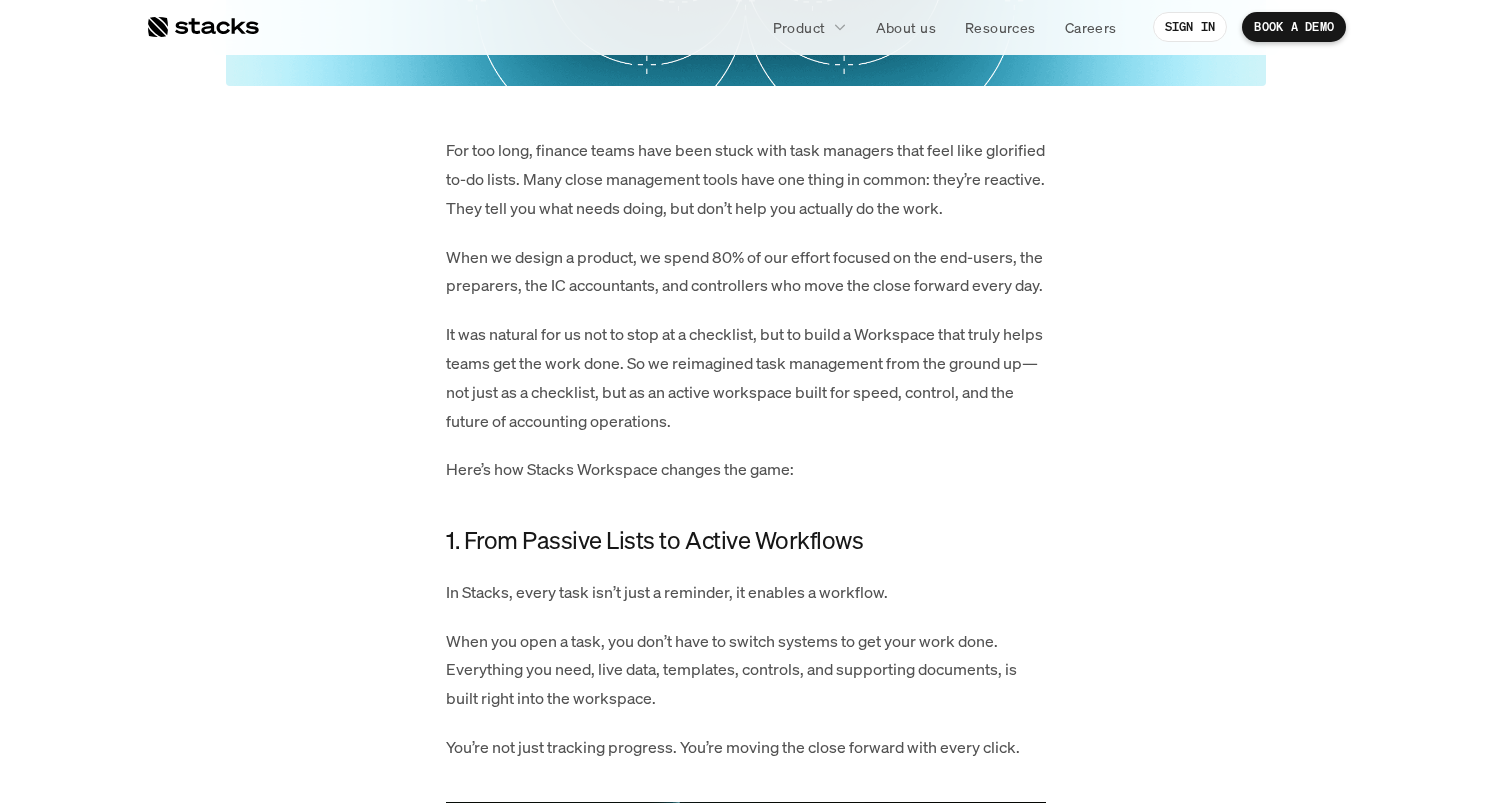 click on "For too long, finance teams have been stuck with task managers that feel like glorified to-do lists. Many close management tools have one thing in common: they’re reactive. They tell you what needs doing, but don’t help you actually do the work." at bounding box center (746, 179) 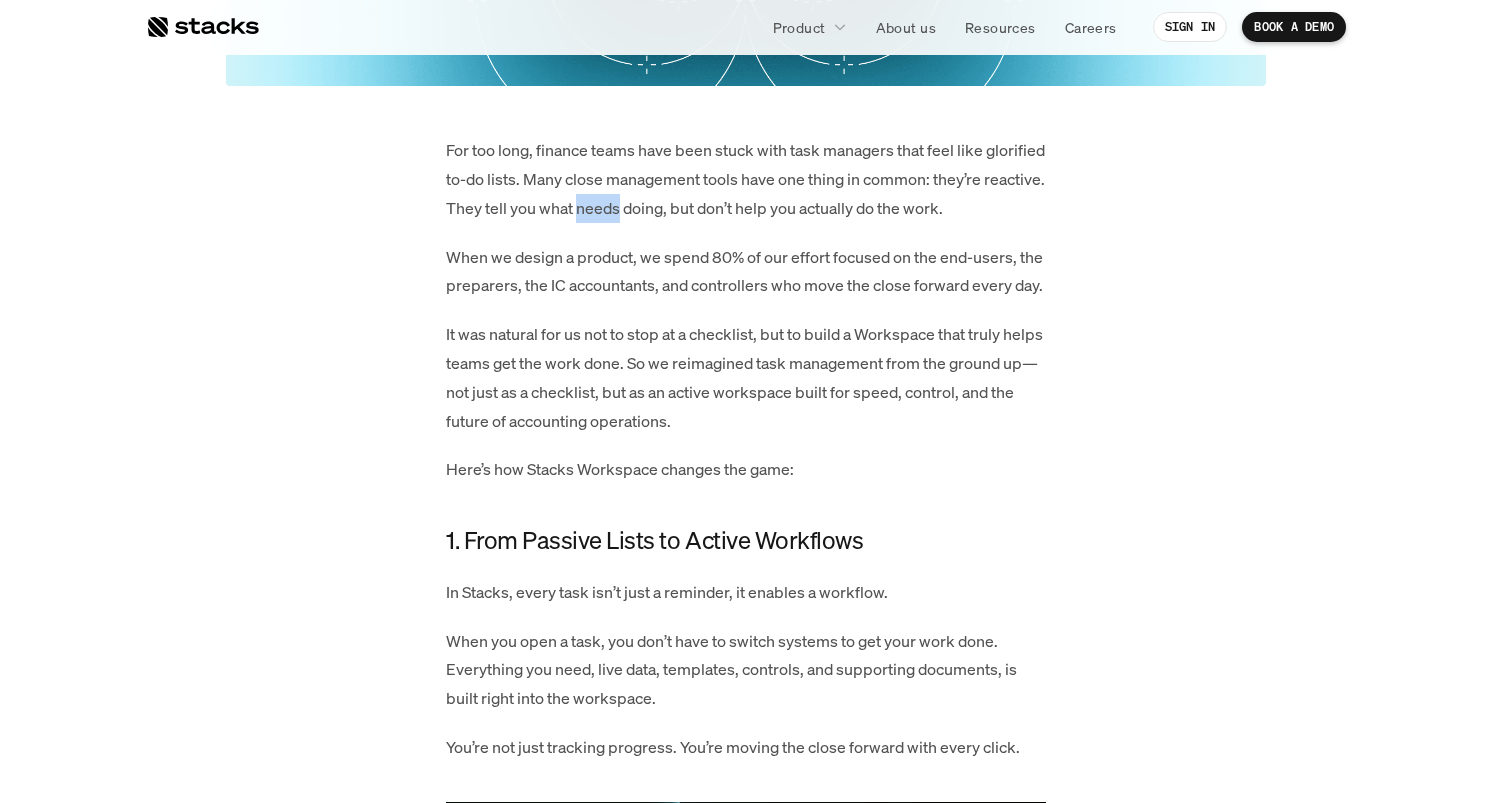 click on "For too long, finance teams have been stuck with task managers that feel like glorified to-do lists. Many close management tools have one thing in common: they’re reactive. They tell you what needs doing, but don’t help you actually do the work." at bounding box center [746, 179] 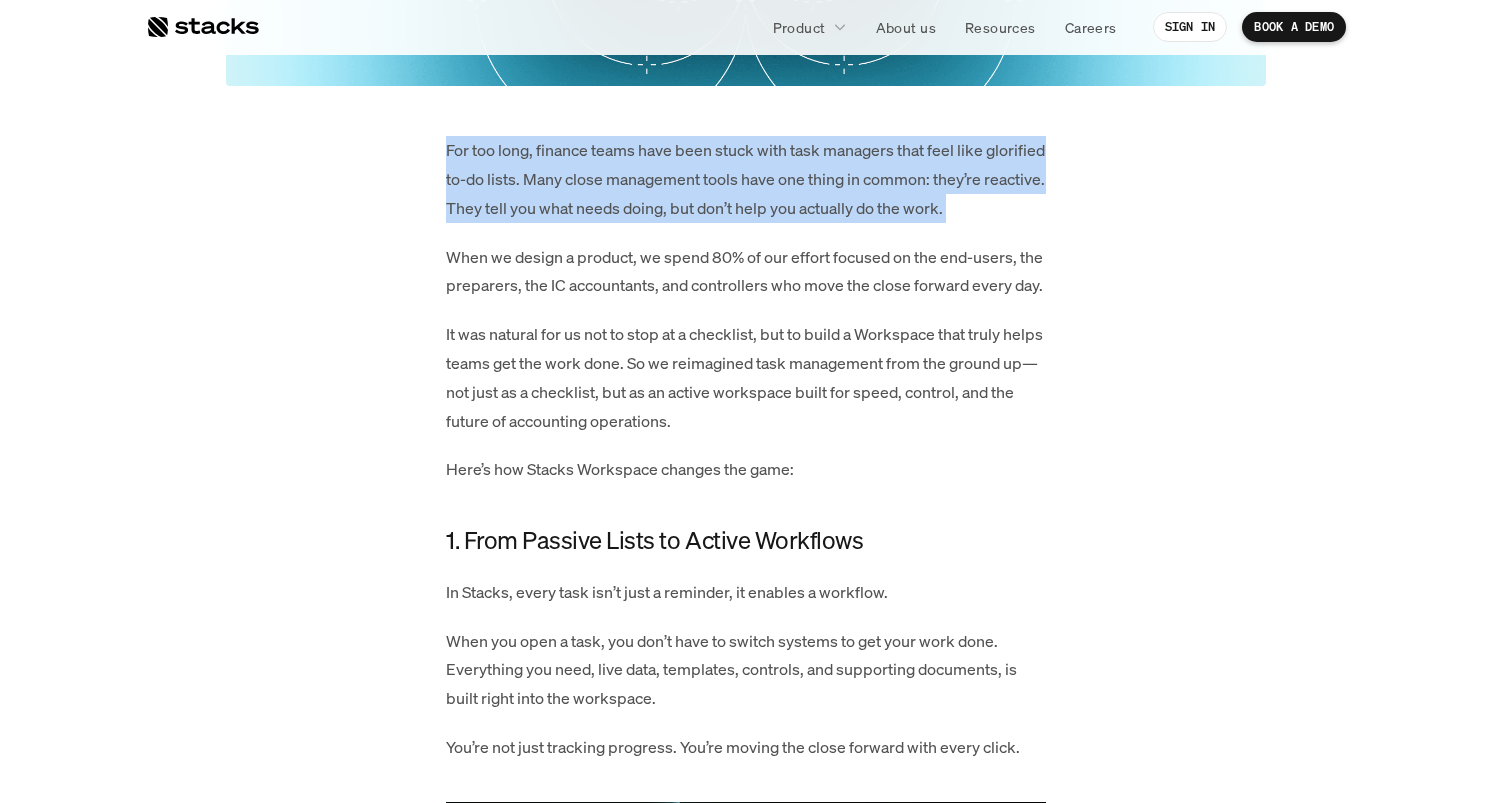 click on "For too long, finance teams have been stuck with task managers that feel like glorified to-do lists. Many close management tools have one thing in common: they’re reactive. They tell you what needs doing, but don’t help you actually do the work." at bounding box center (746, 179) 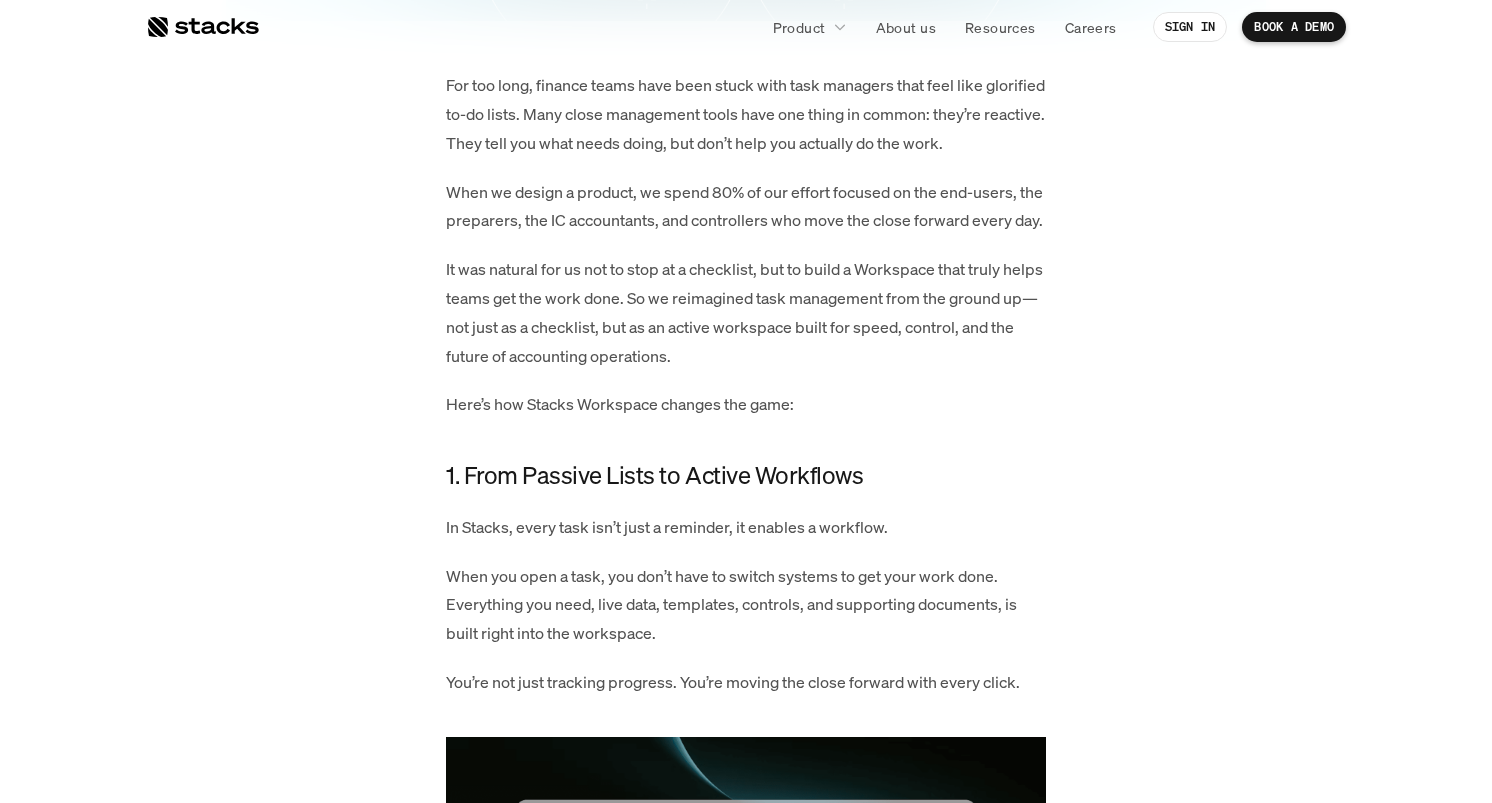 scroll, scrollTop: 927, scrollLeft: 0, axis: vertical 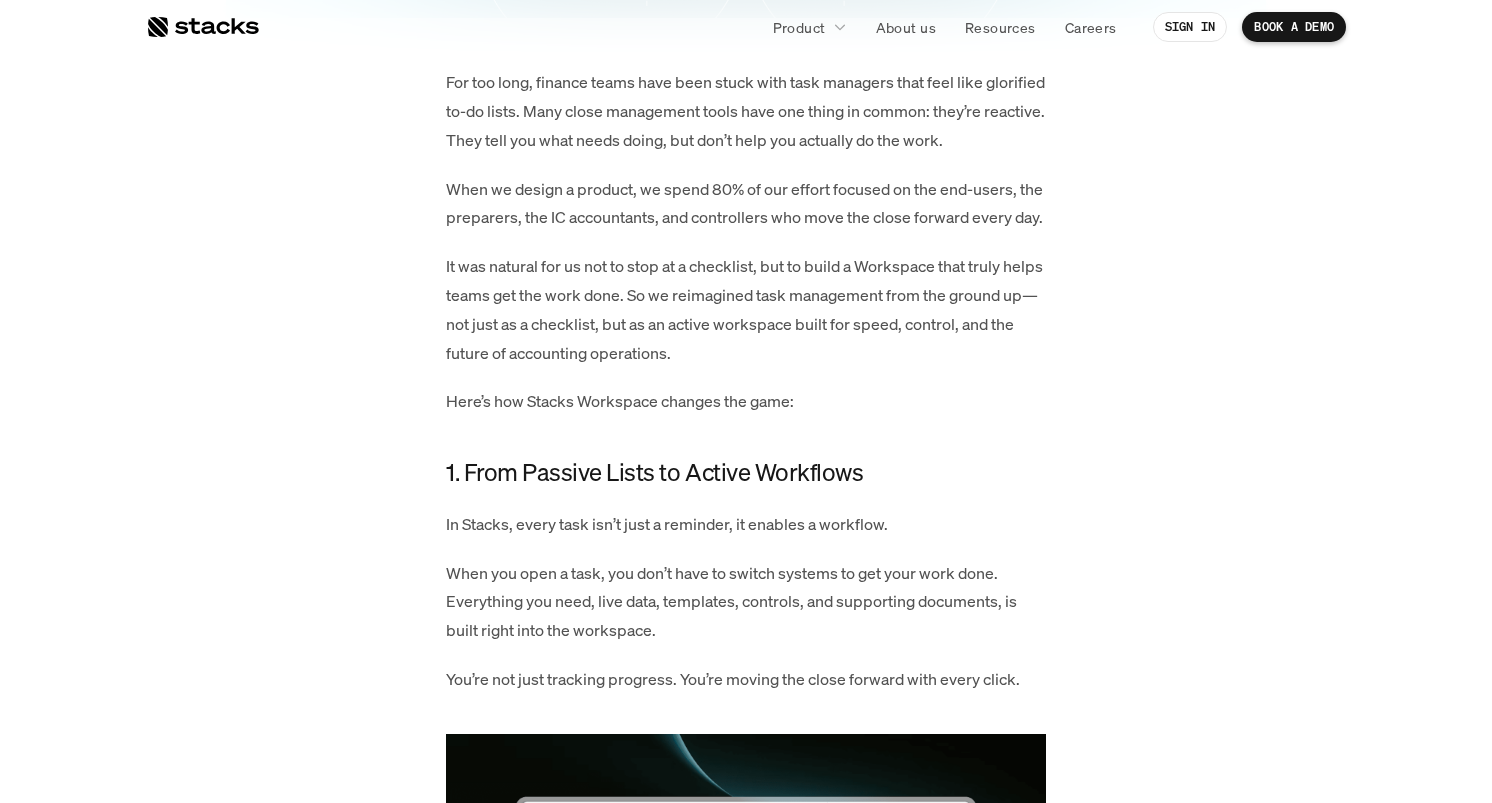 click on "When we design a product, we spend 80% of our effort focused on the end-users, the preparers, the IC accountants, and controllers who move the close forward every day." at bounding box center (746, 204) 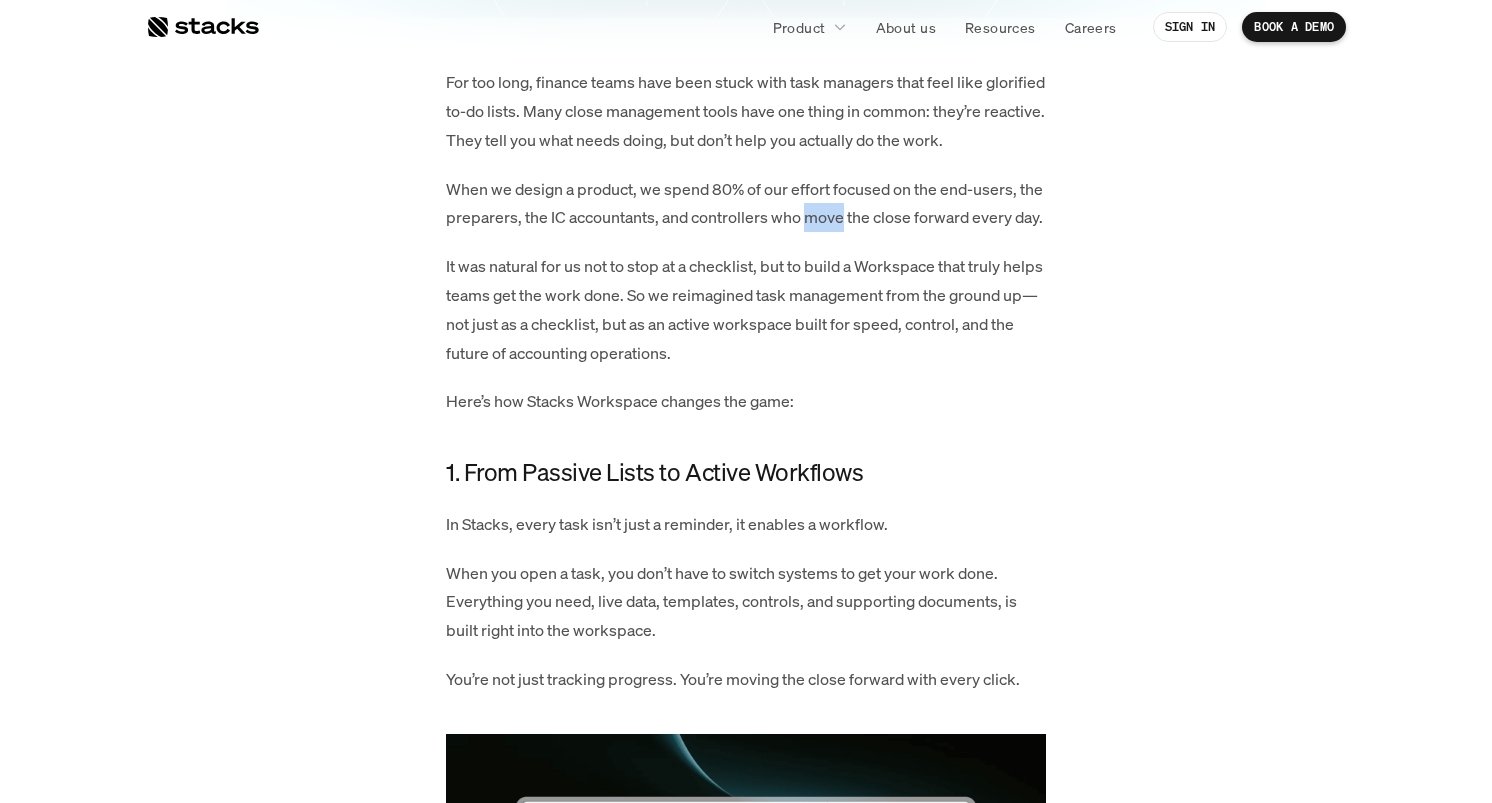 click on "When we design a product, we spend 80% of our effort focused on the end-users, the preparers, the IC accountants, and controllers who move the close forward every day." at bounding box center [746, 204] 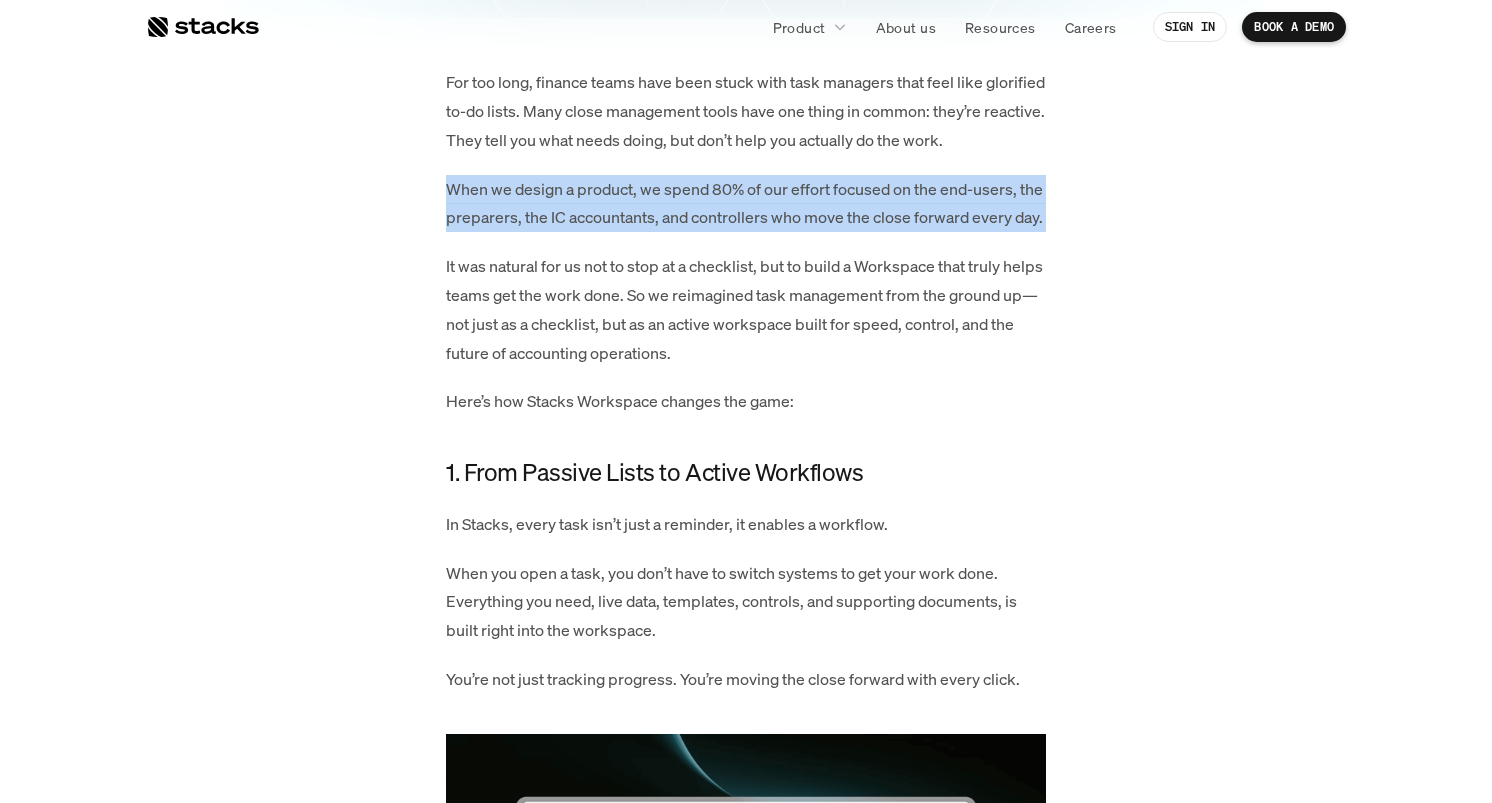 click on "When we design a product, we spend 80% of our effort focused on the end-users, the preparers, the IC accountants, and controllers who move the close forward every day." at bounding box center (746, 204) 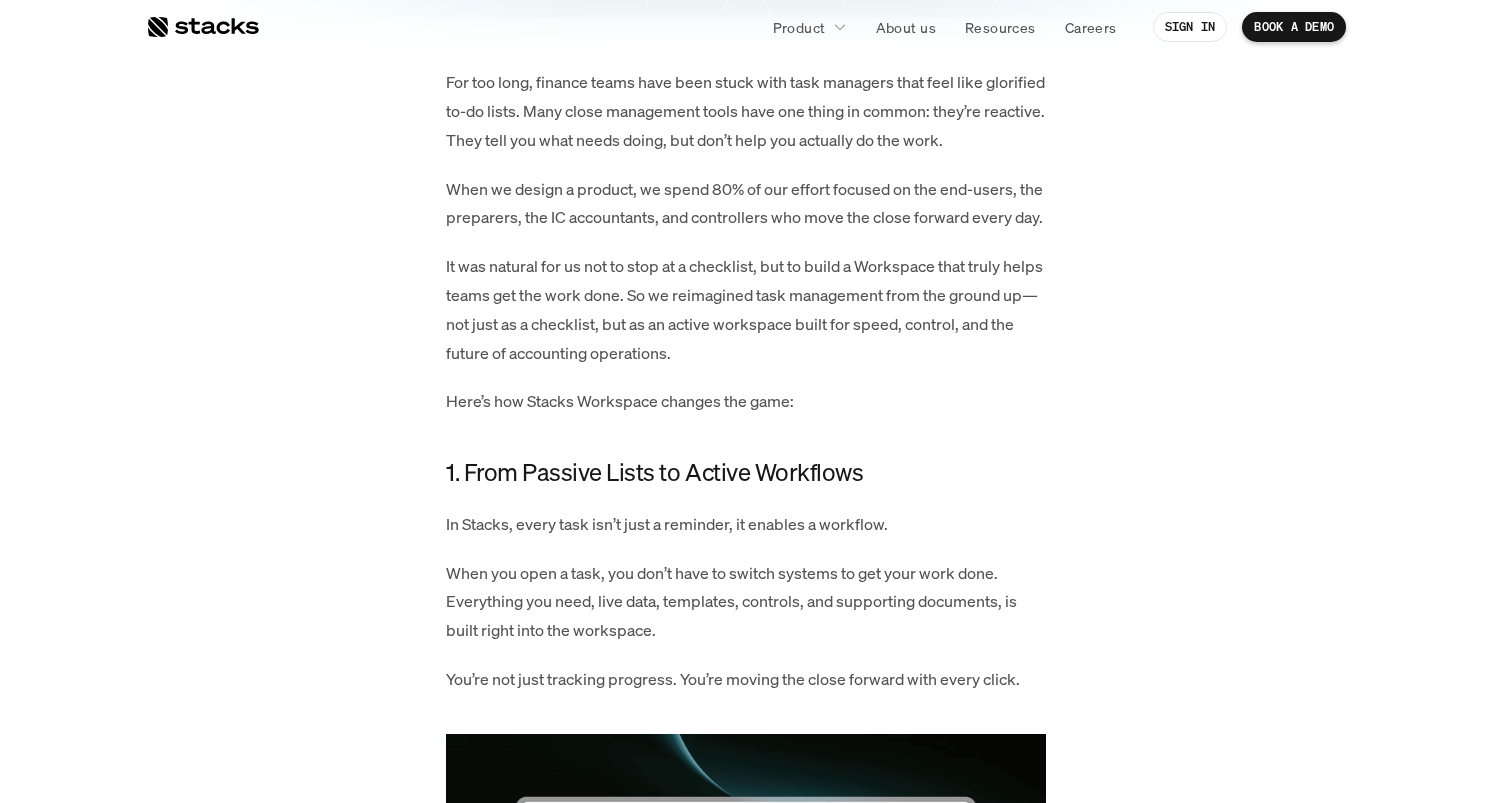 click on "It was natural for us not to stop at a checklist, but to build a Workspace that truly helps teams get the work done. So we reimagined task management from the ground up—not just as a checklist, but as an active workspace built for speed, control, and the future of accounting operations." at bounding box center (746, 309) 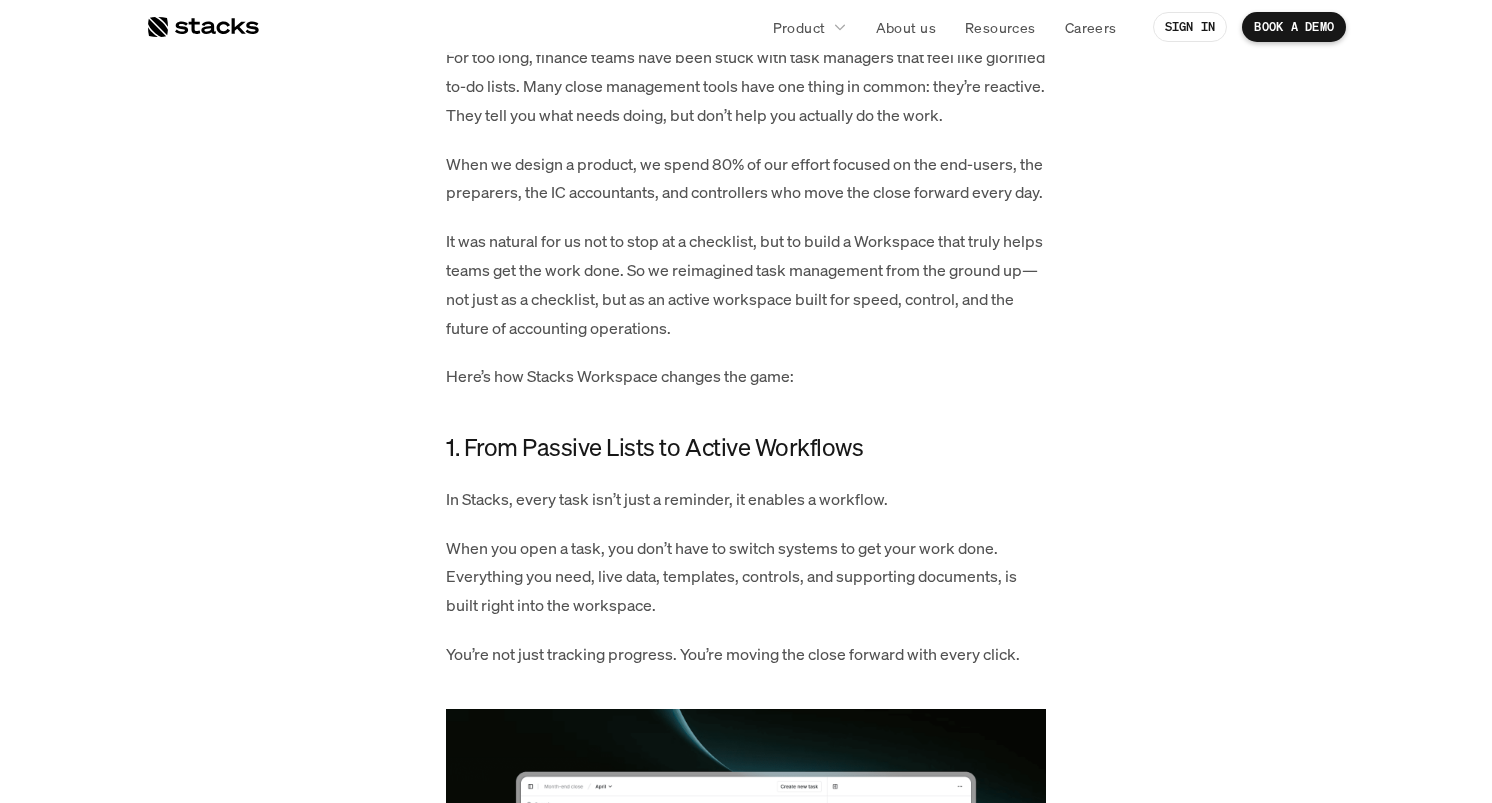scroll, scrollTop: 955, scrollLeft: 0, axis: vertical 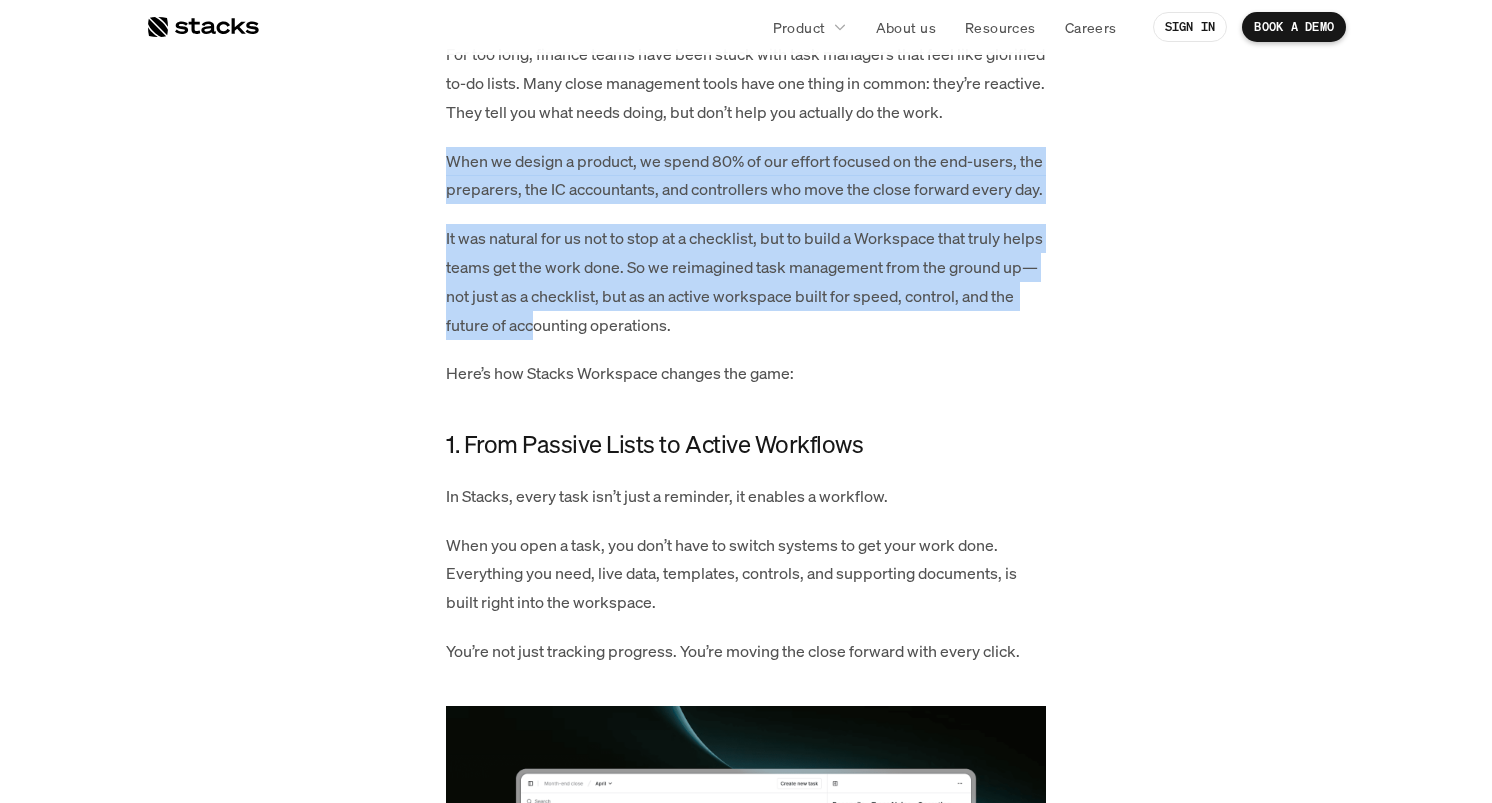 drag, startPoint x: 710, startPoint y: 150, endPoint x: 660, endPoint y: 373, distance: 228.53665 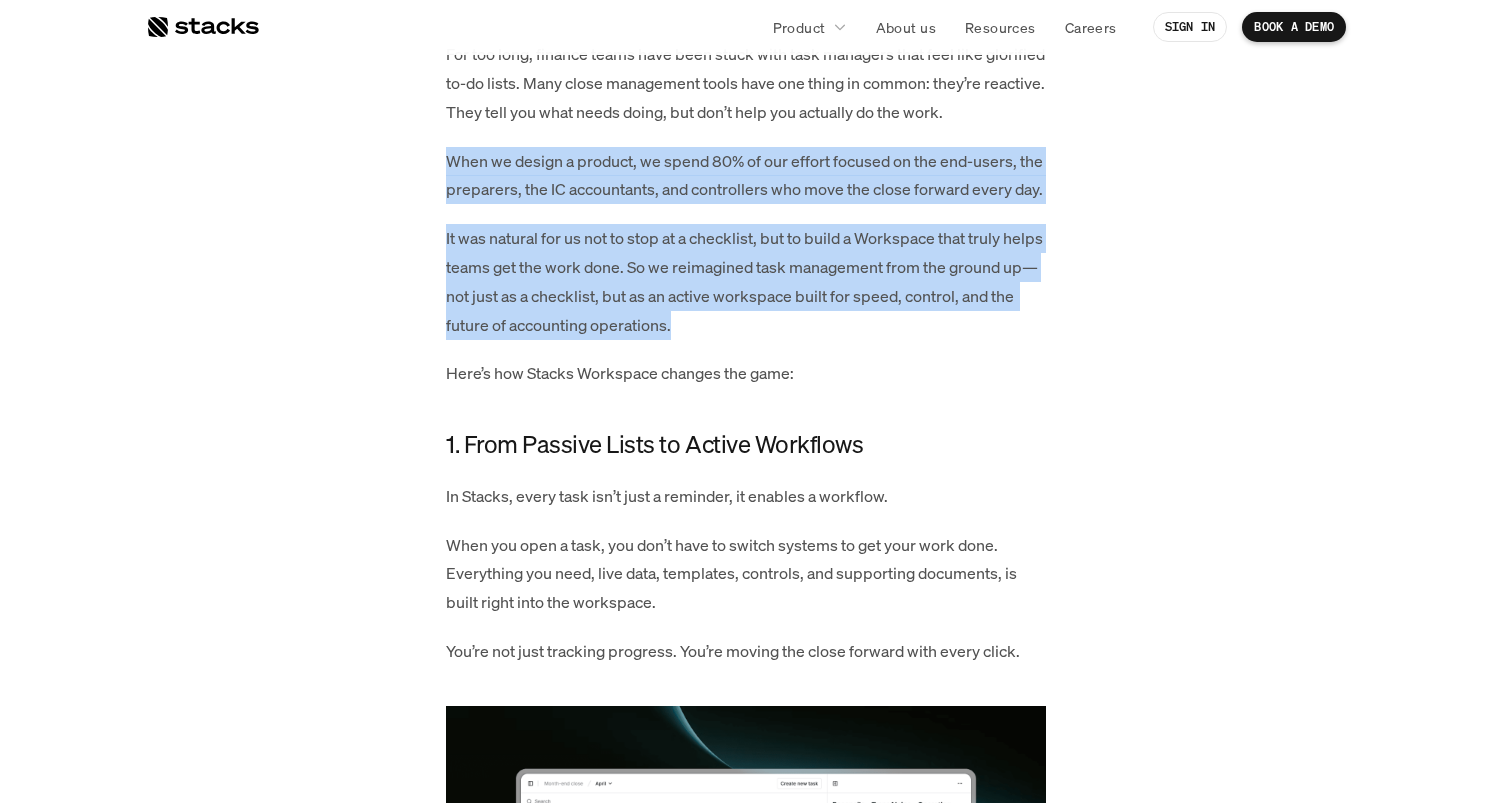 click on "It was natural for us not to stop at a checklist, but to build a Workspace that truly helps teams get the work done. So we reimagined task management from the ground up—not just as a checklist, but as an active workspace built for speed, control, and the future of accounting operations." at bounding box center [746, 281] 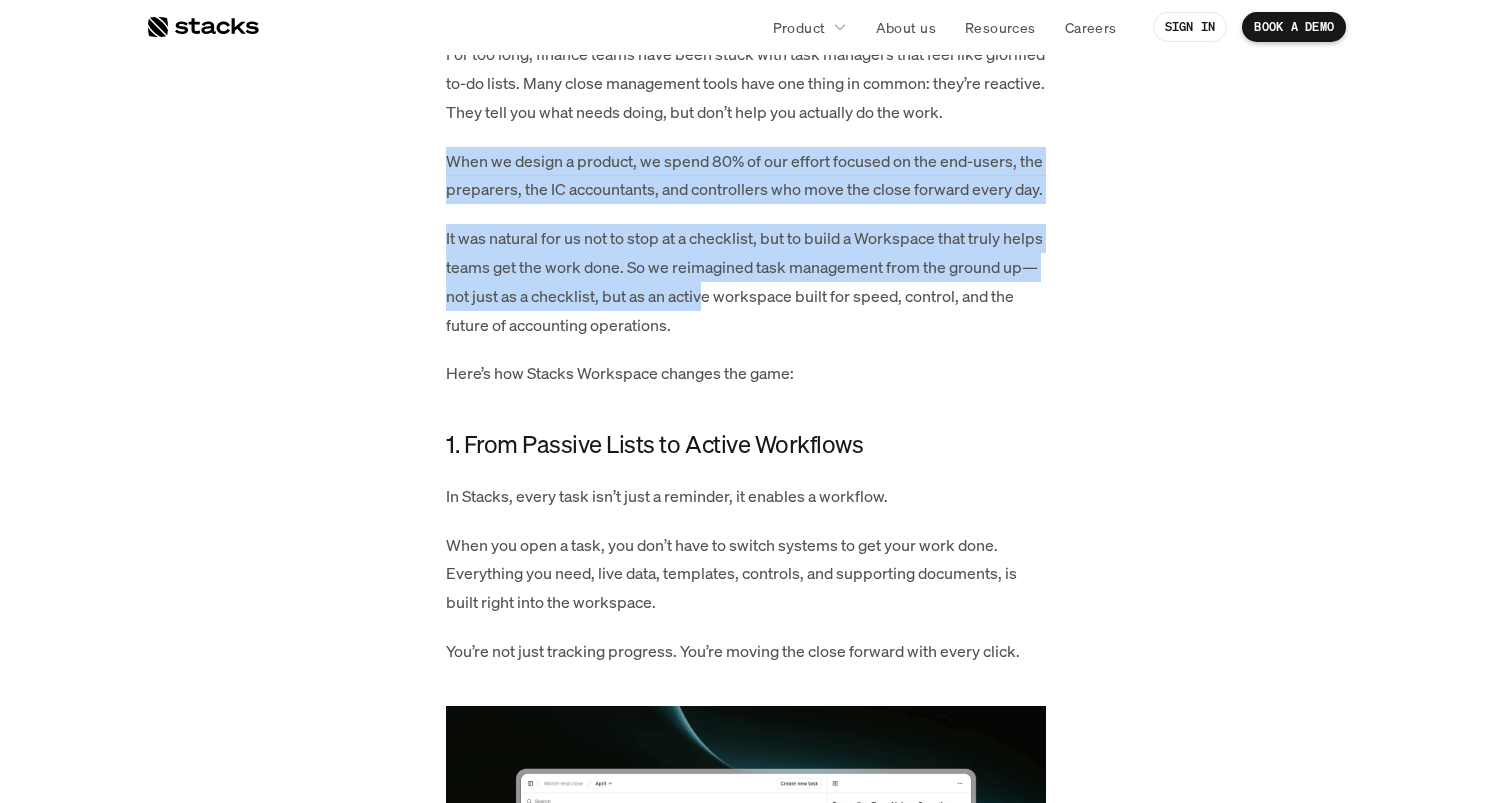 drag, startPoint x: 610, startPoint y: 165, endPoint x: 805, endPoint y: 325, distance: 252.23996 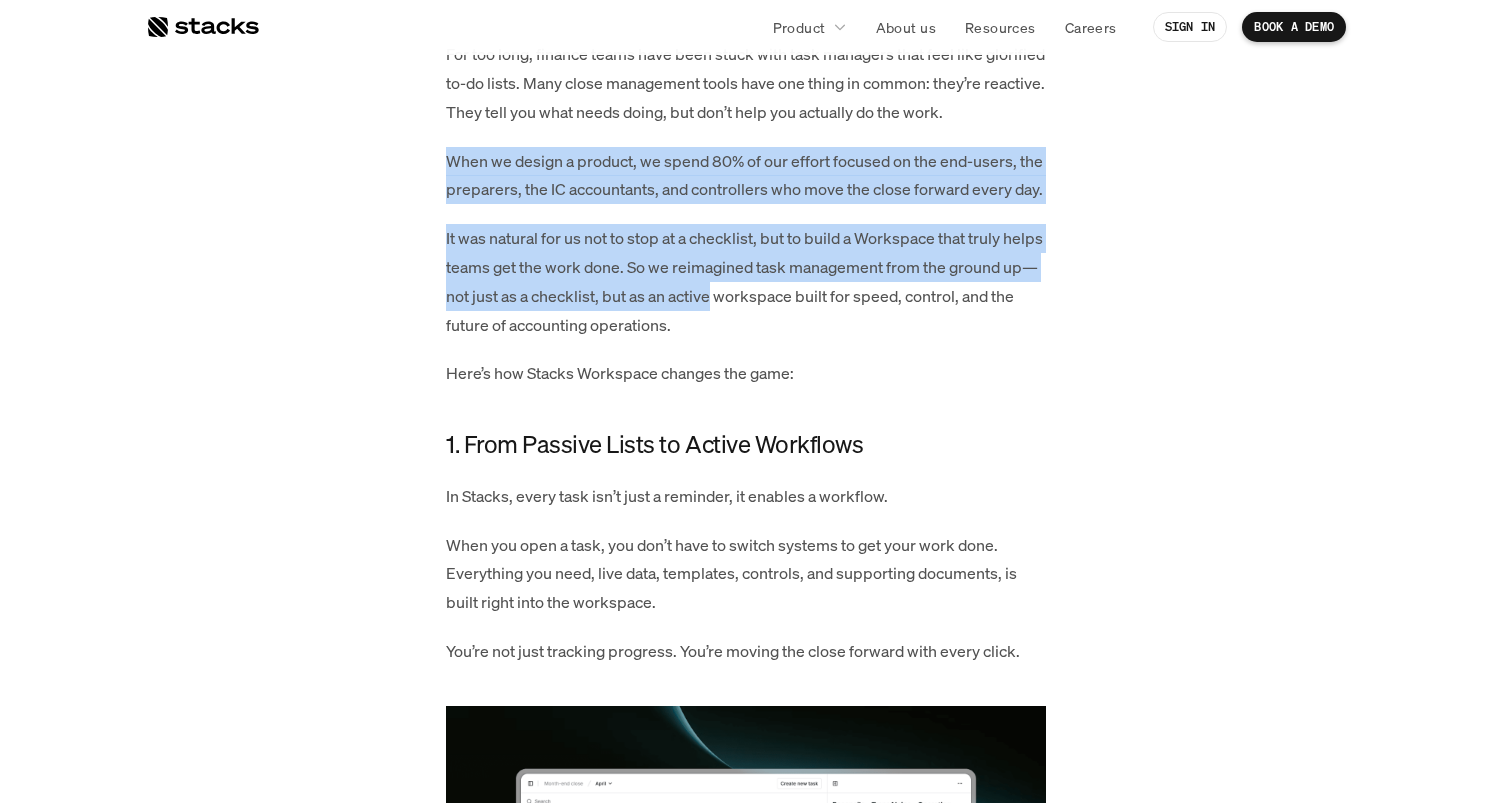 click on "It was natural for us not to stop at a checklist, but to build a Workspace that truly helps teams get the work done. So we reimagined task management from the ground up—not just as a checklist, but as an active workspace built for speed, control, and the future of accounting operations." at bounding box center (746, 281) 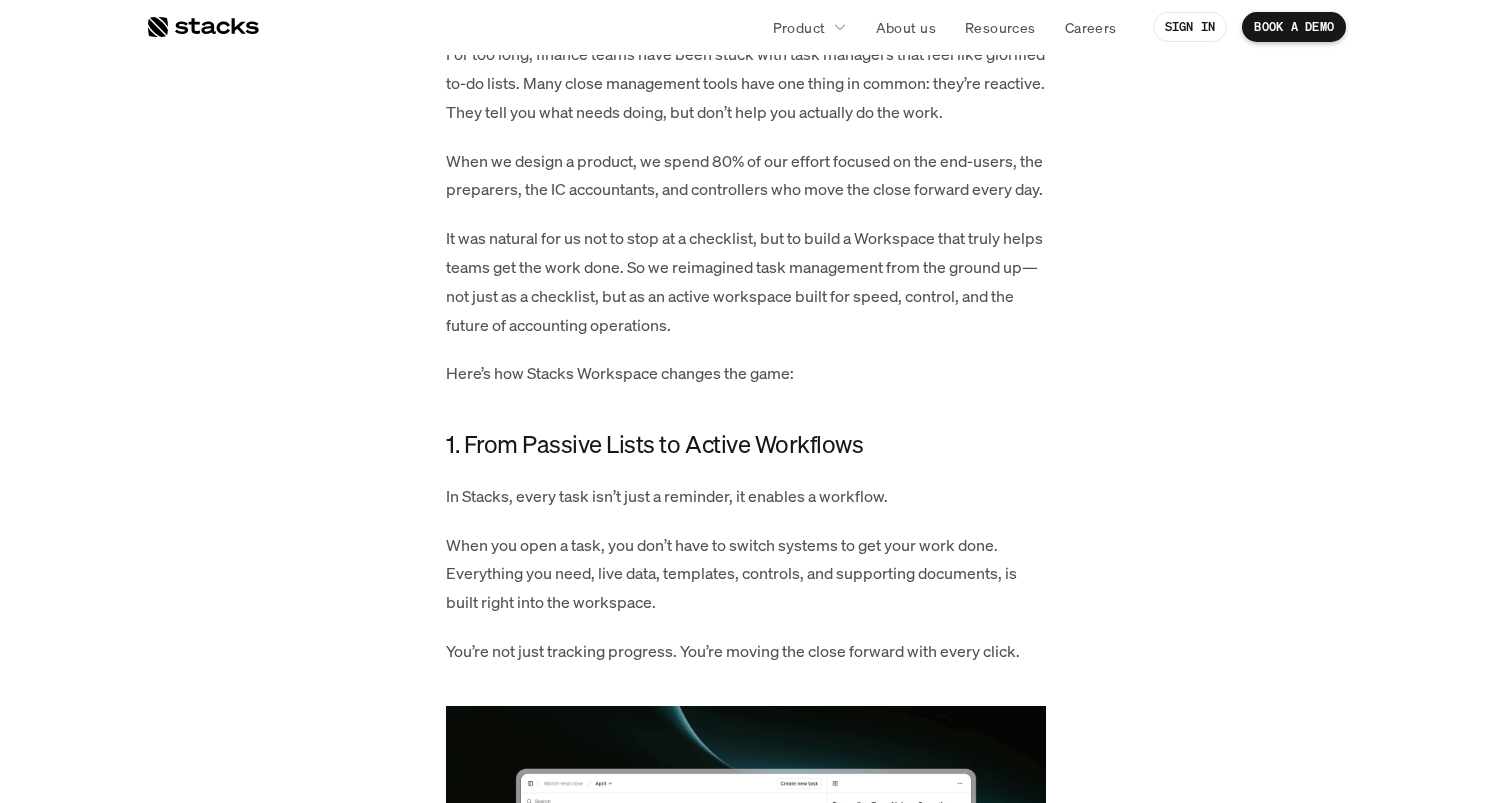 click on "It was natural for us not to stop at a checklist, but to build a Workspace that truly helps teams get the work done. So we reimagined task management from the ground up—not just as a checklist, but as an active workspace built for speed, control, and the future of accounting operations." at bounding box center (746, 281) 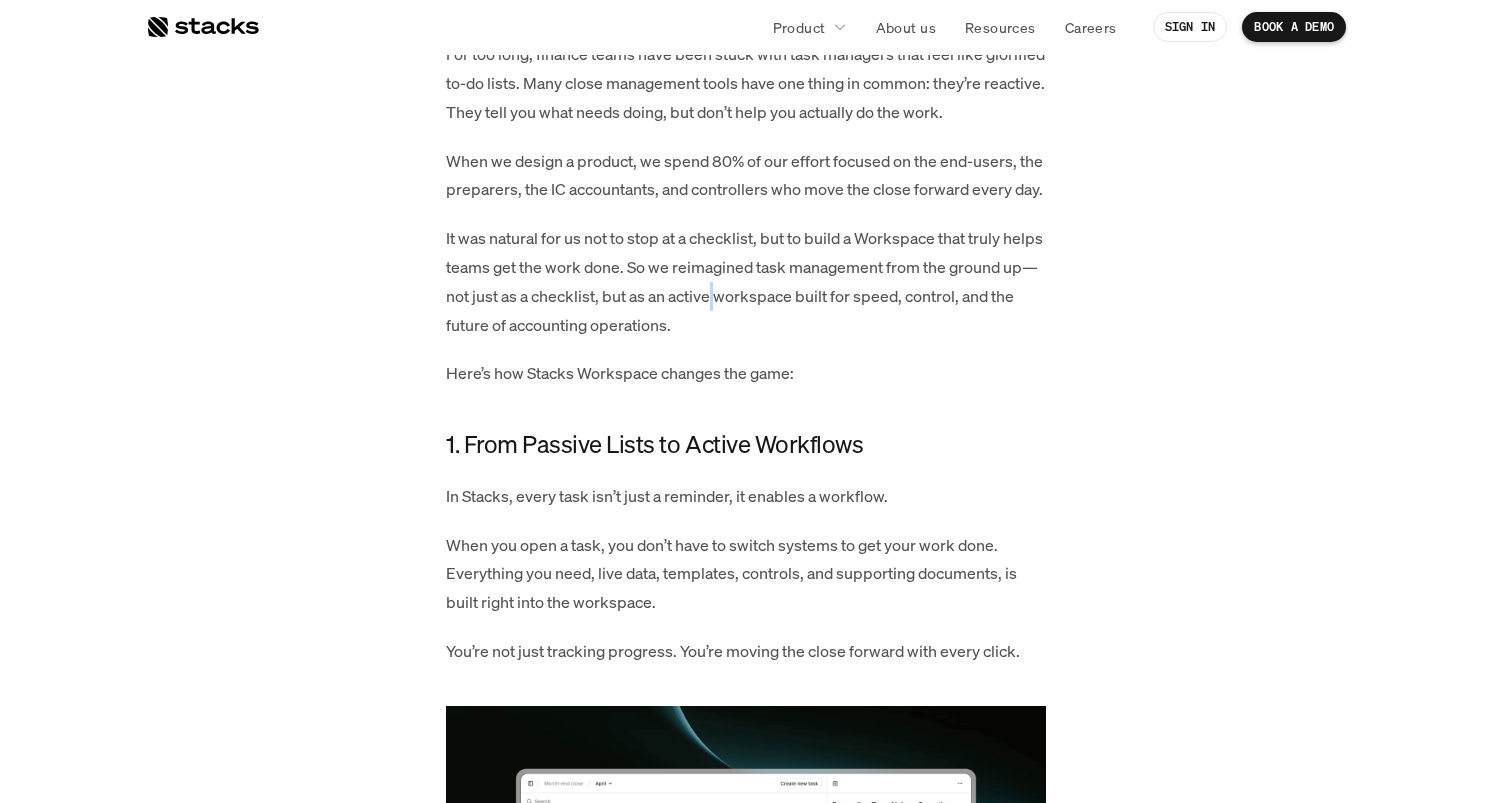 click on "It was natural for us not to stop at a checklist, but to build a Workspace that truly helps teams get the work done. So we reimagined task management from the ground up—not just as a checklist, but as an active workspace built for speed, control, and the future of accounting operations." at bounding box center [746, 281] 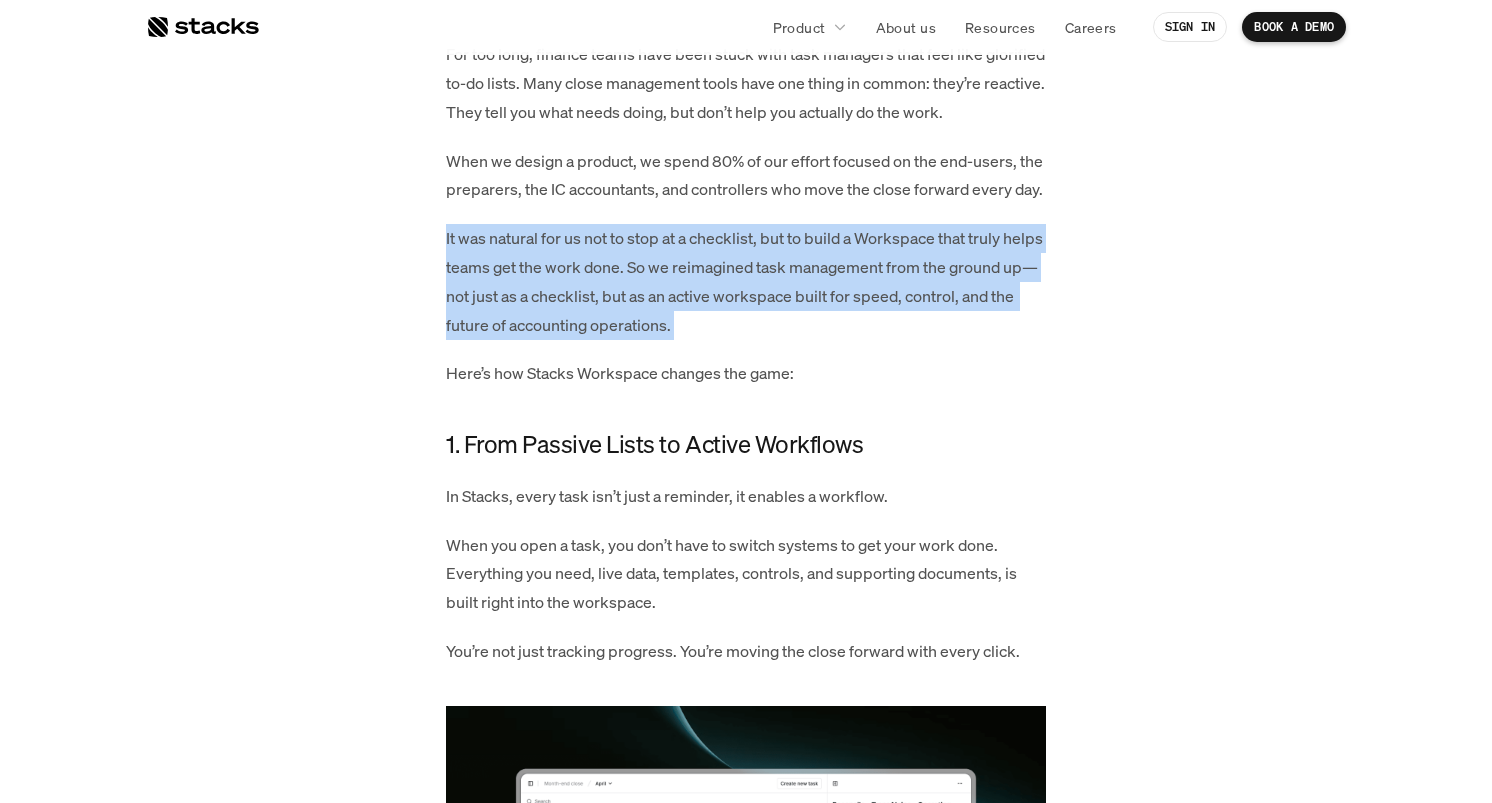 click on "It was natural for us not to stop at a checklist, but to build a Workspace that truly helps teams get the work done. So we reimagined task management from the ground up—not just as a checklist, but as an active workspace built for speed, control, and the future of accounting operations." at bounding box center [746, 281] 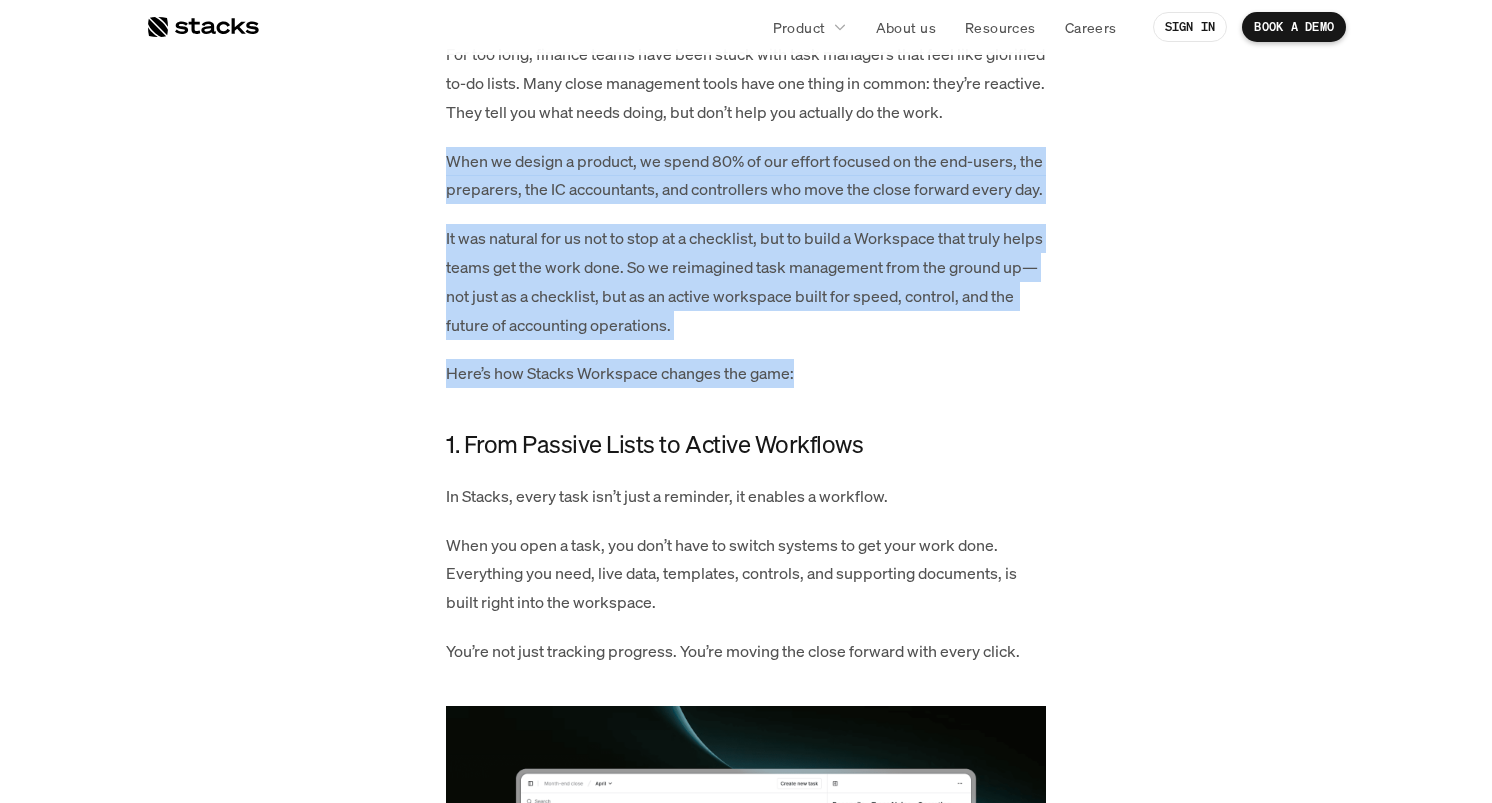 drag, startPoint x: 1017, startPoint y: 141, endPoint x: 902, endPoint y: 432, distance: 312.89935 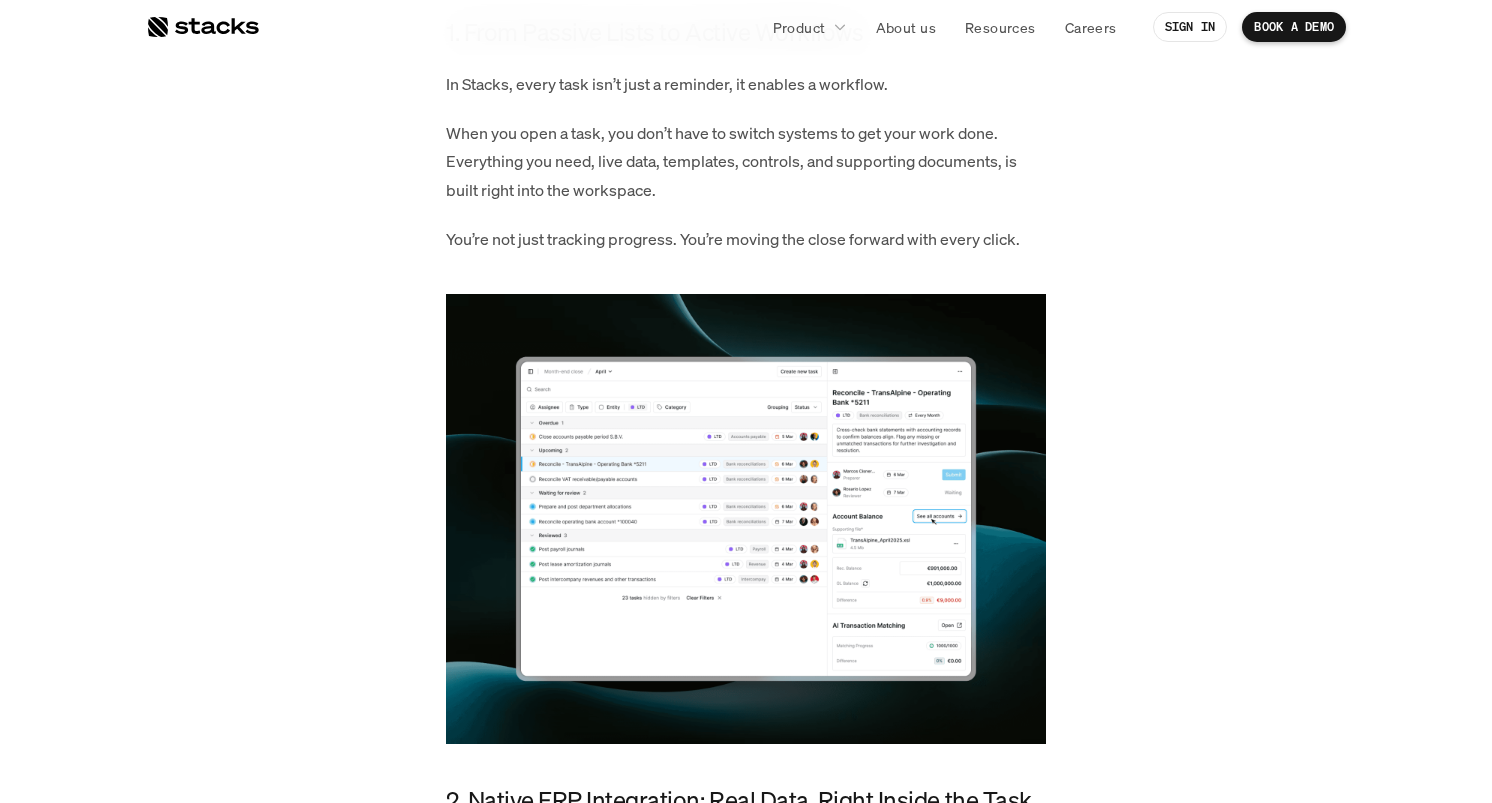 scroll, scrollTop: 1362, scrollLeft: 0, axis: vertical 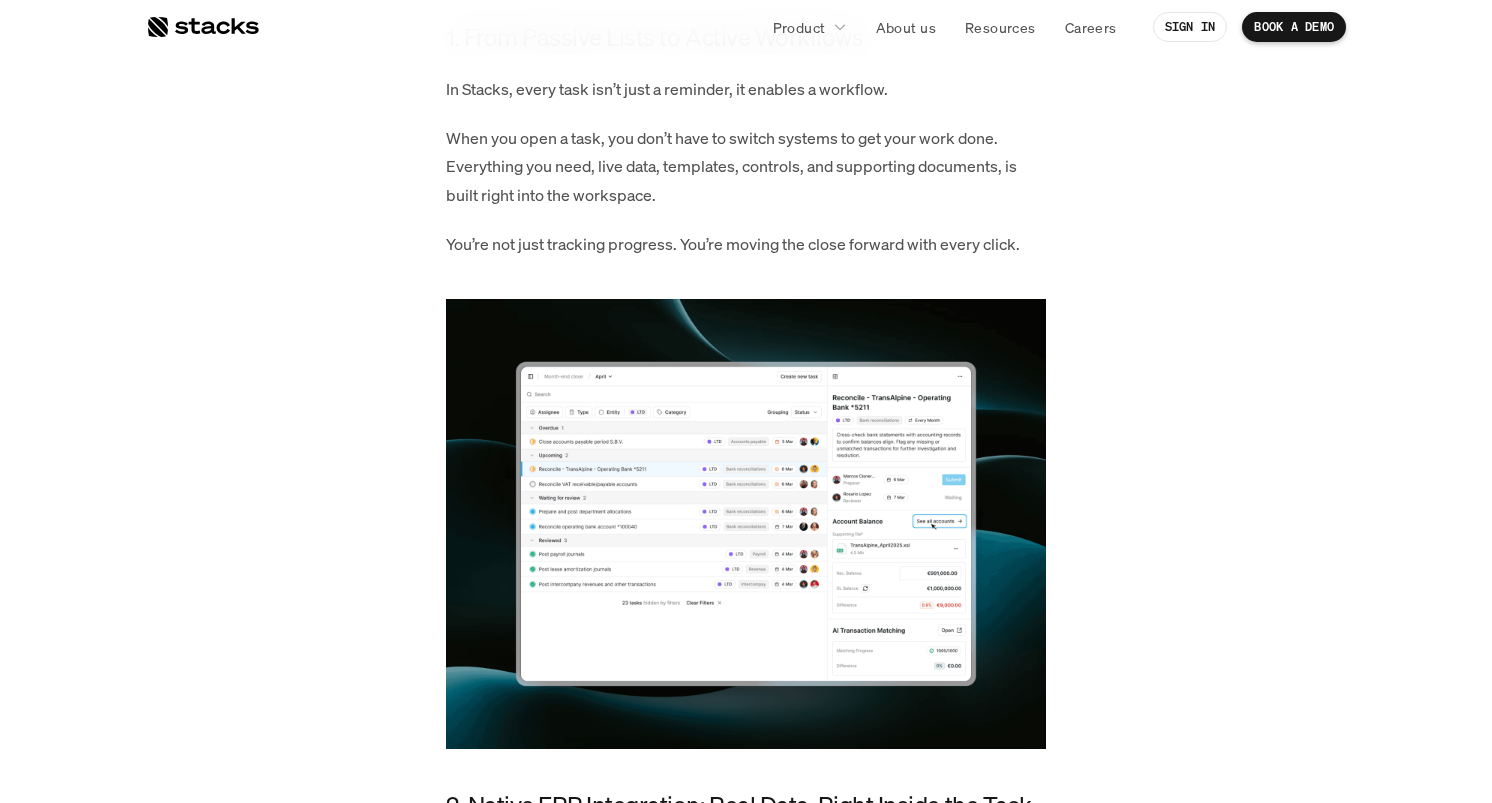 click on "In Stacks, every task isn’t just a reminder, it enables a workflow." at bounding box center [746, 89] 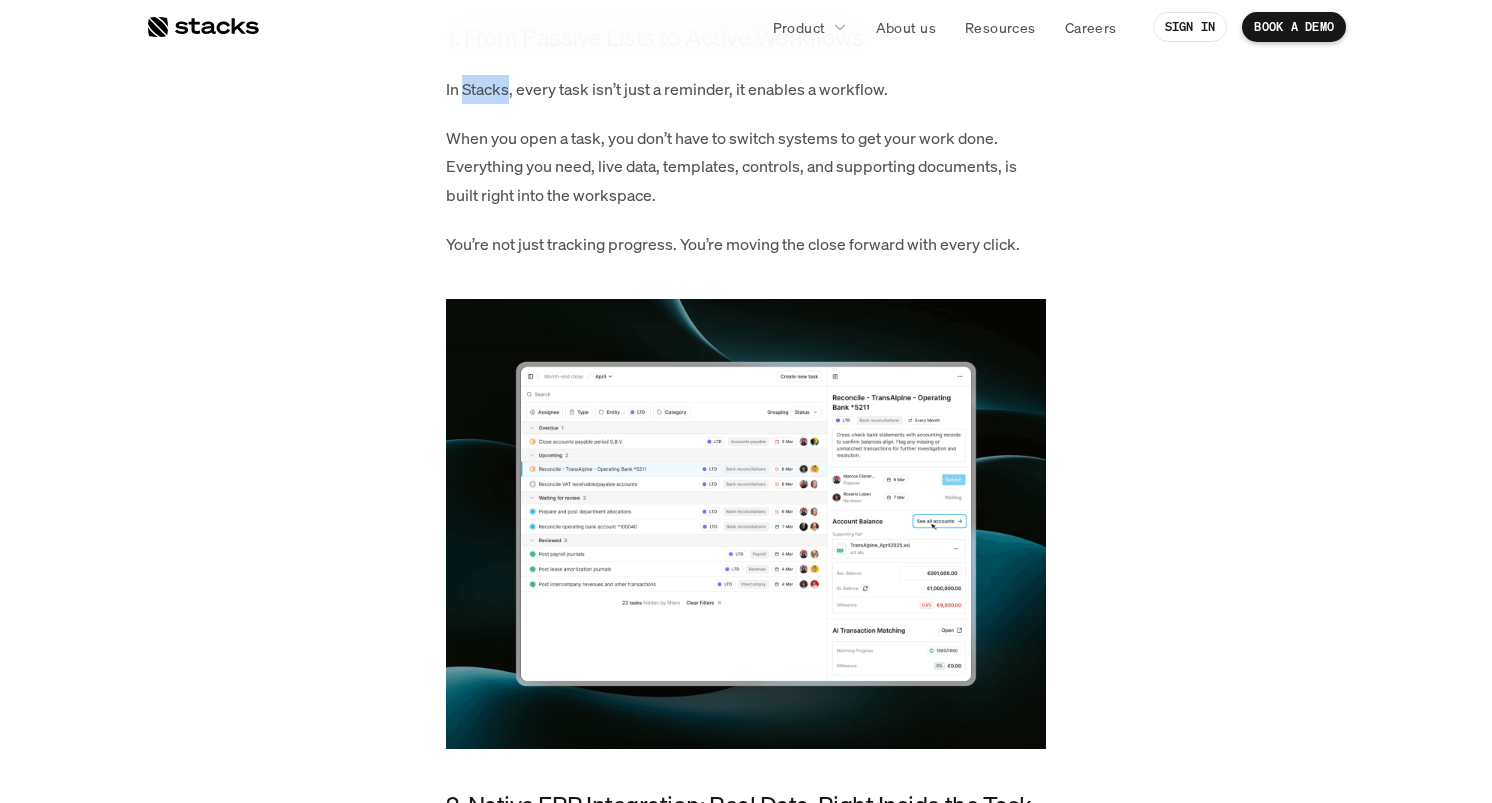 click on "In Stacks, every task isn’t just a reminder, it enables a workflow." at bounding box center [746, 89] 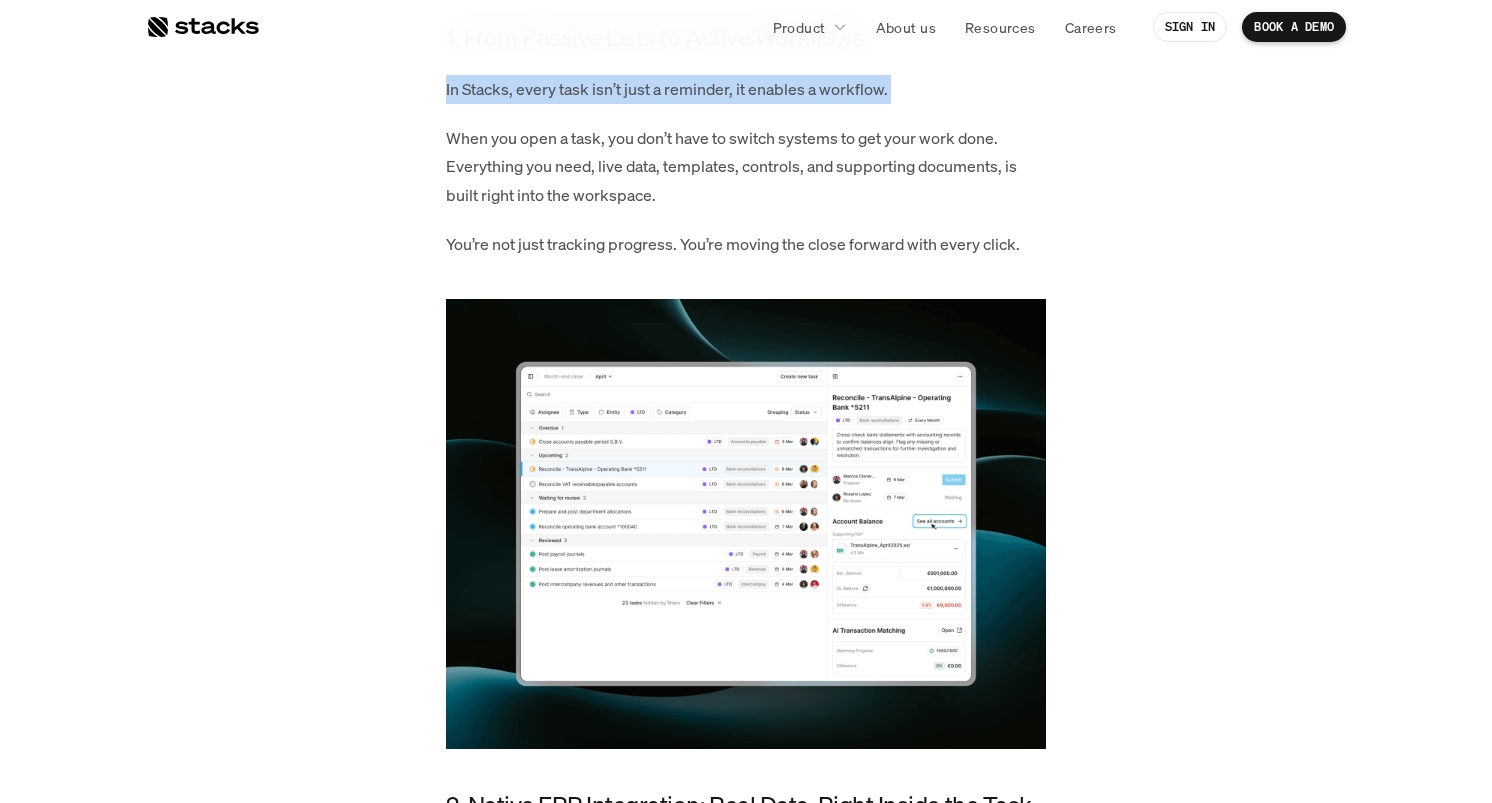 click on "In Stacks, every task isn’t just a reminder, it enables a workflow." at bounding box center [746, 89] 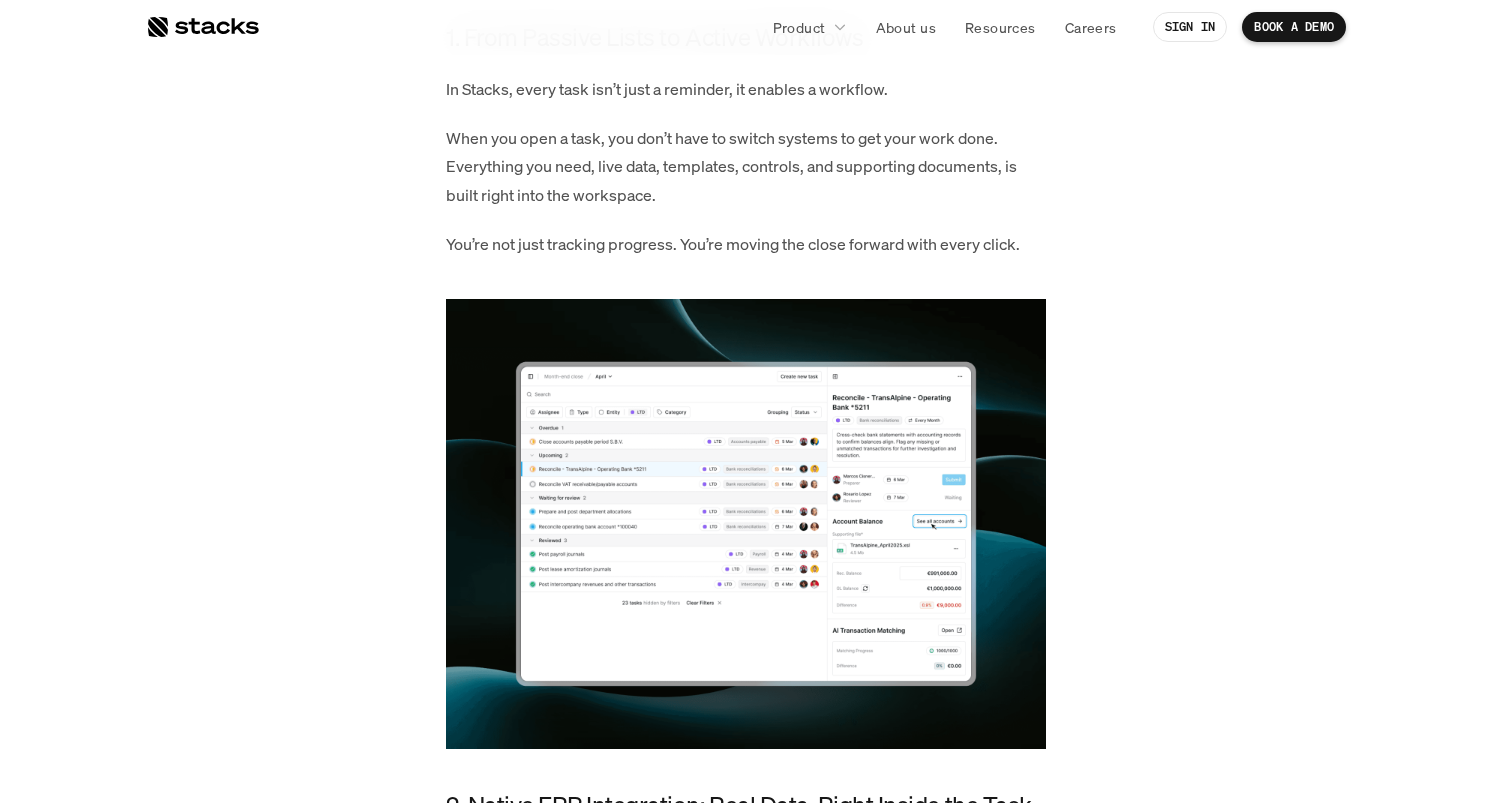 click on "When you open a task, you don’t have to switch systems to get your work done. Everything you need, live data, templates, controls, and supporting documents, is built right into the workspace." at bounding box center (746, 167) 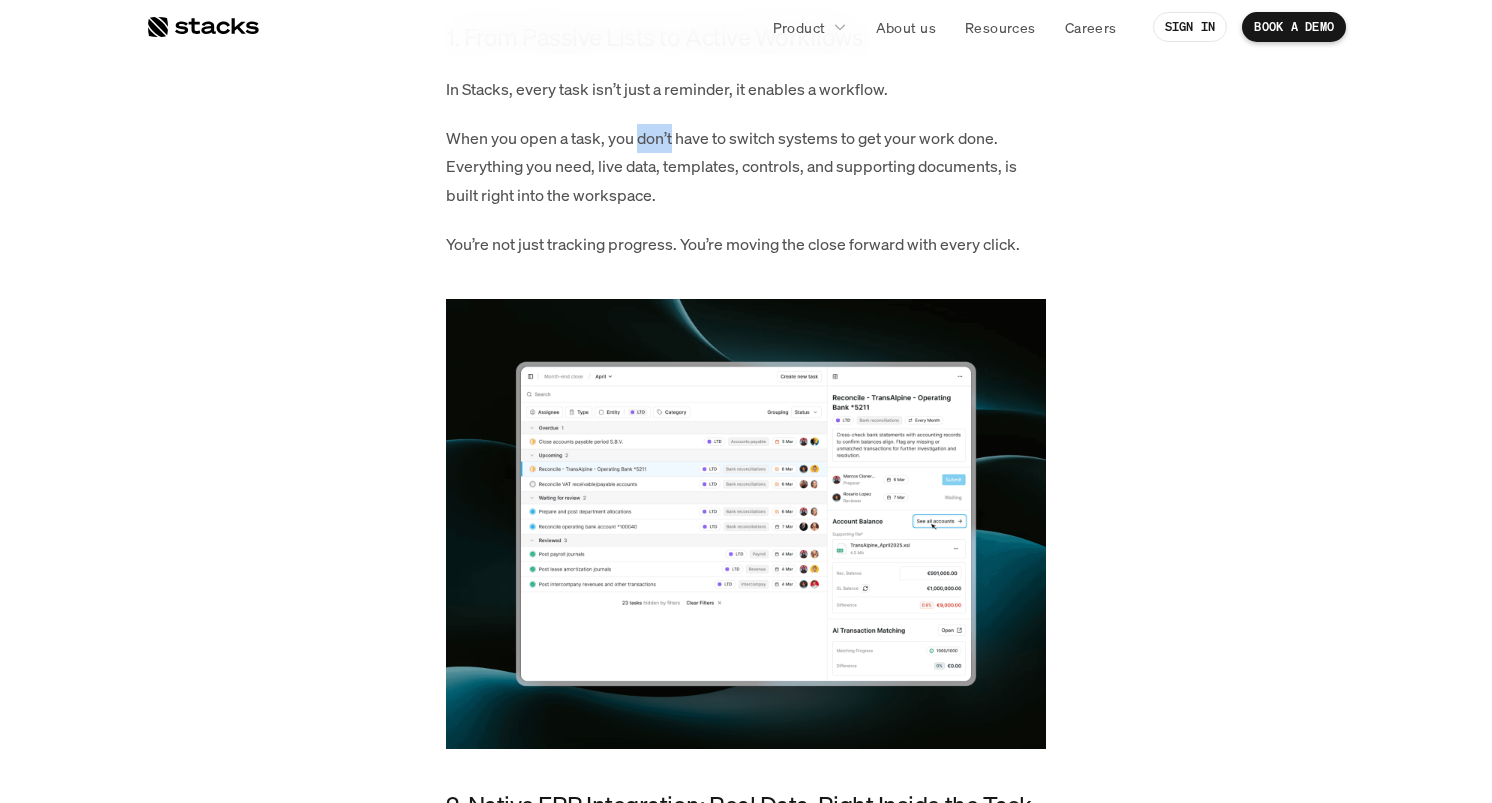 click on "When you open a task, you don’t have to switch systems to get your work done. Everything you need, live data, templates, controls, and supporting documents, is built right into the workspace." at bounding box center [746, 167] 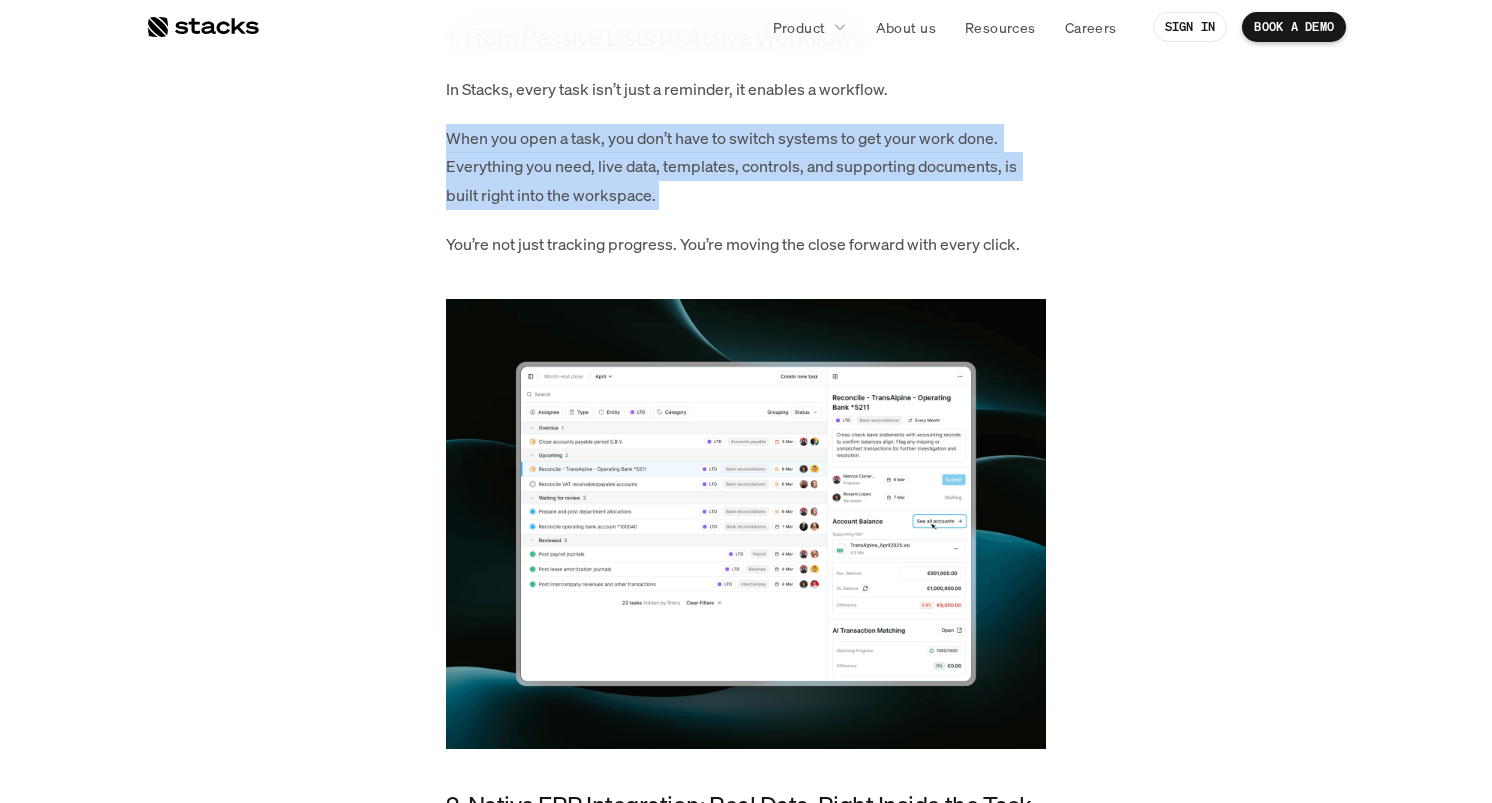 click on "When you open a task, you don’t have to switch systems to get your work done. Everything you need, live data, templates, controls, and supporting documents, is built right into the workspace." at bounding box center (746, 167) 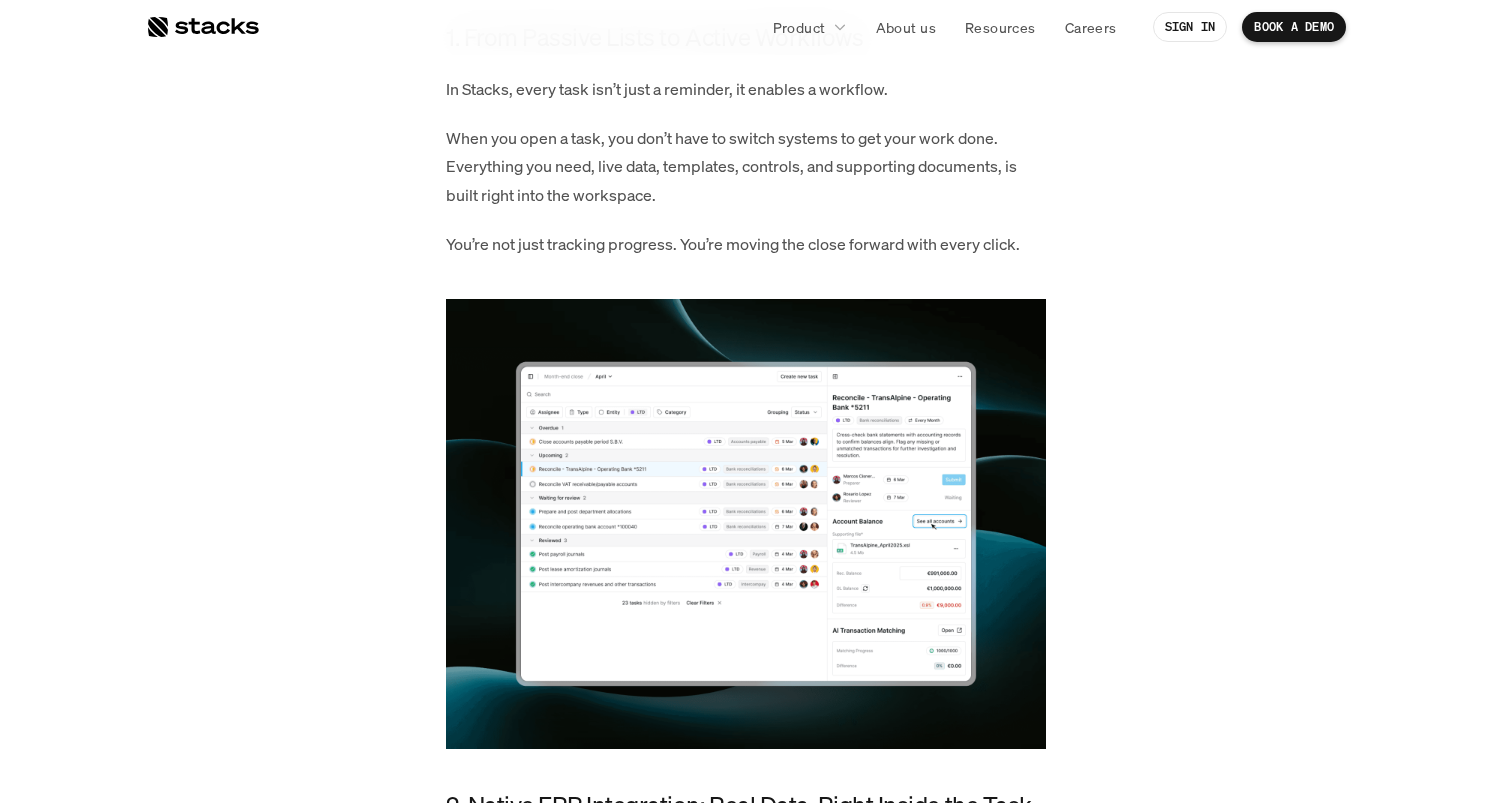 click on "In Stacks, every task isn’t just a reminder, it enables a workflow." at bounding box center [746, 89] 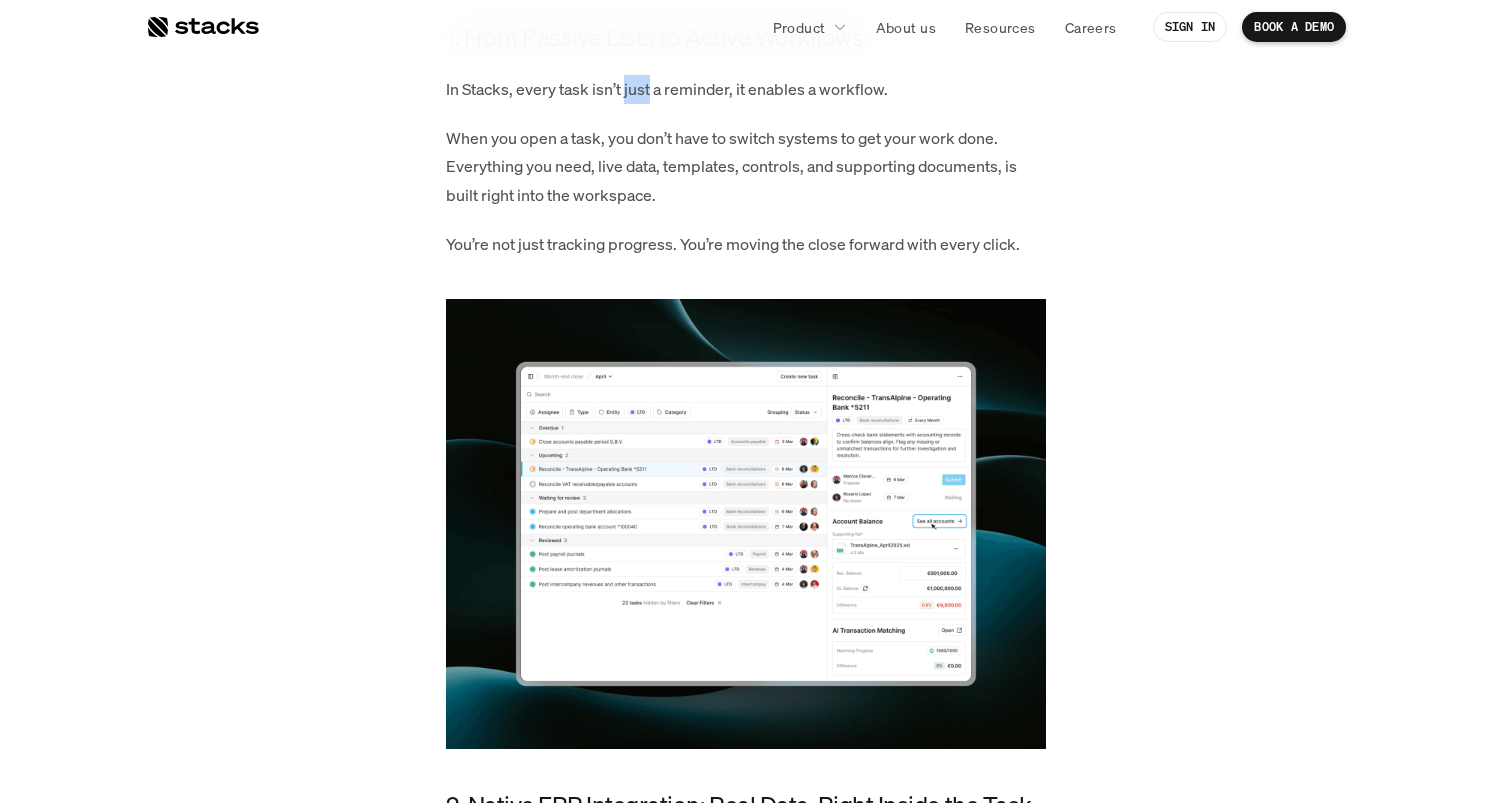 click on "In Stacks, every task isn’t just a reminder, it enables a workflow." at bounding box center [746, 89] 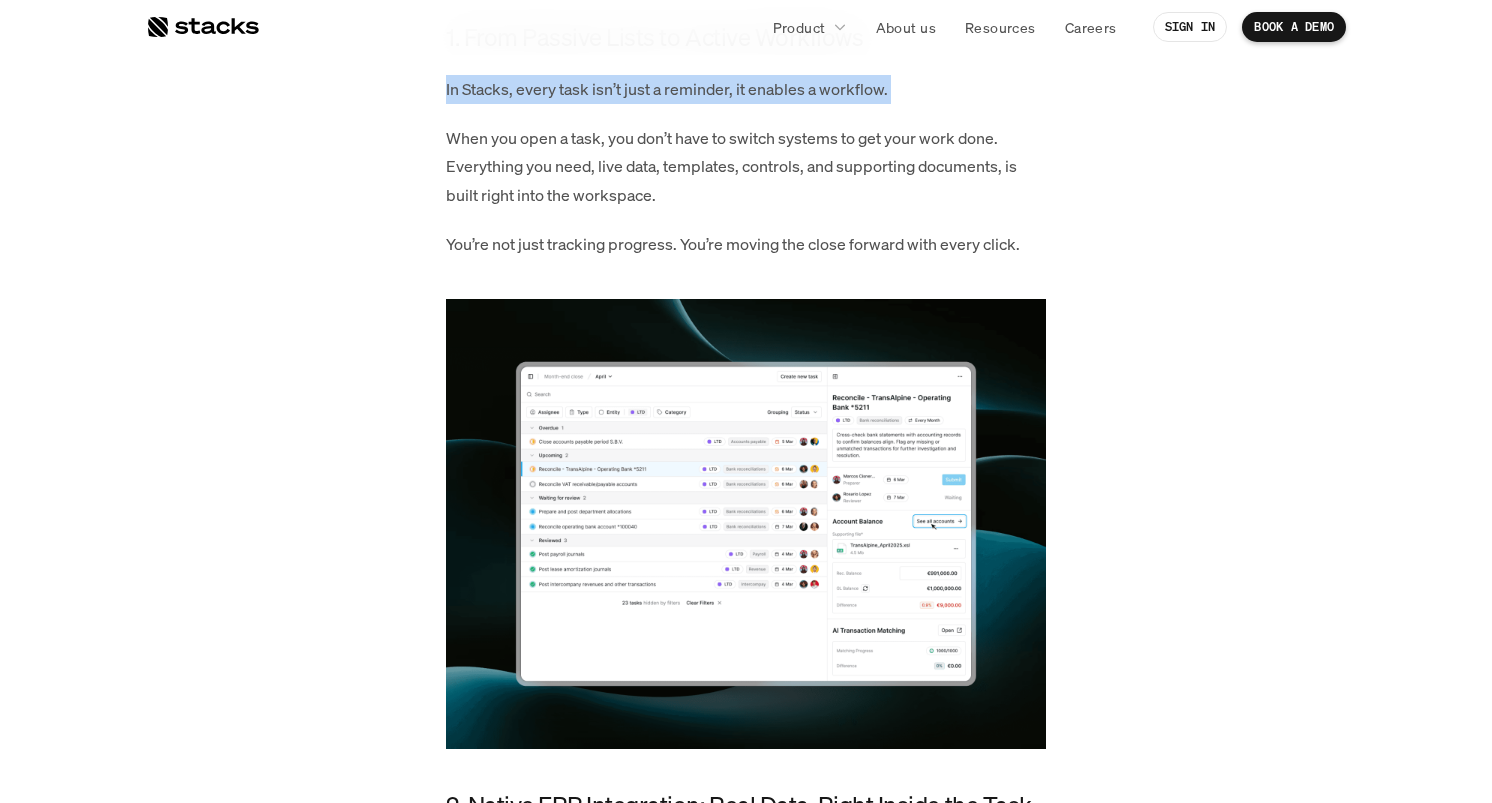 click on "In Stacks, every task isn’t just a reminder, it enables a workflow." at bounding box center (746, 89) 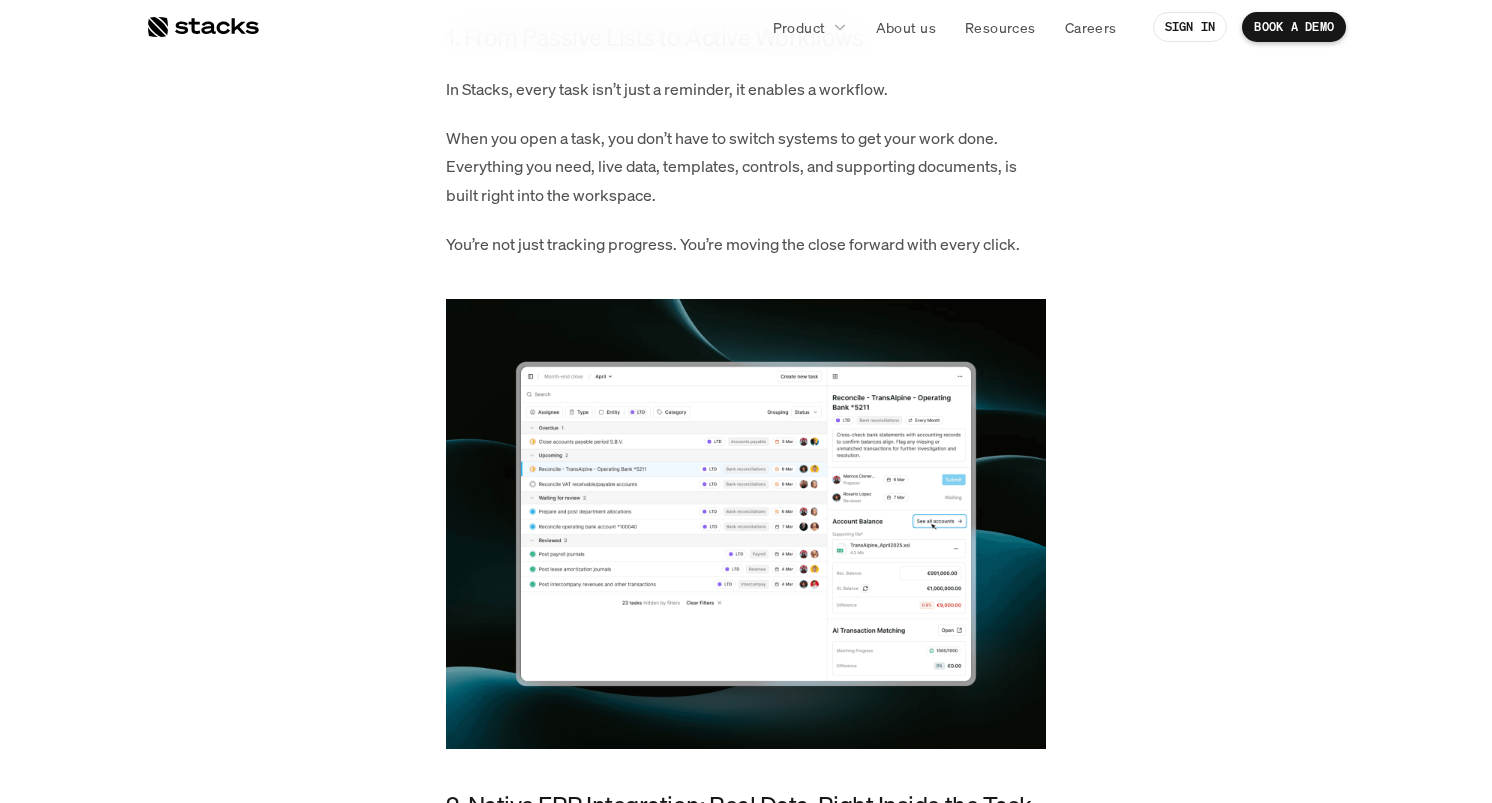 click on "When you open a task, you don’t have to switch systems to get your work done. Everything you need, live data, templates, controls, and supporting documents, is built right into the workspace." at bounding box center [746, 167] 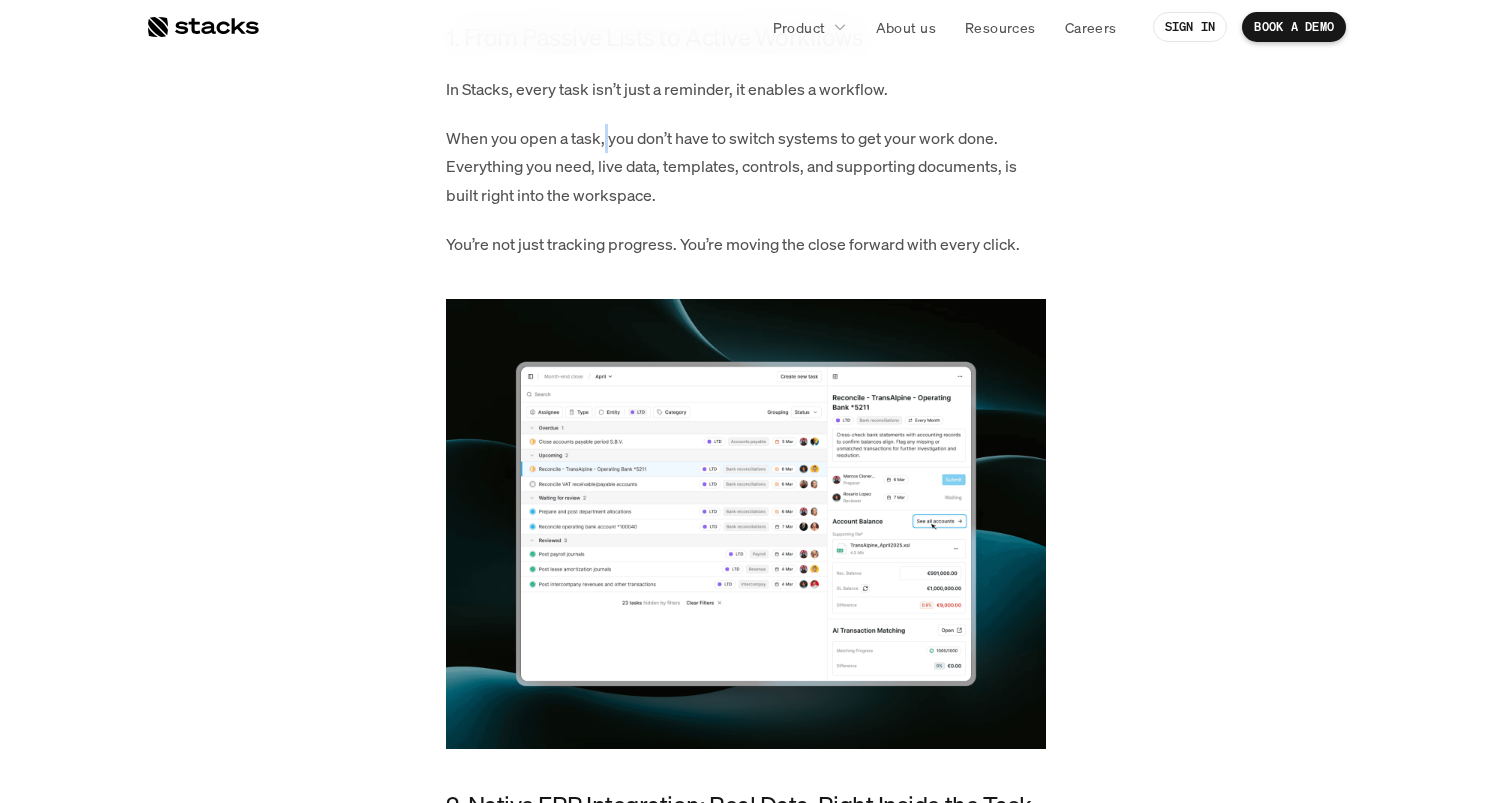 click on "When you open a task, you don’t have to switch systems to get your work done. Everything you need, live data, templates, controls, and supporting documents, is built right into the workspace." at bounding box center (746, 167) 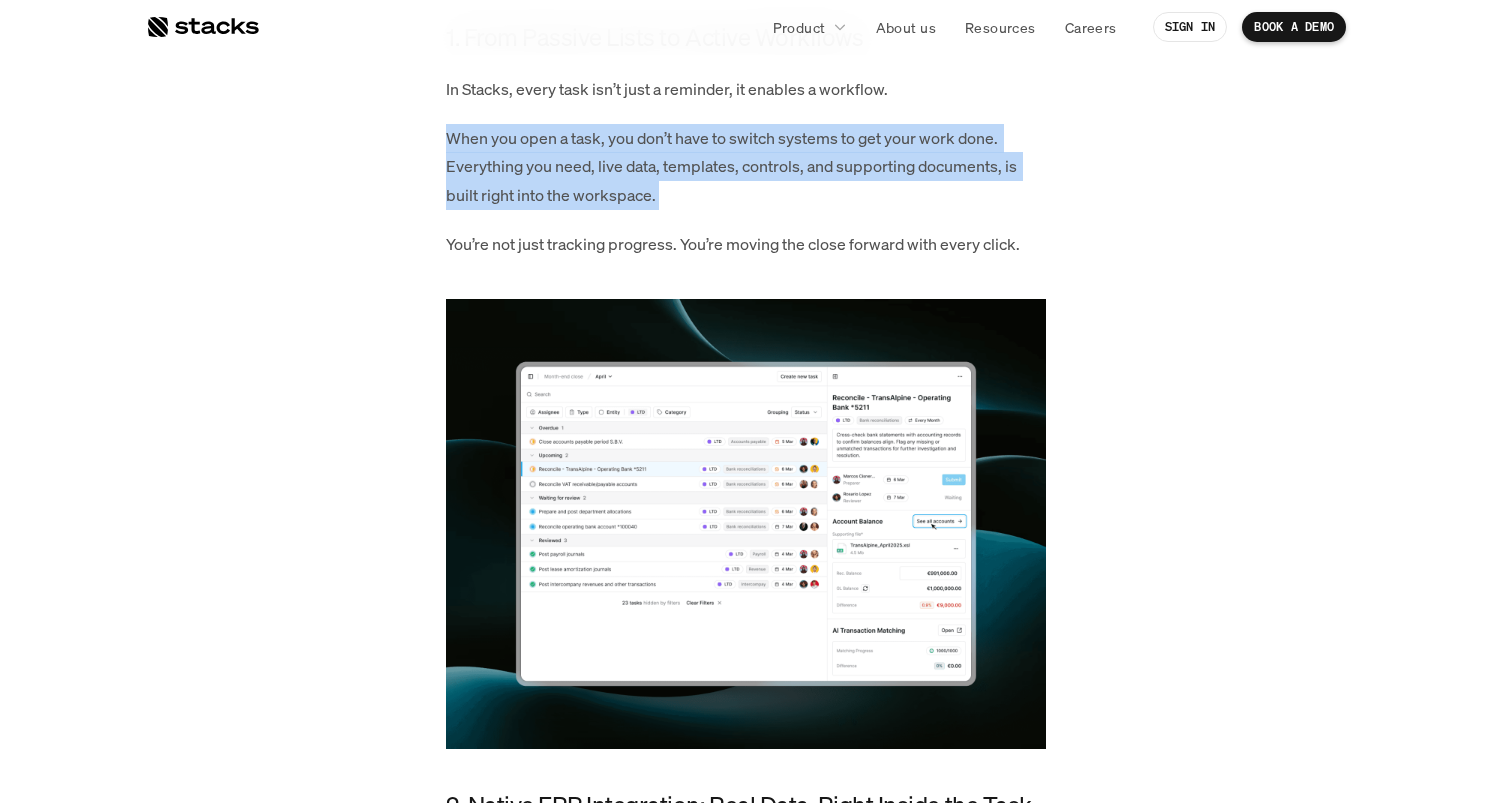 click on "When you open a task, you don’t have to switch systems to get your work done. Everything you need, live data, templates, controls, and supporting documents, is built right into the workspace." at bounding box center [746, 167] 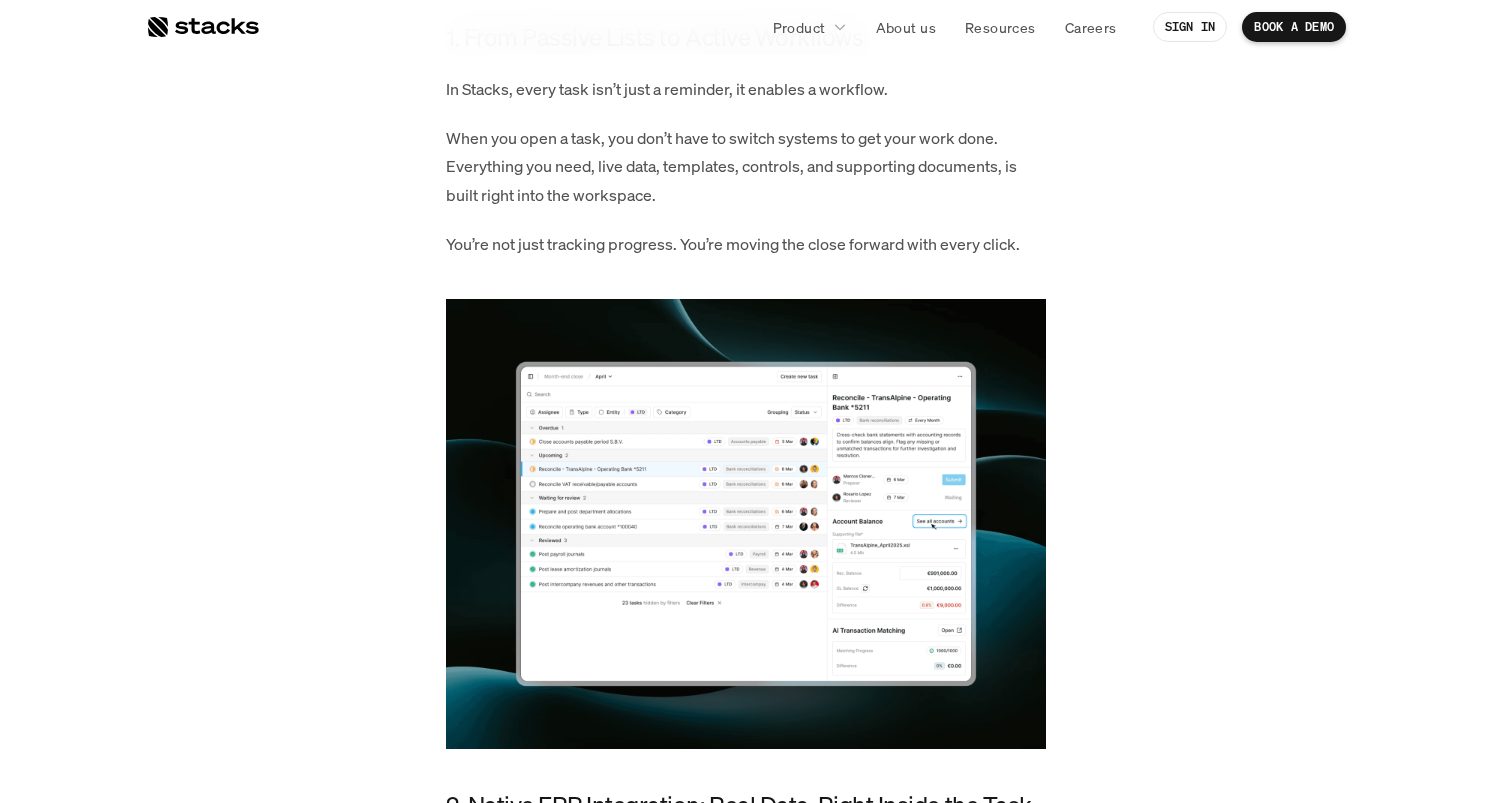 click on "For too long, finance teams have been stuck with task managers that feel like glorified to-do lists. Many close management tools have one thing in common: they’re reactive. They tell you what needs doing, but don’t help you actually do the work. When we design a product, we spend 80% of our effort focused on the end-users, the preparers, the IC accountants, and controllers who move the close forward every day. It was natural for us not to stop at a checklist, but to build a Workspace that truly helps teams get the work done. So we reimagined task management from the ground up—not just as a checklist, but as an active workspace built for speed, control, and the future of accounting operations. Here’s how Stacks Workspace changes the game: 1. From Passive Lists to Active Workflows In Stacks, every task isn’t just a reminder, it enables a workflow. You’re not just tracking progress. You’re moving the close forward with every click. 2. Native ERP Integration: Real Data, Right Inside the Task" at bounding box center [746, 1690] 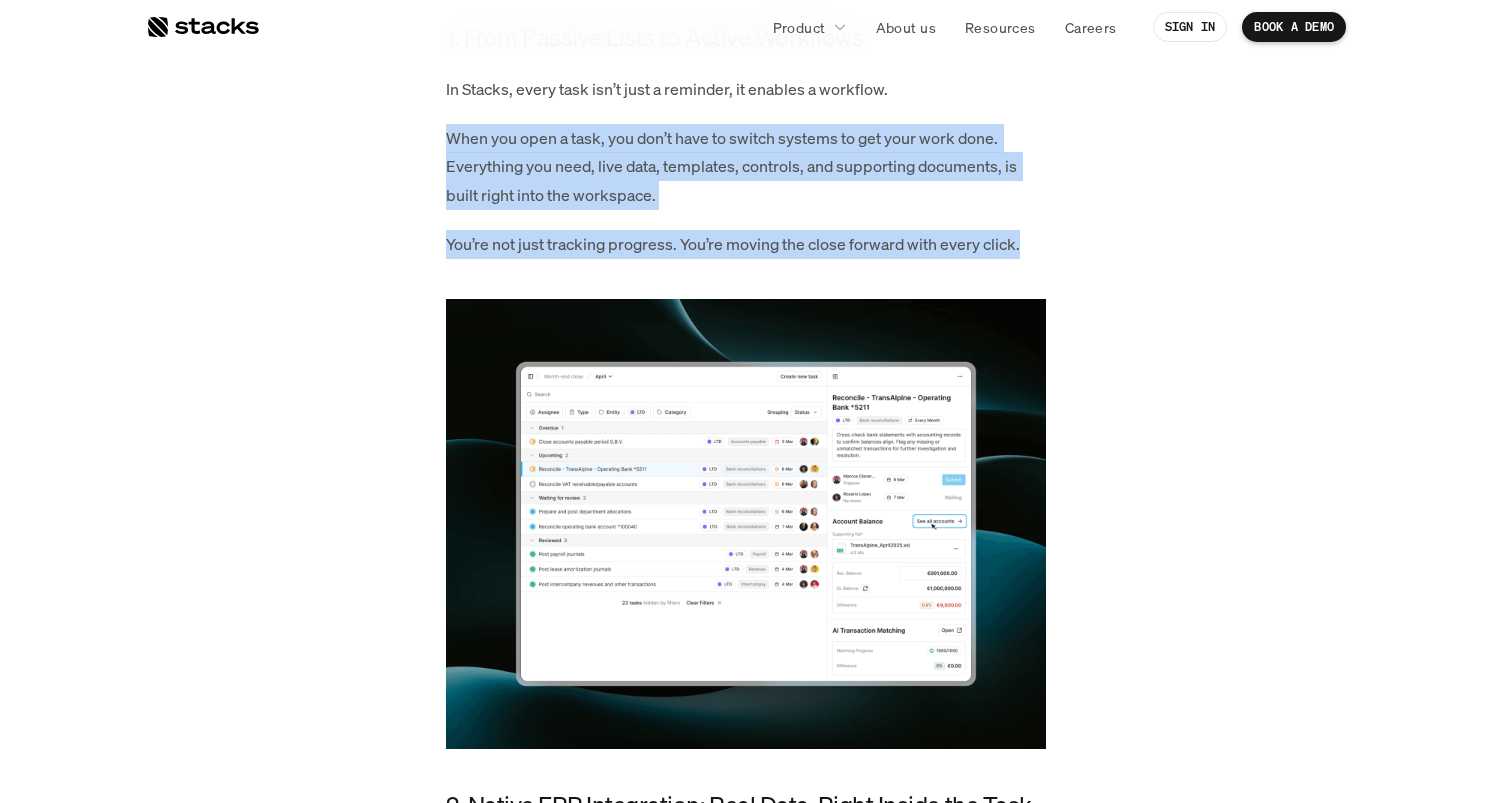 drag, startPoint x: 607, startPoint y: 138, endPoint x: 757, endPoint y: 293, distance: 215.69655 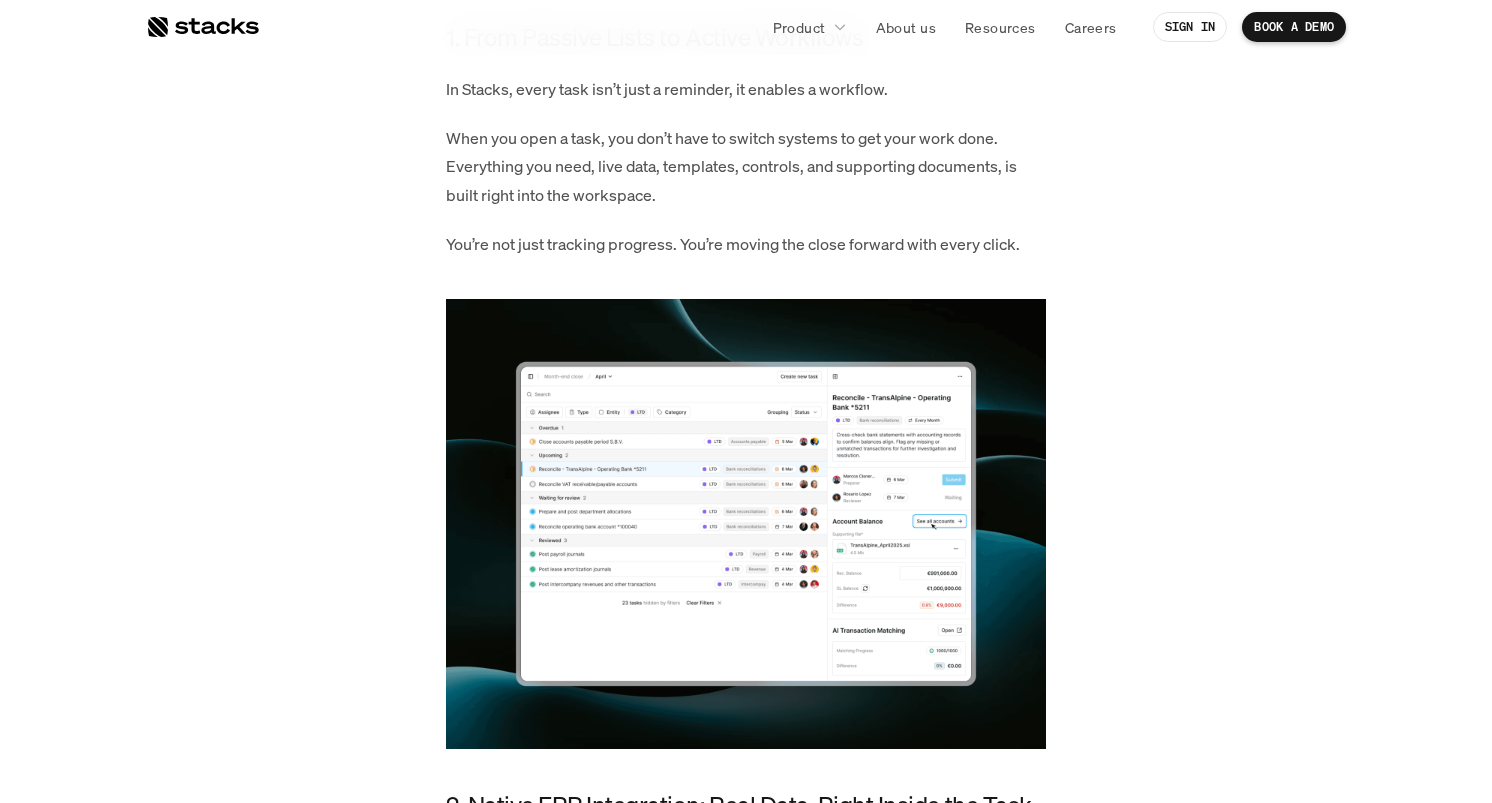 click on "When you open a task, you don’t have to switch systems to get your work done. Everything you need, live data, templates, controls, and supporting documents, is built right into the workspace." at bounding box center [746, 167] 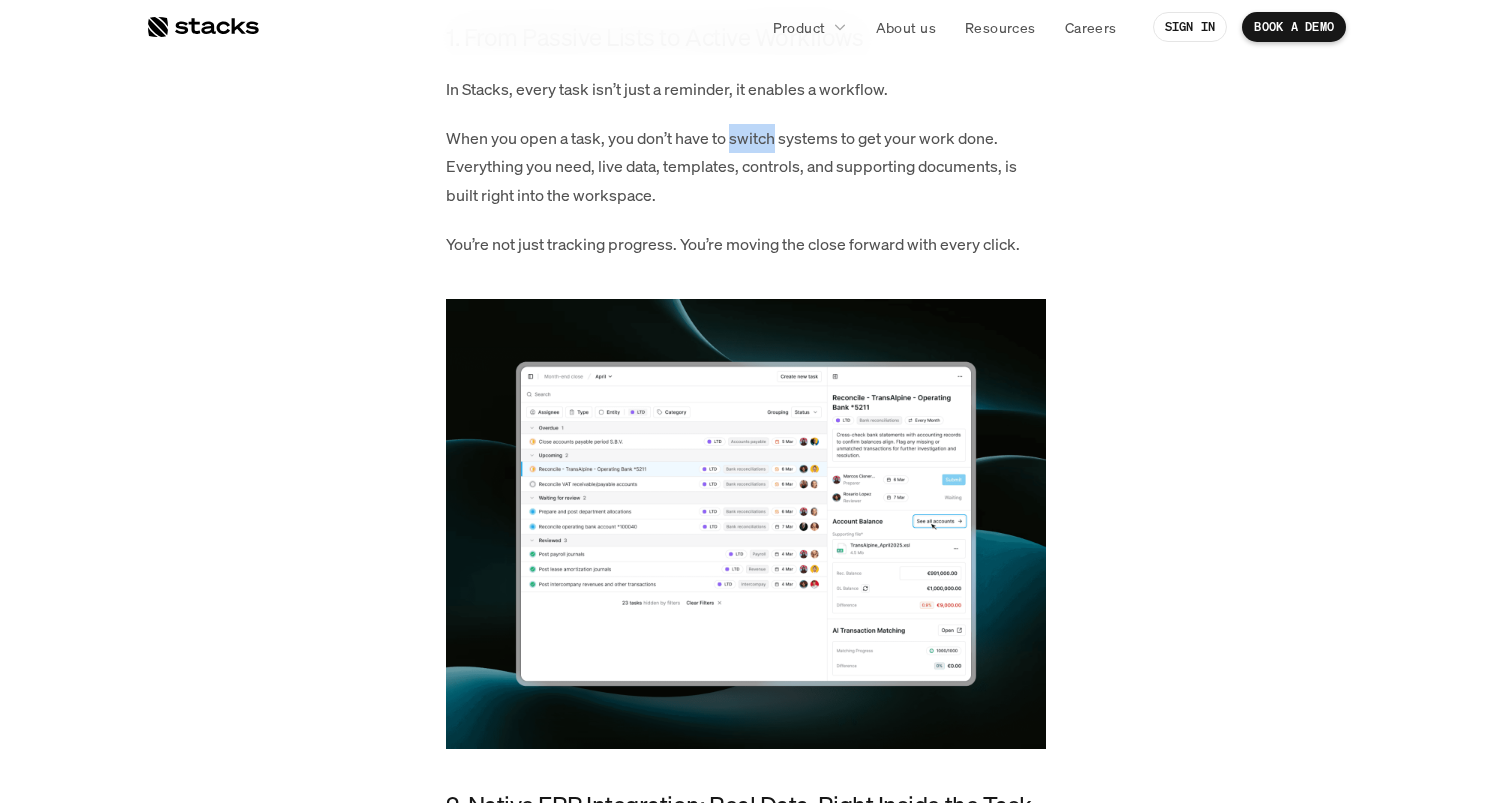 click on "When you open a task, you don’t have to switch systems to get your work done. Everything you need, live data, templates, controls, and supporting documents, is built right into the workspace." at bounding box center (746, 167) 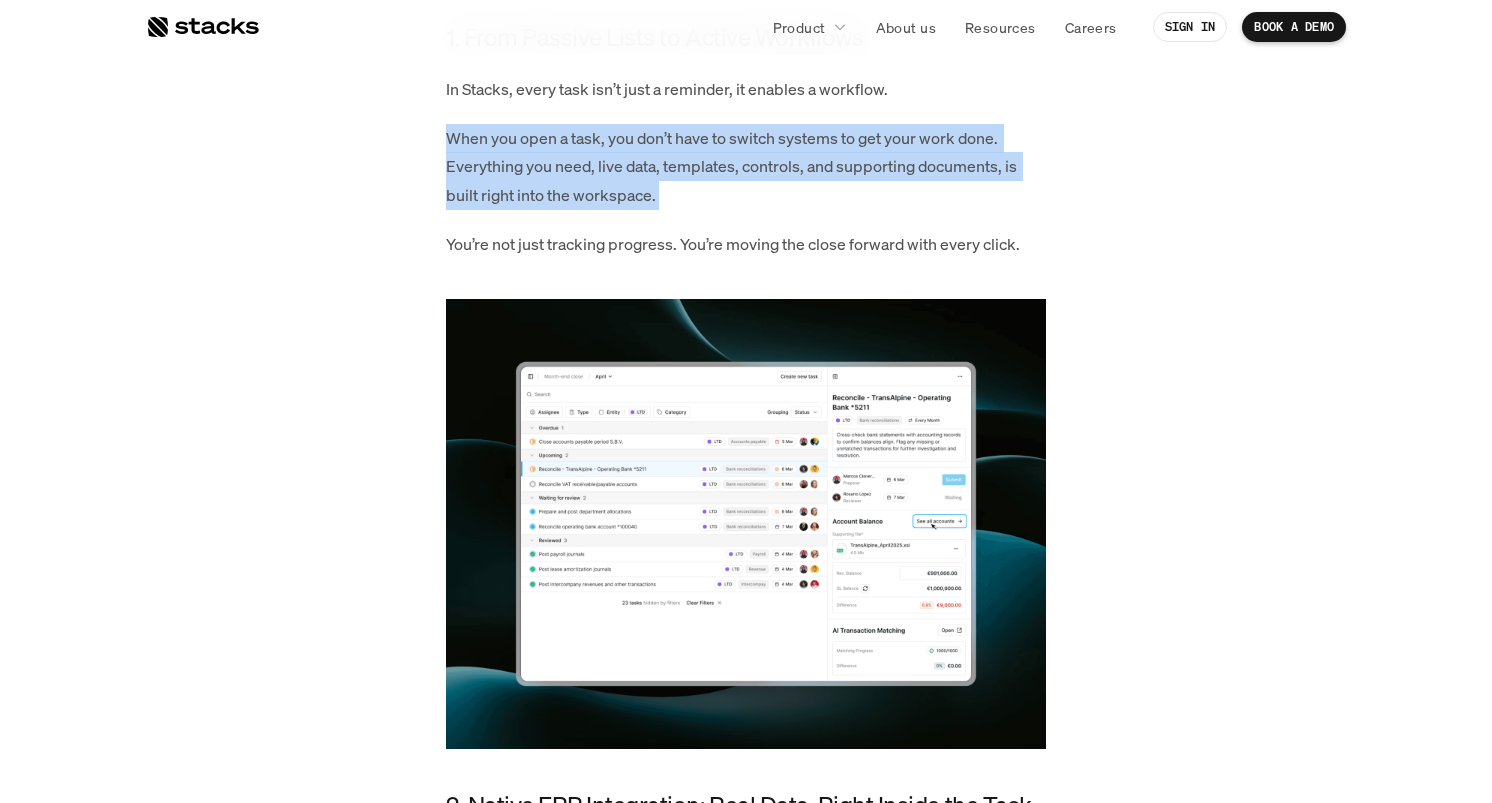 click on "When you open a task, you don’t have to switch systems to get your work done. Everything you need, live data, templates, controls, and supporting documents, is built right into the workspace." at bounding box center [746, 167] 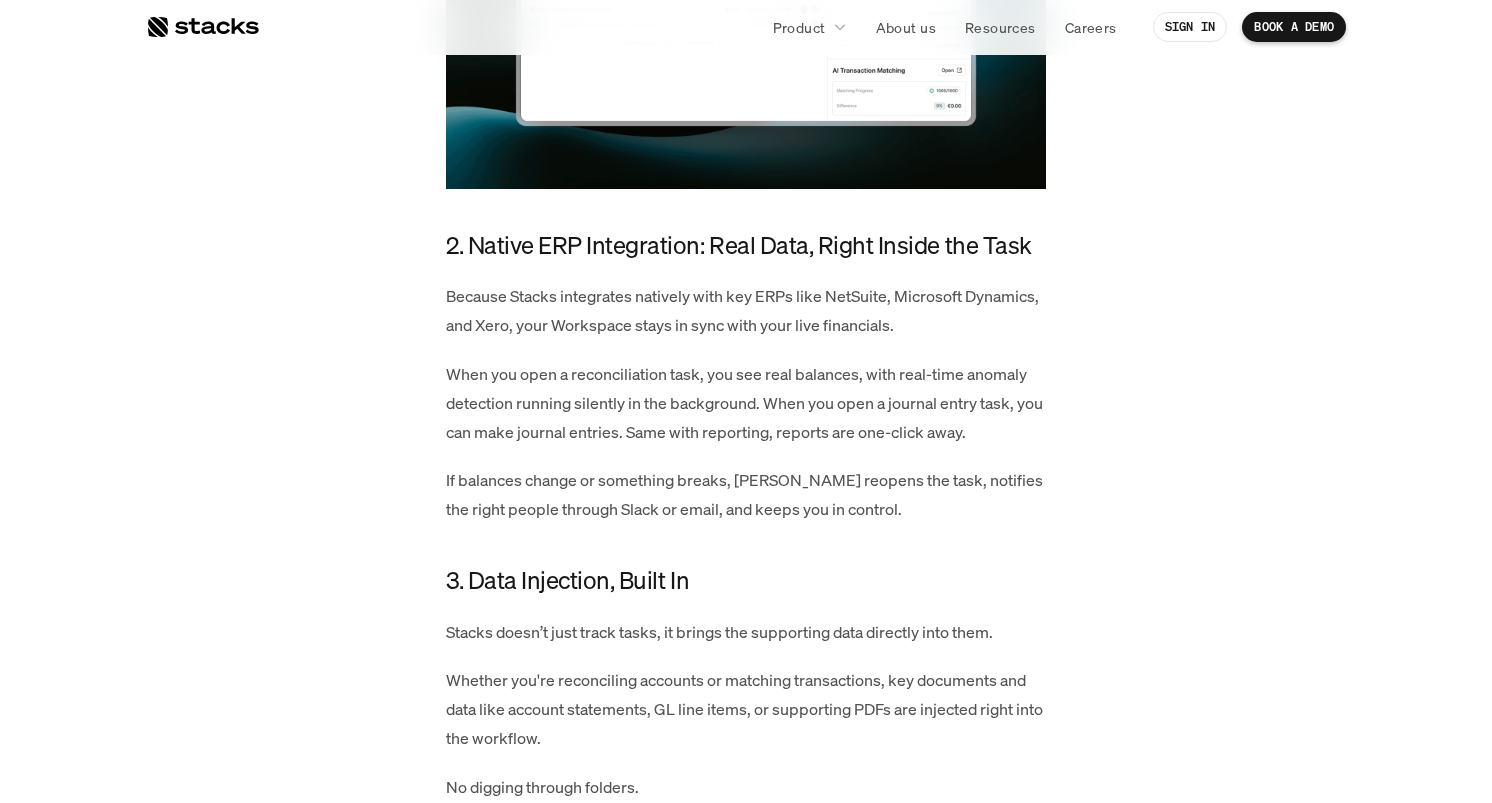 scroll, scrollTop: 1925, scrollLeft: 0, axis: vertical 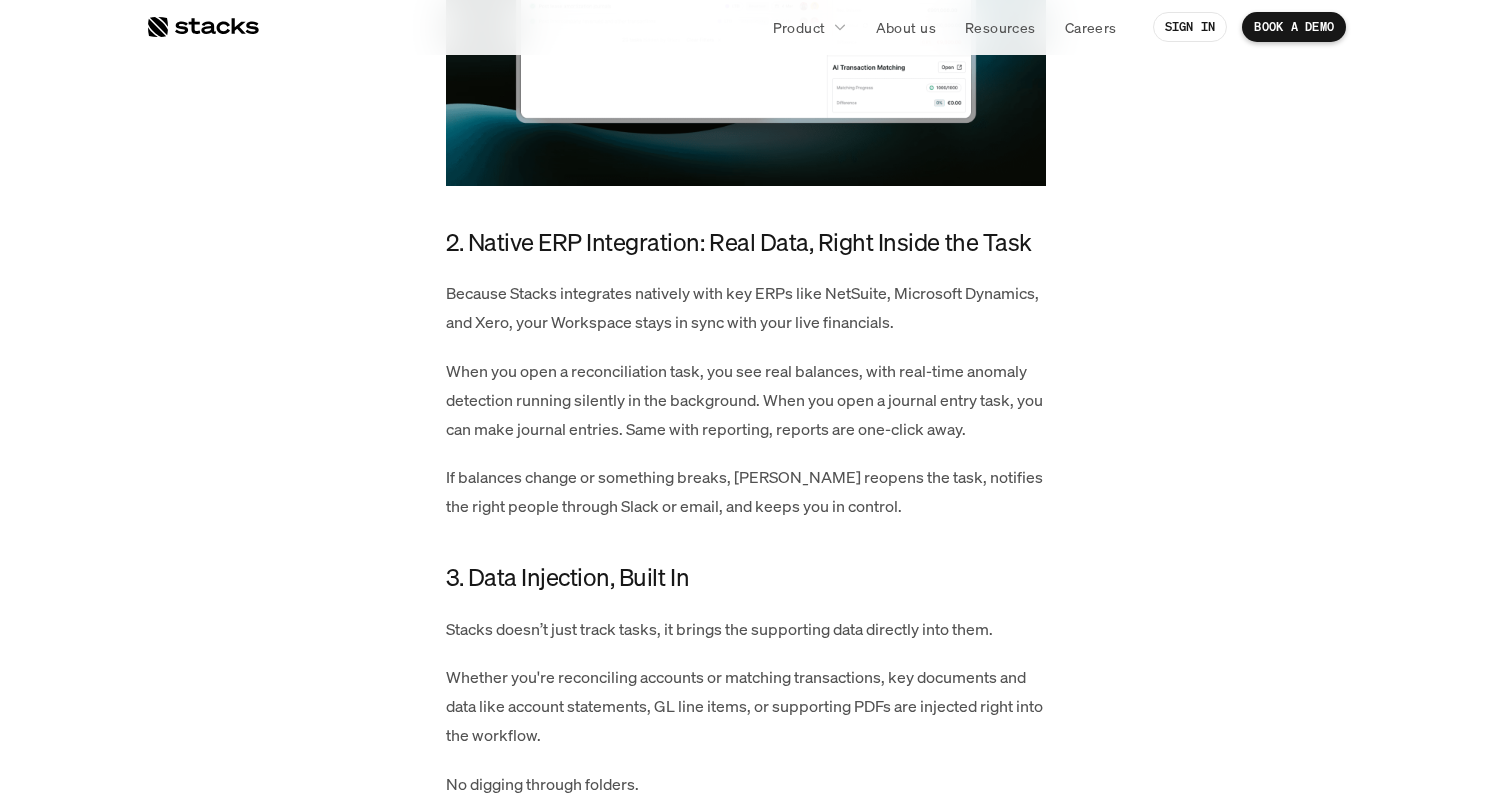 click on "Because Stacks integrates natively with key ERPs like NetSuite, Microsoft Dynamics, and Xero, your Workspace stays in sync with your live financials." at bounding box center (746, 308) 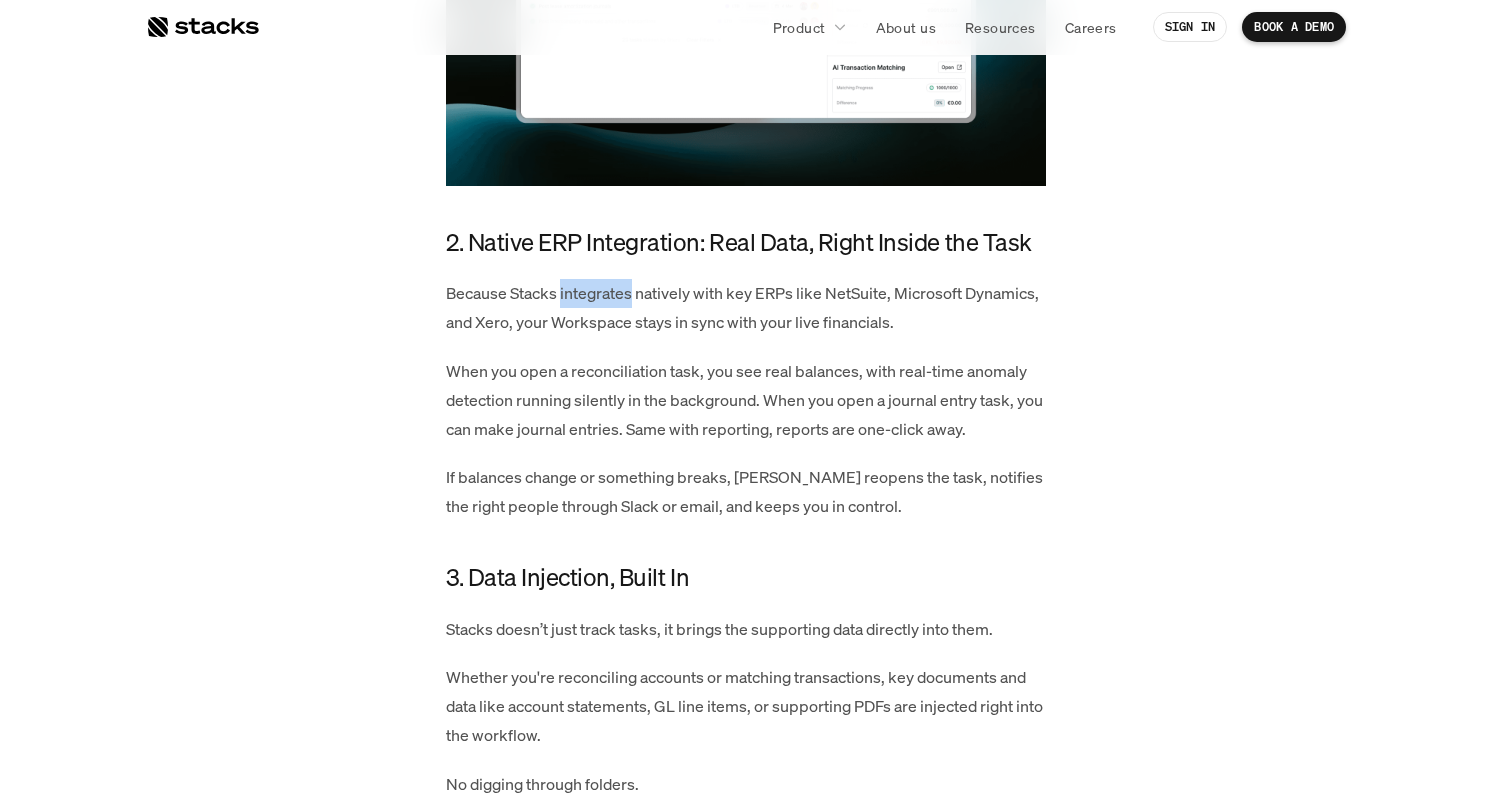 click on "Because Stacks integrates natively with key ERPs like NetSuite, Microsoft Dynamics, and Xero, your Workspace stays in sync with your live financials." at bounding box center [746, 308] 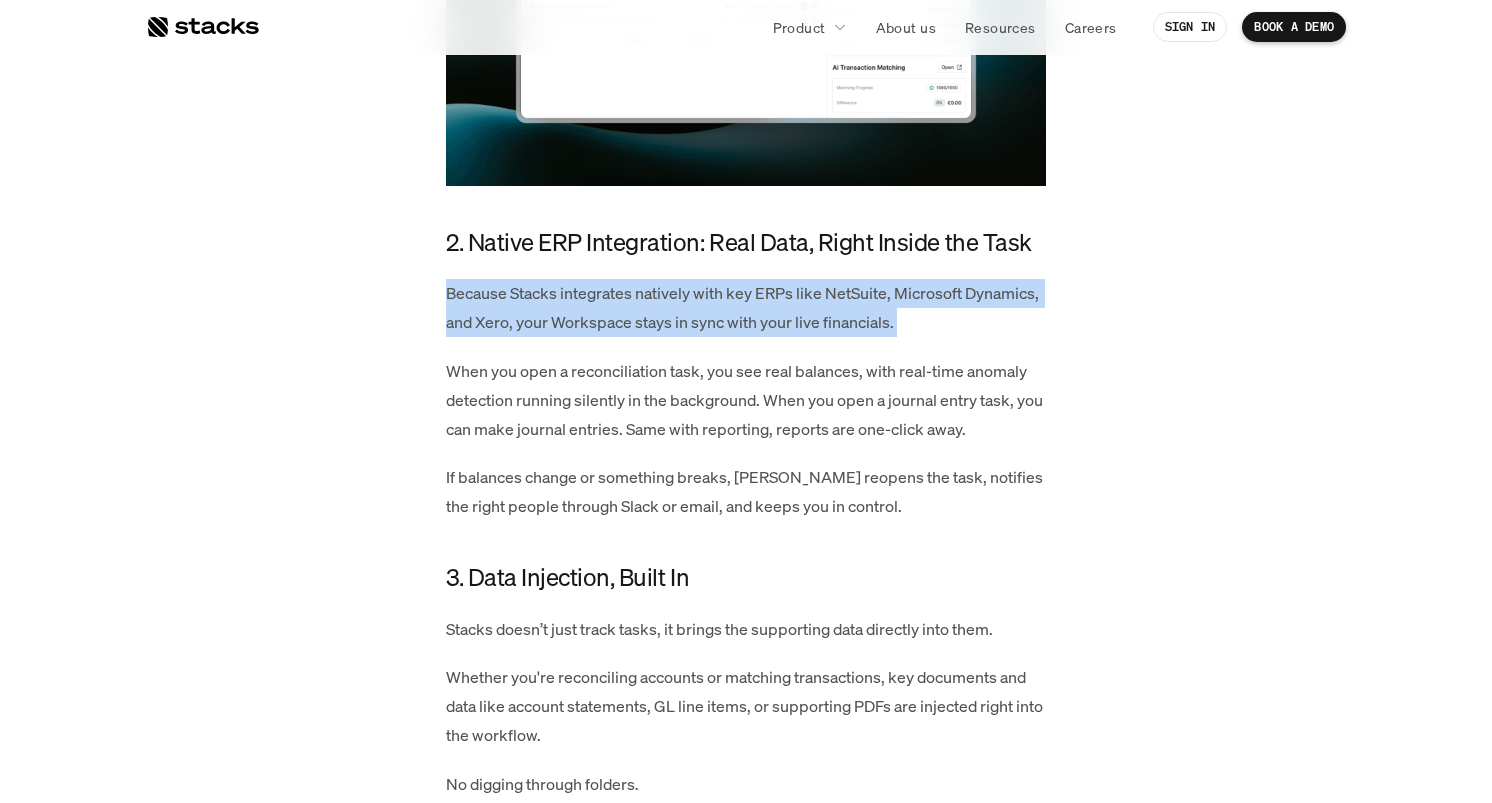 click on "Because Stacks integrates natively with key ERPs like NetSuite, Microsoft Dynamics, and Xero, your Workspace stays in sync with your live financials." at bounding box center [746, 308] 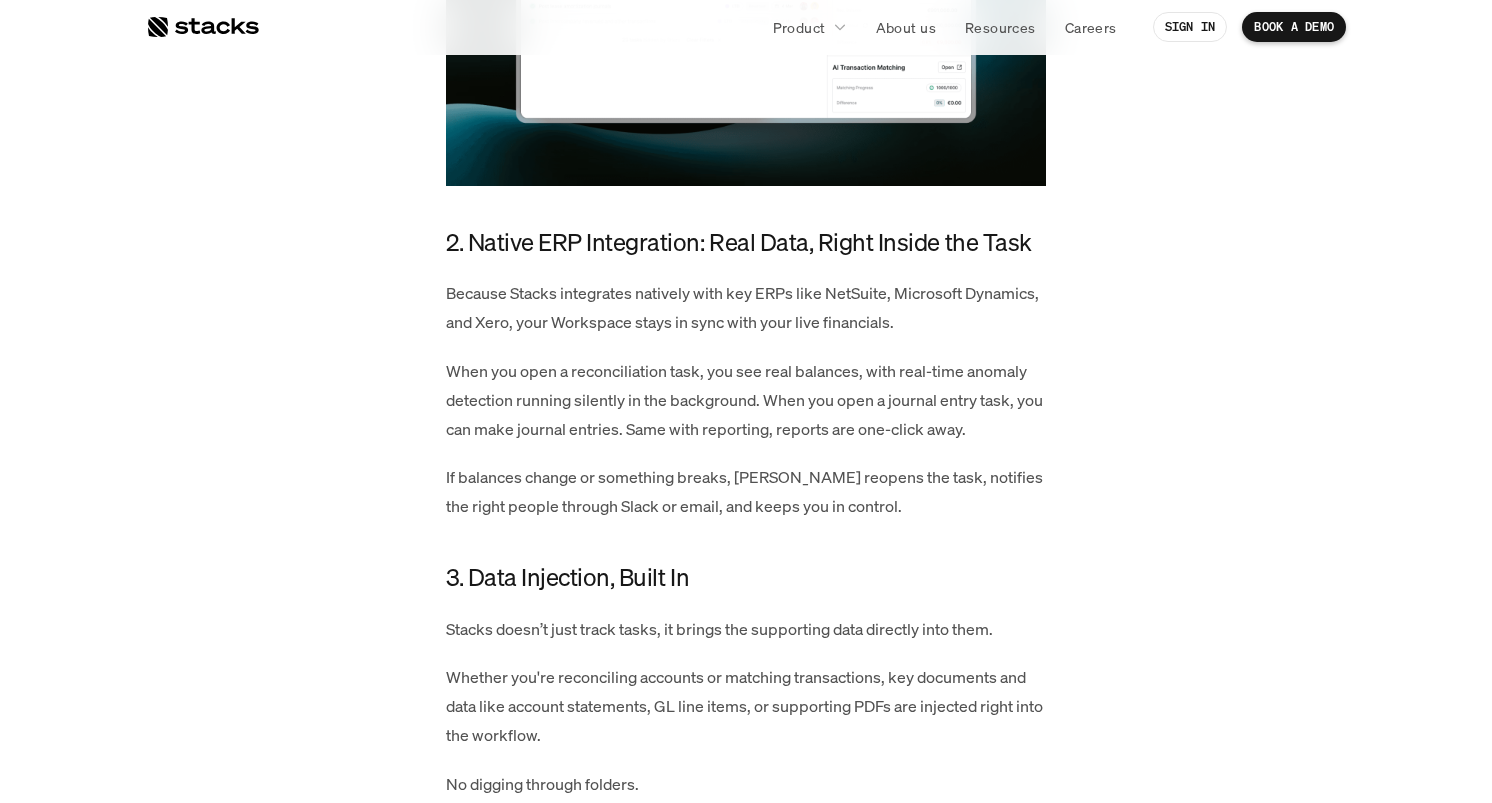 drag, startPoint x: 539, startPoint y: 297, endPoint x: 635, endPoint y: 469, distance: 196.97716 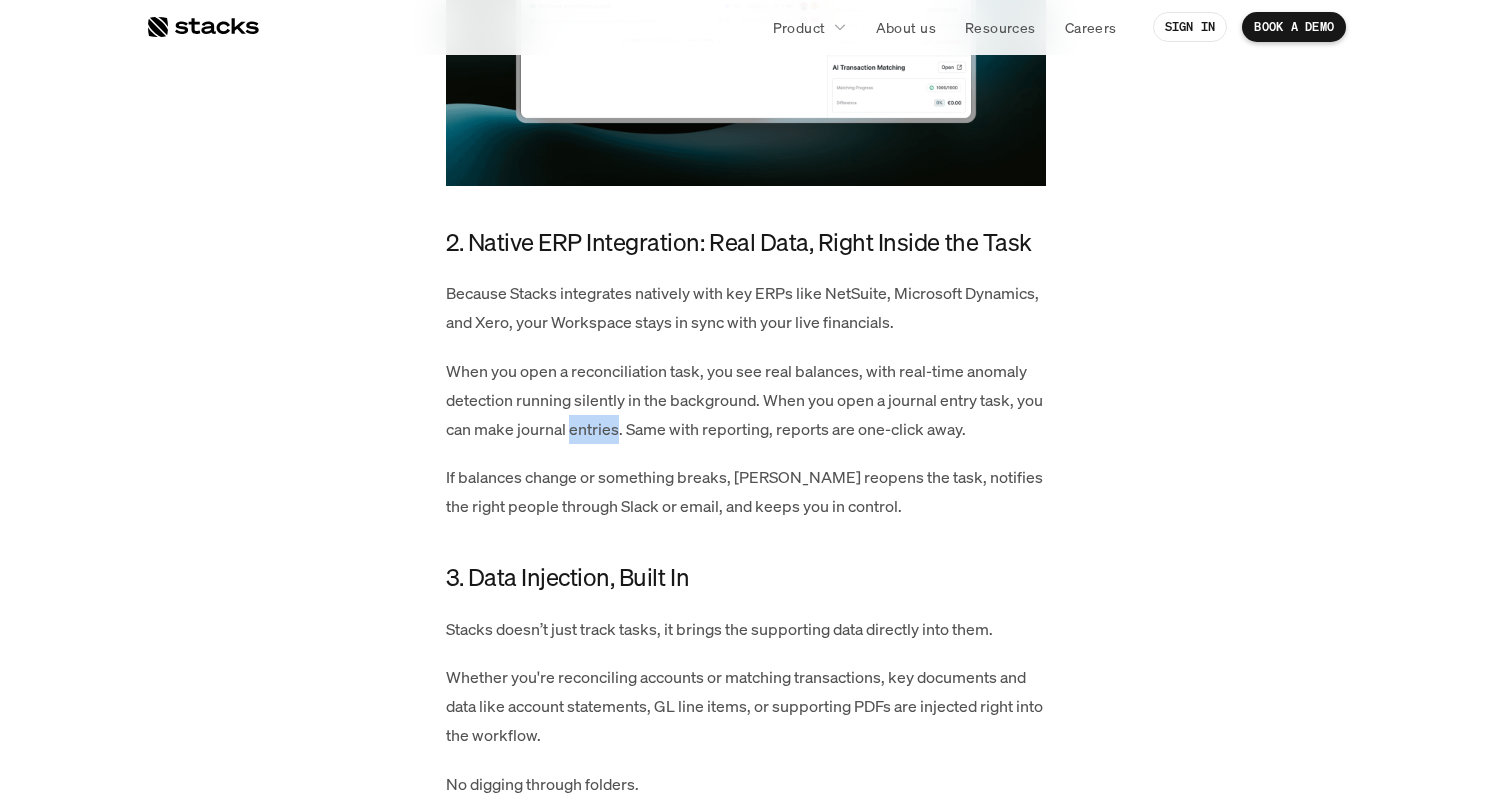 click on "When you open a reconciliation task, you see real balances, with real-time anomaly detection running silently in the background. When you open a journal entry task, you can make journal entries. Same with reporting, reports are one-click away." at bounding box center (746, 400) 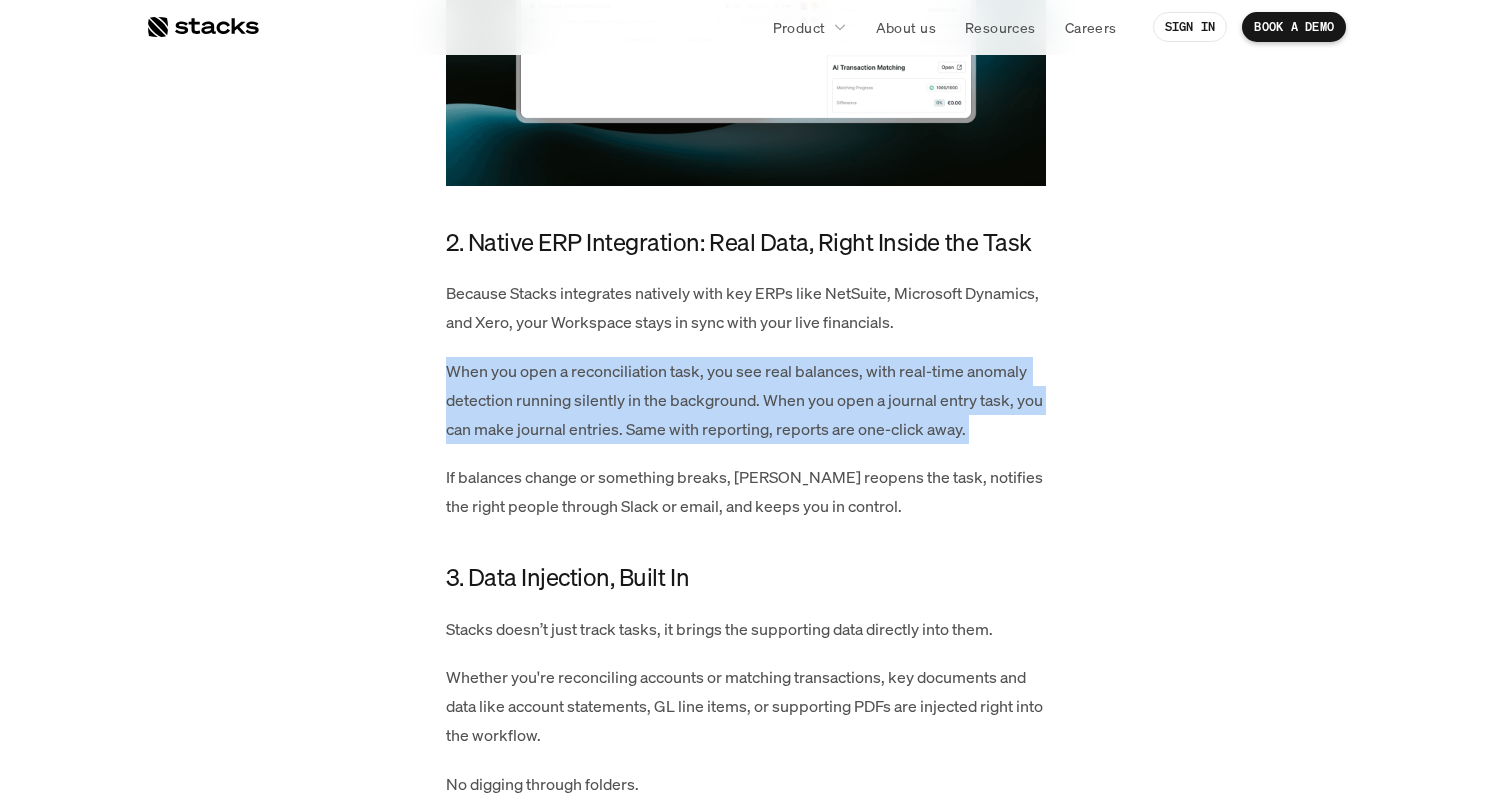 click on "When you open a reconciliation task, you see real balances, with real-time anomaly detection running silently in the background. When you open a journal entry task, you can make journal entries. Same with reporting, reports are one-click away." at bounding box center (746, 400) 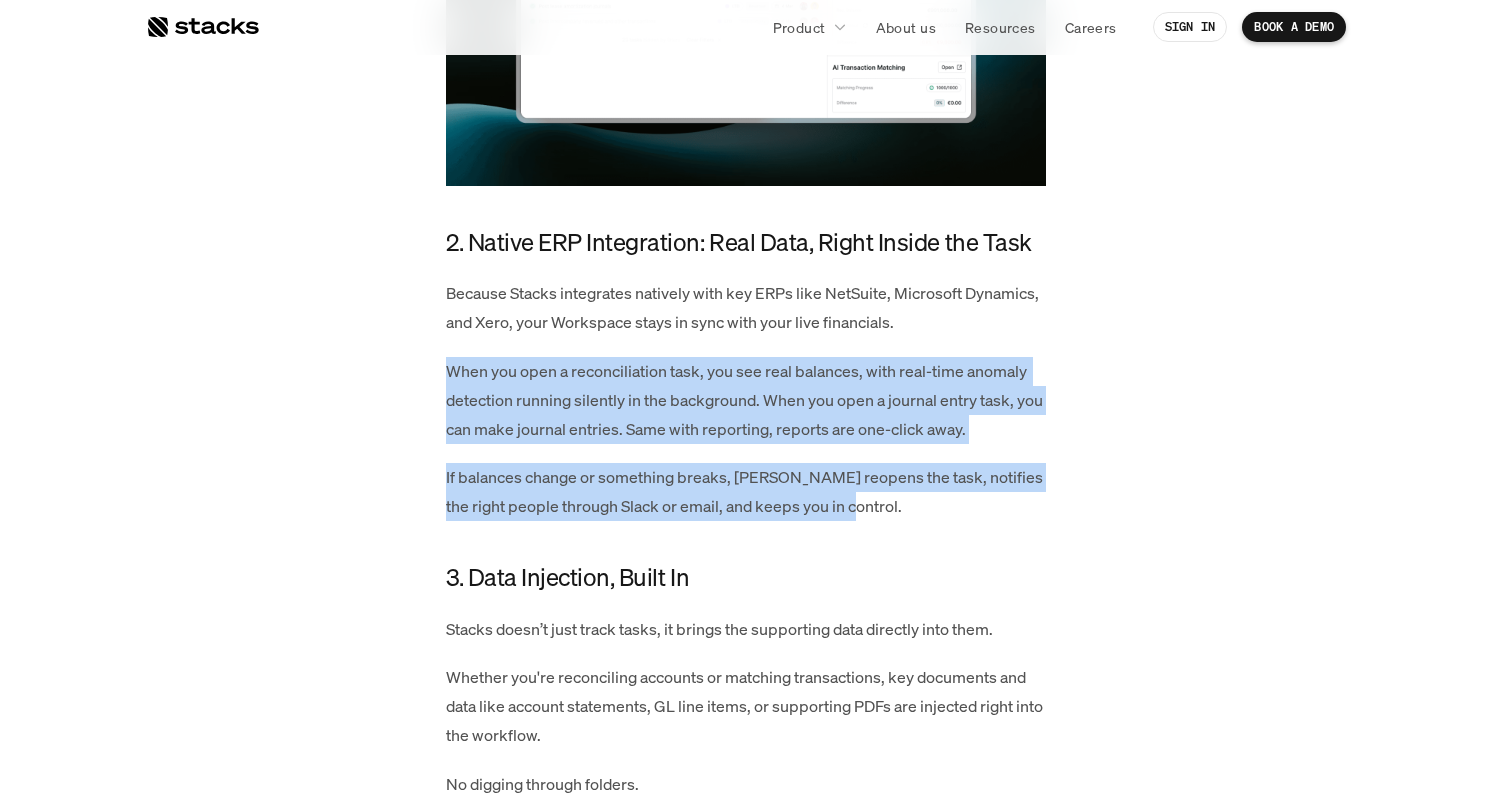 drag, startPoint x: 711, startPoint y: 368, endPoint x: 637, endPoint y: 563, distance: 208.56894 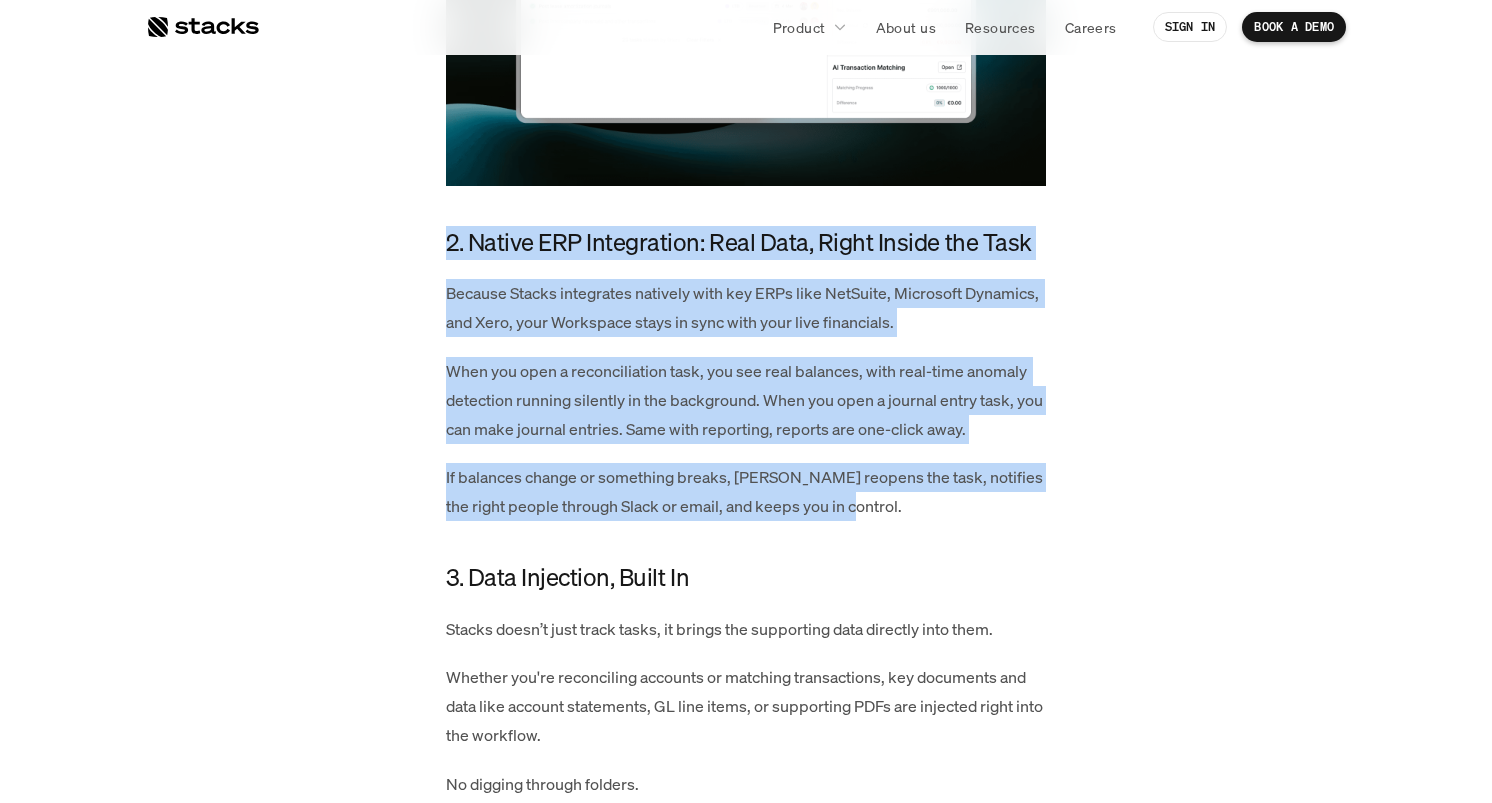 drag, startPoint x: 637, startPoint y: 563, endPoint x: 686, endPoint y: 241, distance: 325.7069 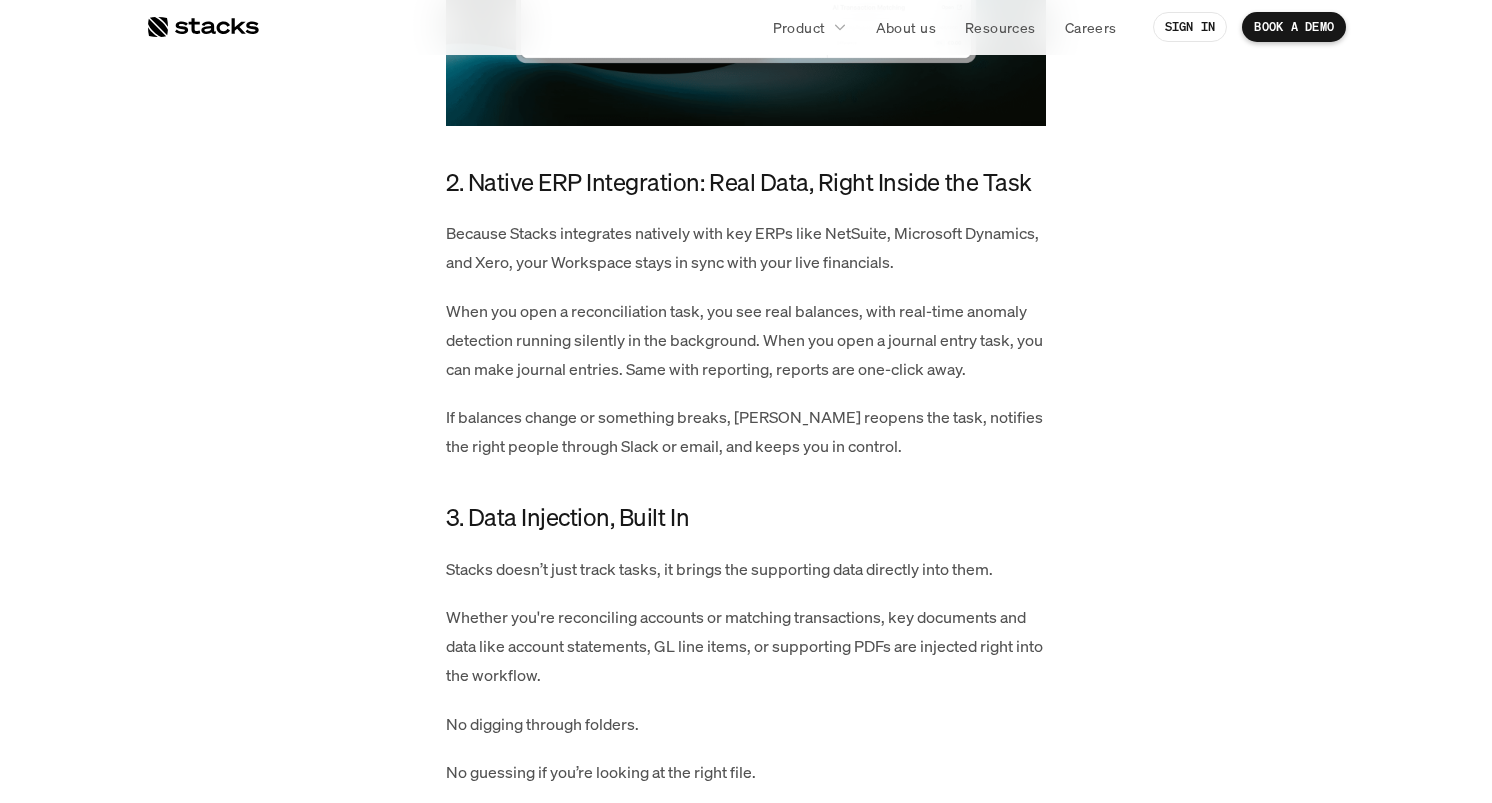 scroll, scrollTop: 2007, scrollLeft: 0, axis: vertical 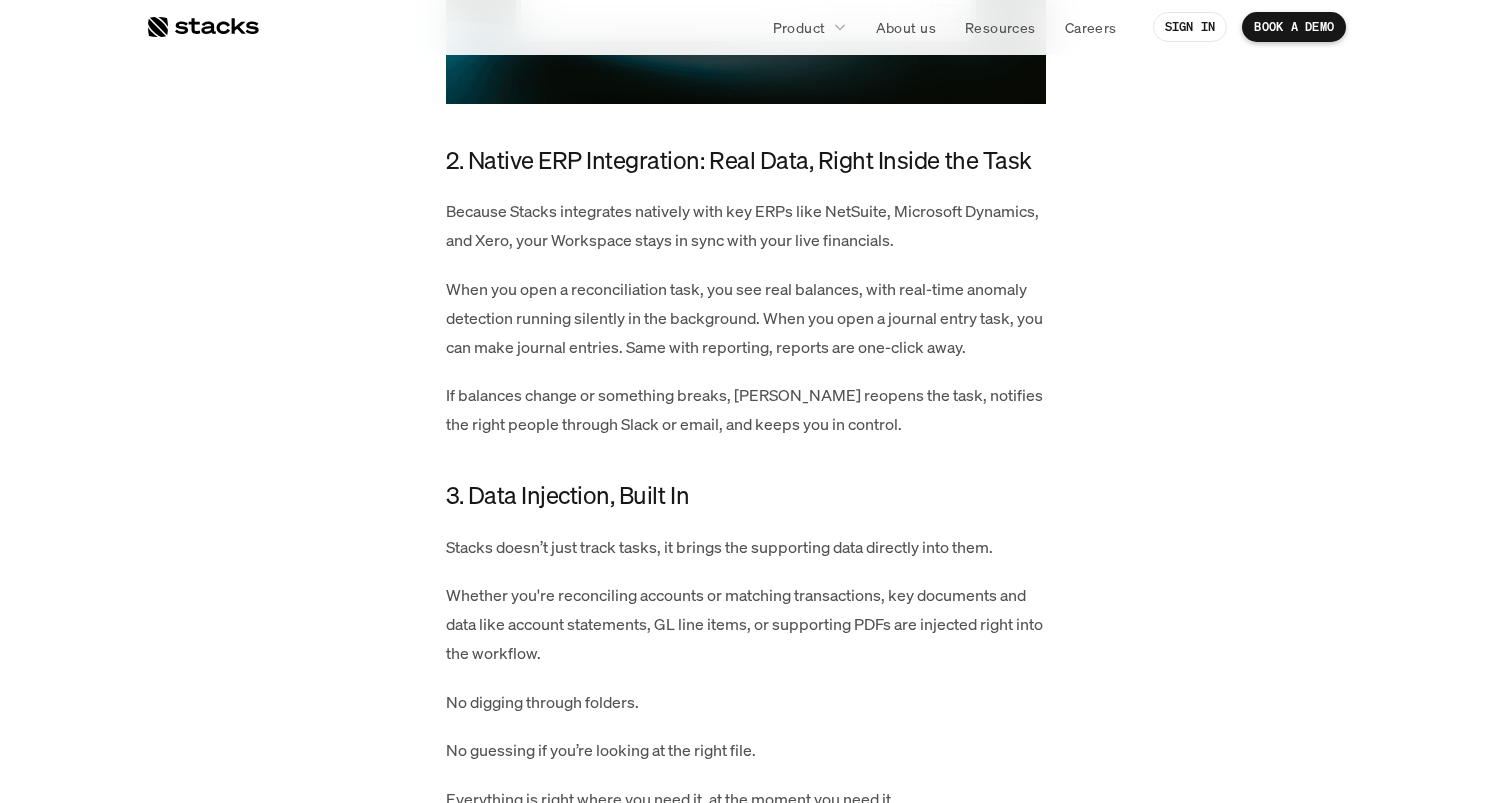 click on "For too long, finance teams have been stuck with task managers that feel like glorified to-do lists. Many close management tools have one thing in common: they’re reactive. They tell you what needs doing, but don’t help you actually do the work. When we design a product, we spend 80% of our effort focused on the end-users, the preparers, the IC accountants, and controllers who move the close forward every day. It was natural for us not to stop at a checklist, but to build a Workspace that truly helps teams get the work done. So we reimagined task management from the ground up—not just as a checklist, but as an active workspace built for speed, control, and the future of accounting operations. Here’s how Stacks Workspace changes the game: 1. From Passive Lists to Active Workflows In Stacks, every task isn’t just a reminder, it enables a workflow. You’re not just tracking progress. You’re moving the close forward with every click. 2. Native ERP Integration: Real Data, Right Inside the Task" at bounding box center (746, 1045) 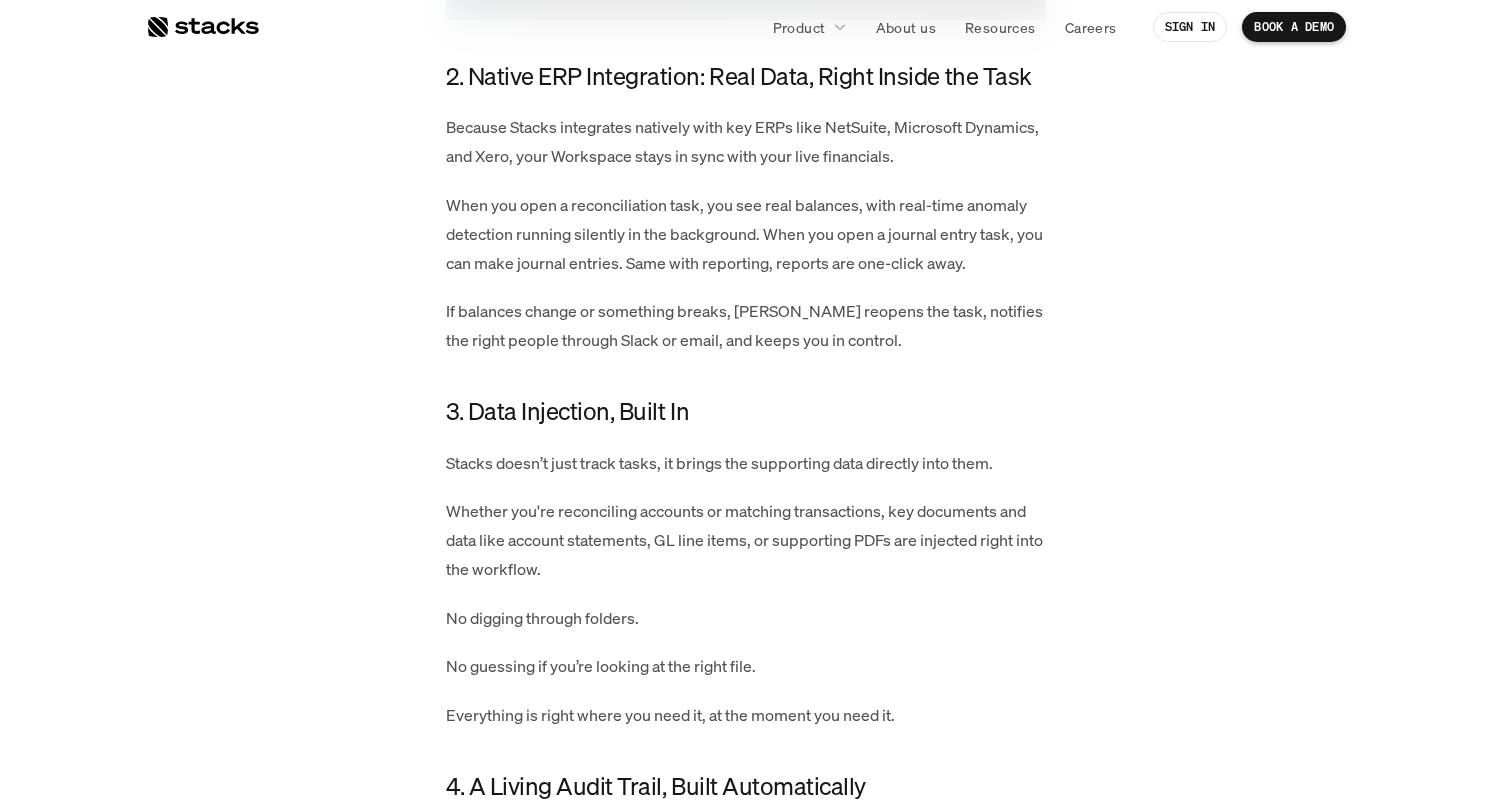 scroll, scrollTop: 2130, scrollLeft: 0, axis: vertical 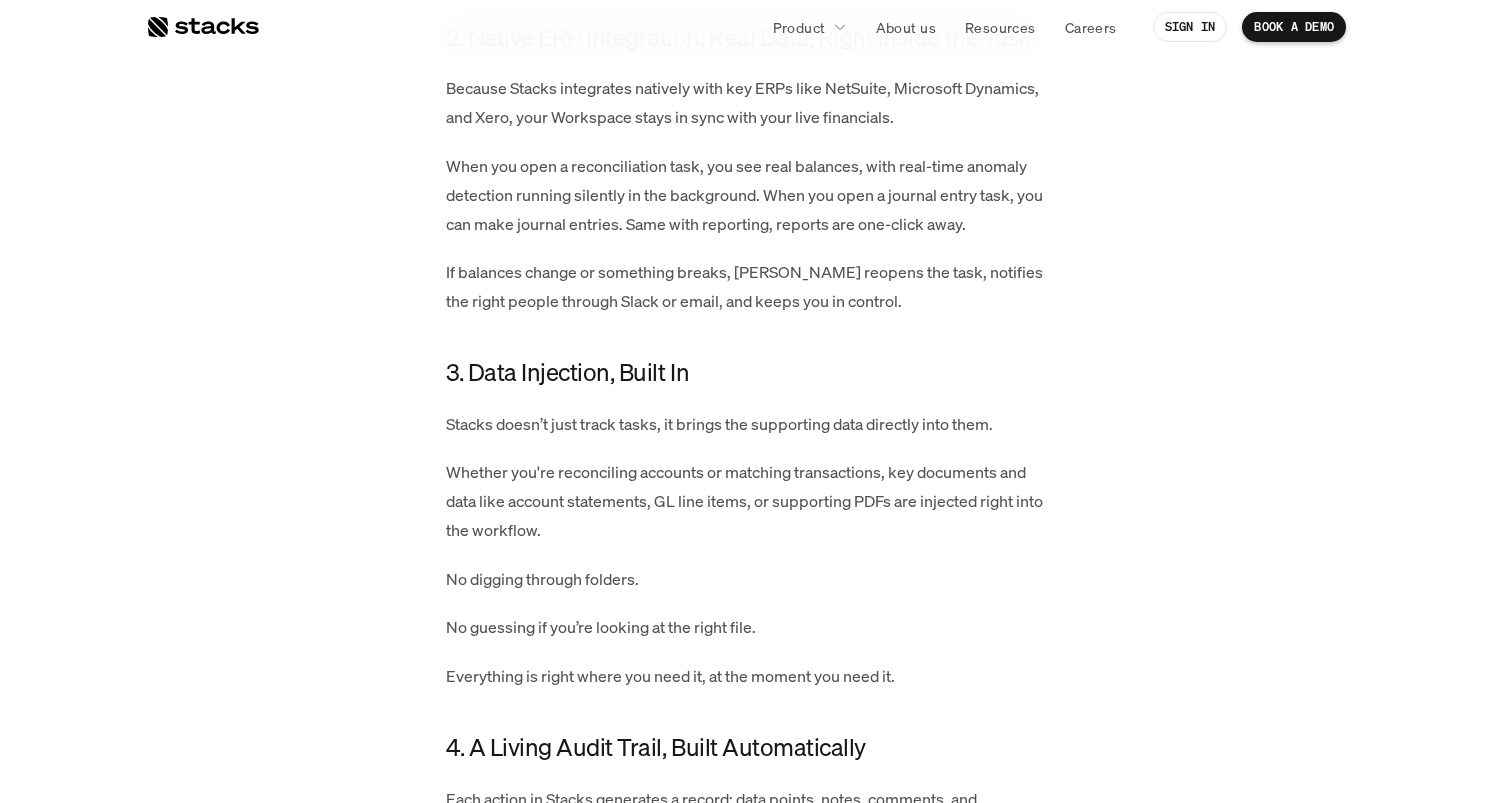 click on "For too long, finance teams have been stuck with task managers that feel like glorified to-do lists. Many close management tools have one thing in common: they’re reactive. They tell you what needs doing, but don’t help you actually do the work. When we design a product, we spend 80% of our effort focused on the end-users, the preparers, the IC accountants, and controllers who move the close forward every day. It was natural for us not to stop at a checklist, but to build a Workspace that truly helps teams get the work done. So we reimagined task management from the ground up—not just as a checklist, but as an active workspace built for speed, control, and the future of accounting operations. Here’s how Stacks Workspace changes the game: 1. From Passive Lists to Active Workflows In Stacks, every task isn’t just a reminder, it enables a workflow. You’re not just tracking progress. You’re moving the close forward with every click. 2. Native ERP Integration: Real Data, Right Inside the Task" at bounding box center (746, 922) 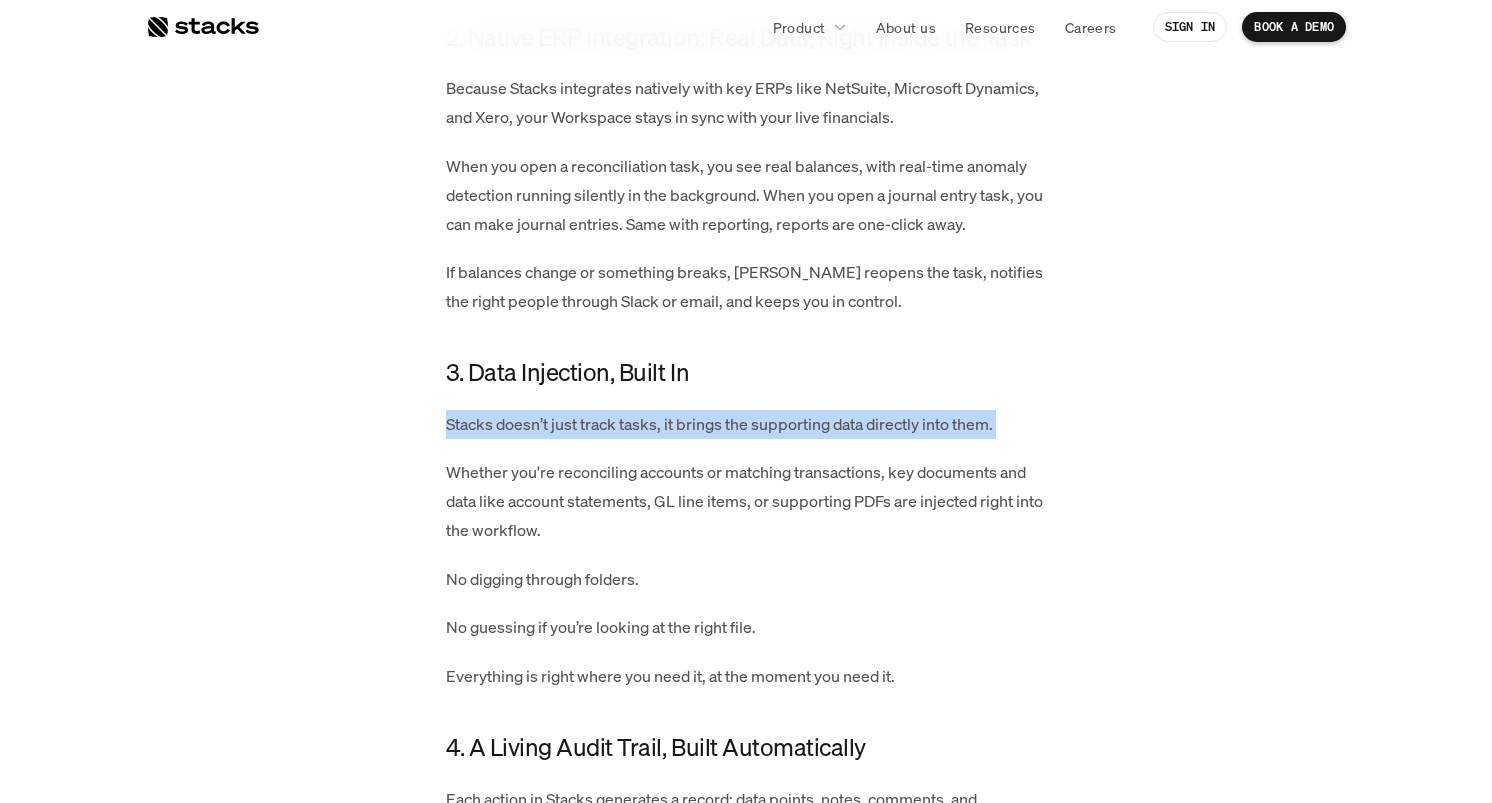 click on "For too long, finance teams have been stuck with task managers that feel like glorified to-do lists. Many close management tools have one thing in common: they’re reactive. They tell you what needs doing, but don’t help you actually do the work. When we design a product, we spend 80% of our effort focused on the end-users, the preparers, the IC accountants, and controllers who move the close forward every day. It was natural for us not to stop at a checklist, but to build a Workspace that truly helps teams get the work done. So we reimagined task management from the ground up—not just as a checklist, but as an active workspace built for speed, control, and the future of accounting operations. Here’s how Stacks Workspace changes the game: 1. From Passive Lists to Active Workflows In Stacks, every task isn’t just a reminder, it enables a workflow. You’re not just tracking progress. You’re moving the close forward with every click. 2. Native ERP Integration: Real Data, Right Inside the Task" at bounding box center (746, 922) 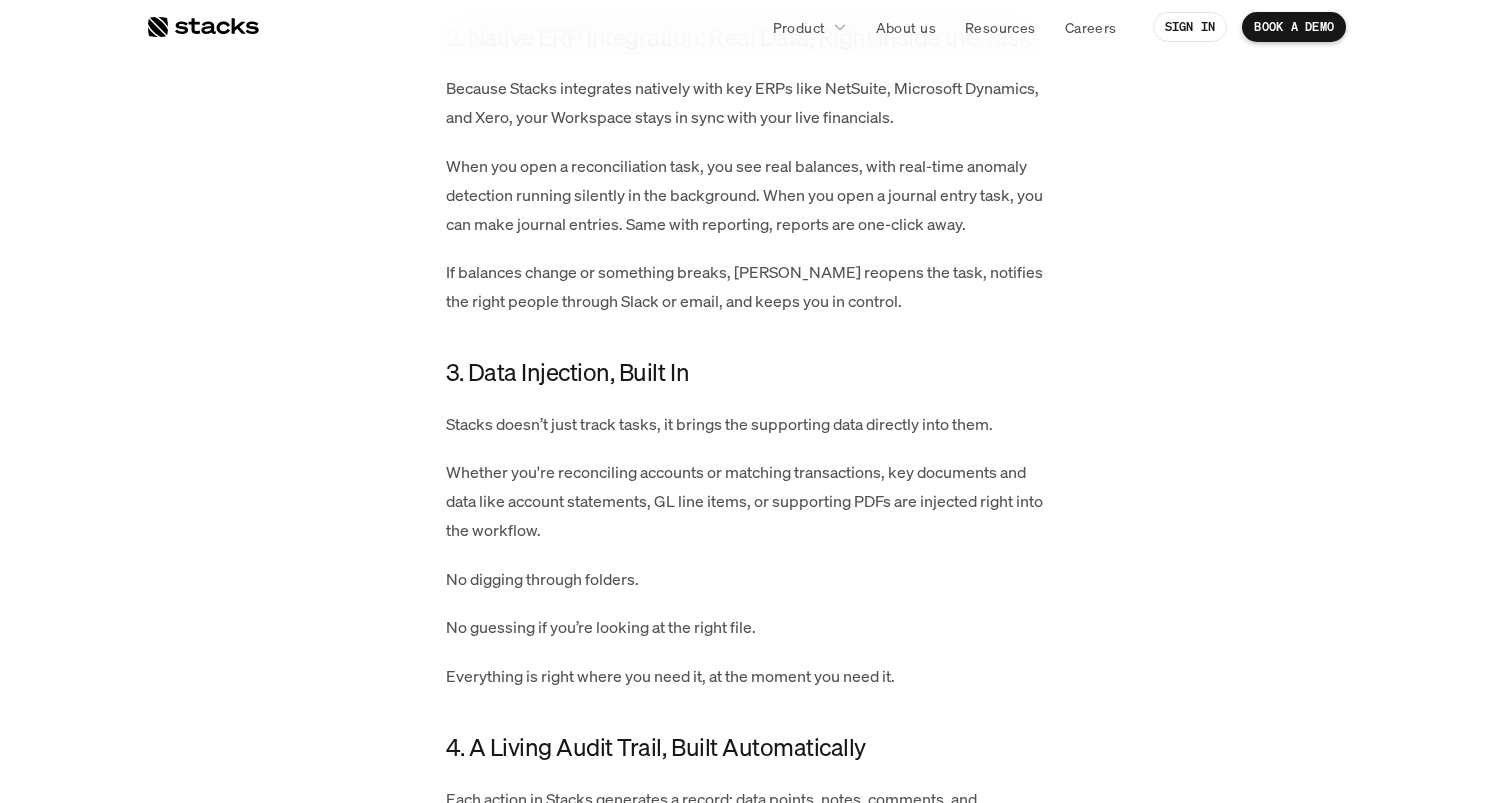 click on "For too long, finance teams have been stuck with task managers that feel like glorified to-do lists. Many close management tools have one thing in common: they’re reactive. They tell you what needs doing, but don’t help you actually do the work. When we design a product, we spend 80% of our effort focused on the end-users, the preparers, the IC accountants, and controllers who move the close forward every day. It was natural for us not to stop at a checklist, but to build a Workspace that truly helps teams get the work done. So we reimagined task management from the ground up—not just as a checklist, but as an active workspace built for speed, control, and the future of accounting operations. Here’s how Stacks Workspace changes the game: 1. From Passive Lists to Active Workflows In Stacks, every task isn’t just a reminder, it enables a workflow. You’re not just tracking progress. You’re moving the close forward with every click. 2. Native ERP Integration: Real Data, Right Inside the Task" at bounding box center [746, 922] 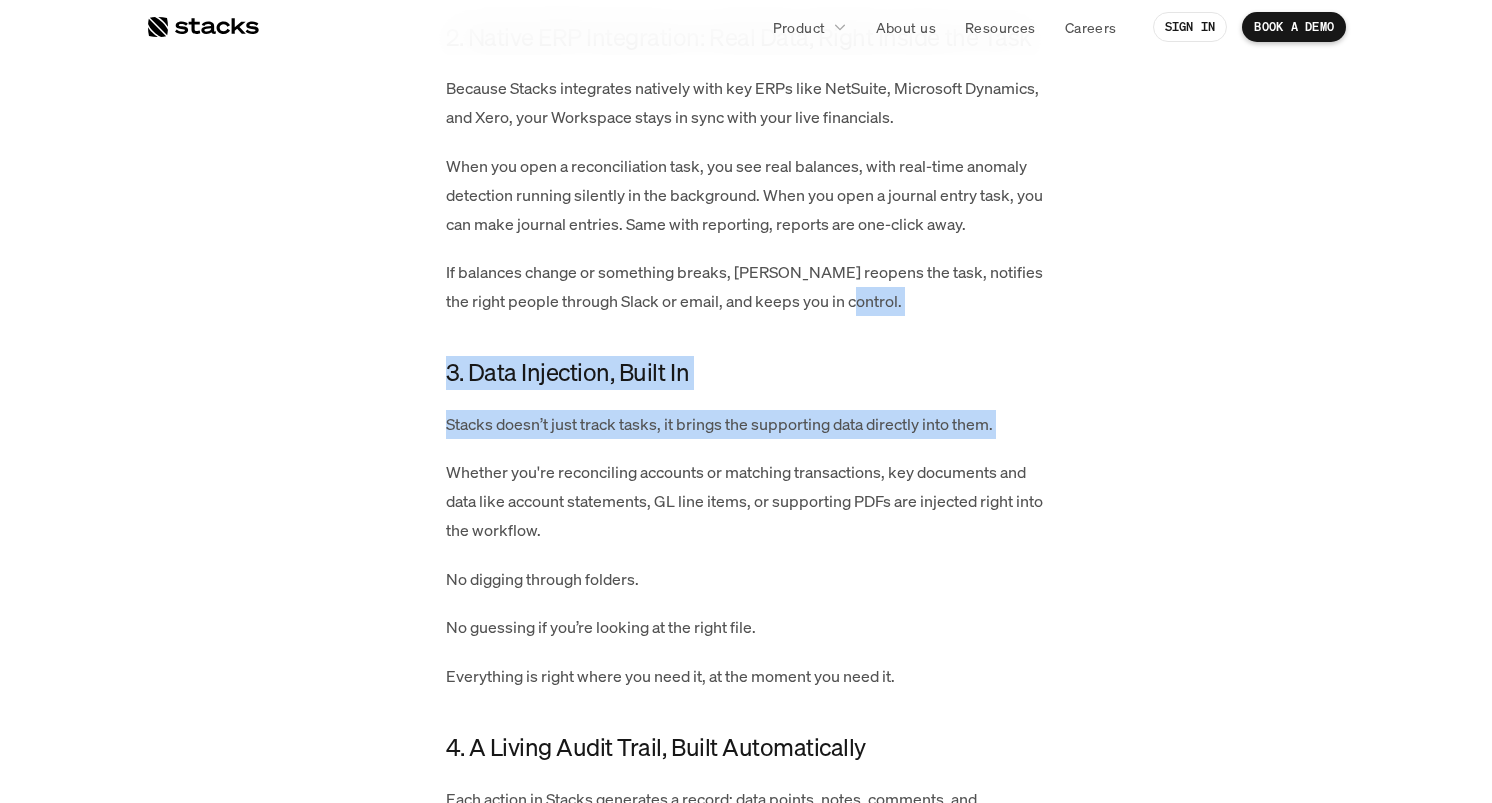 drag, startPoint x: 646, startPoint y: 361, endPoint x: 781, endPoint y: 490, distance: 186.7244 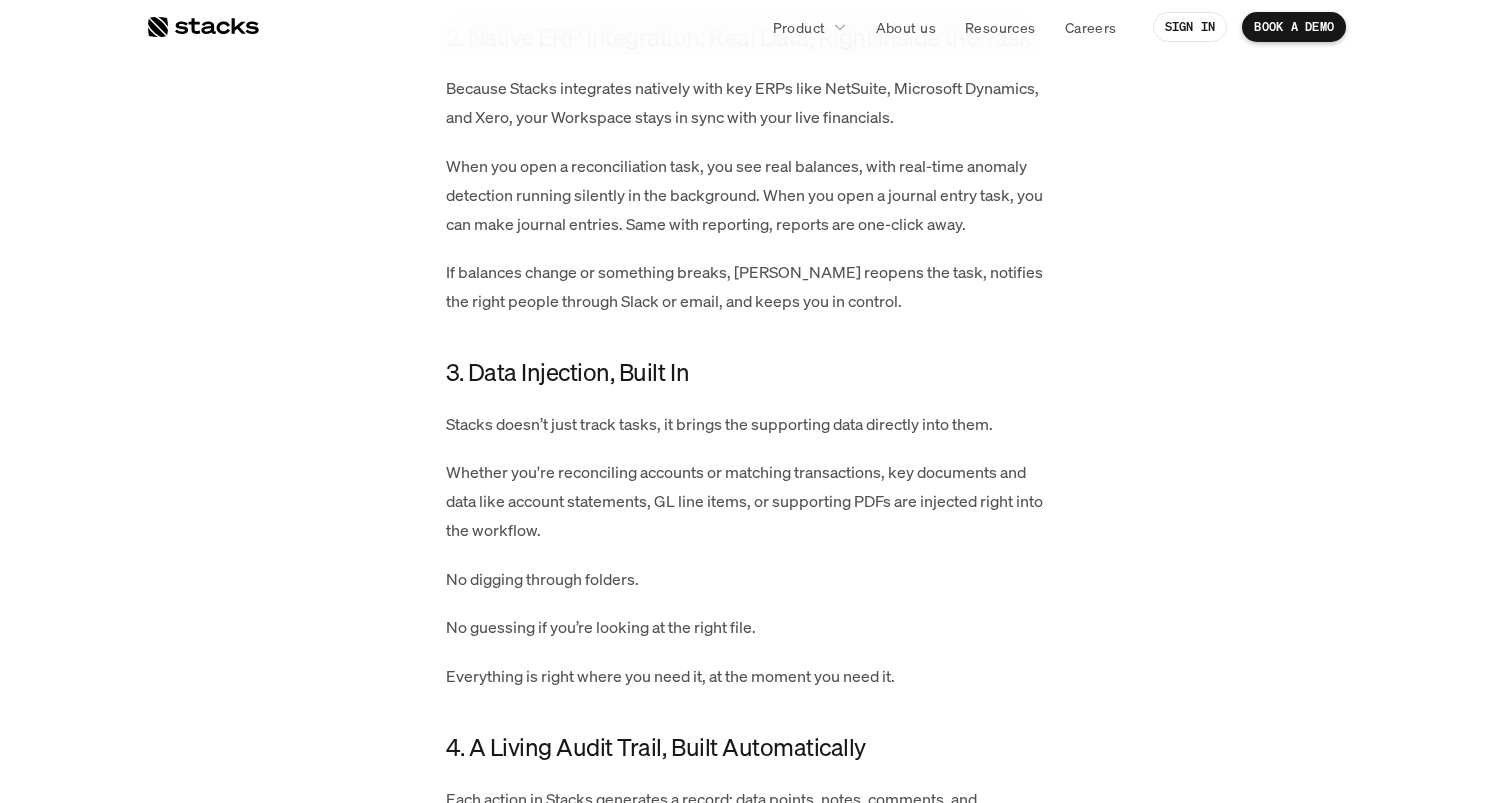 click on "Whether you're reconciling accounts or matching transactions, key documents and data like account statements, GL line items, or supporting PDFs are injected right into the workflow." at bounding box center (746, 501) 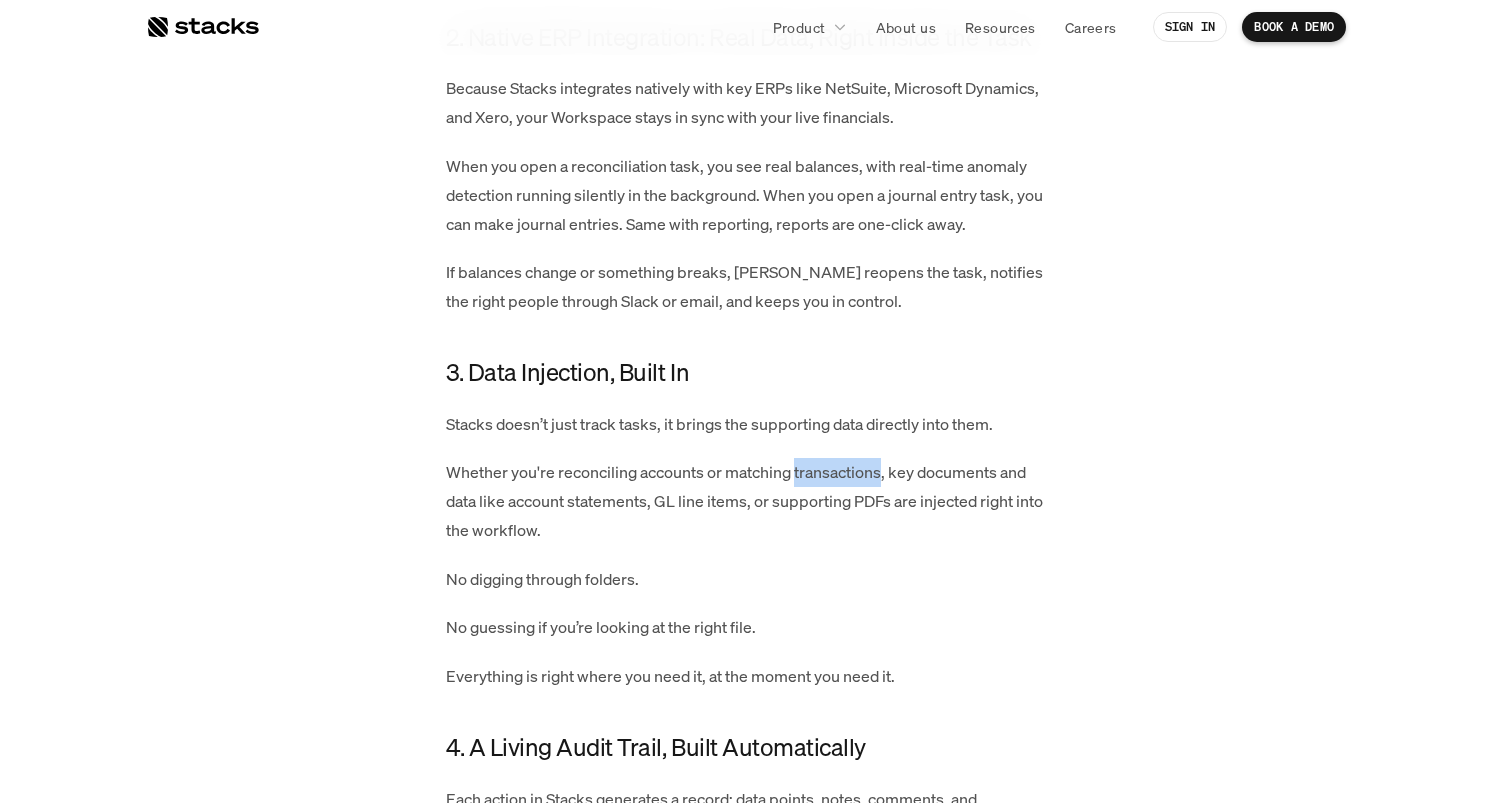 click on "Whether you're reconciling accounts or matching transactions, key documents and data like account statements, GL line items, or supporting PDFs are injected right into the workflow." at bounding box center (746, 501) 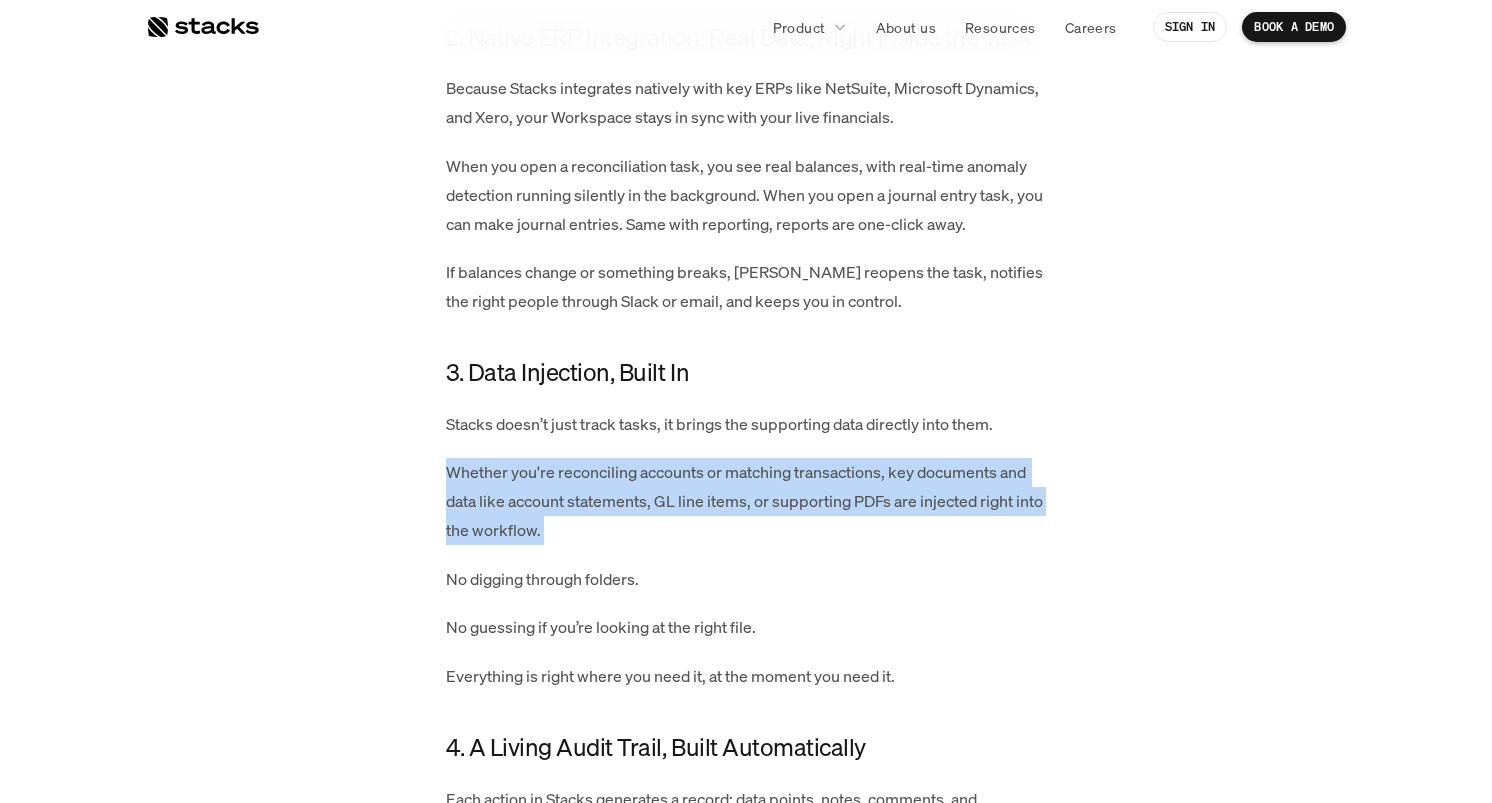 click on "Whether you're reconciling accounts or matching transactions, key documents and data like account statements, GL line items, or supporting PDFs are injected right into the workflow." at bounding box center (746, 501) 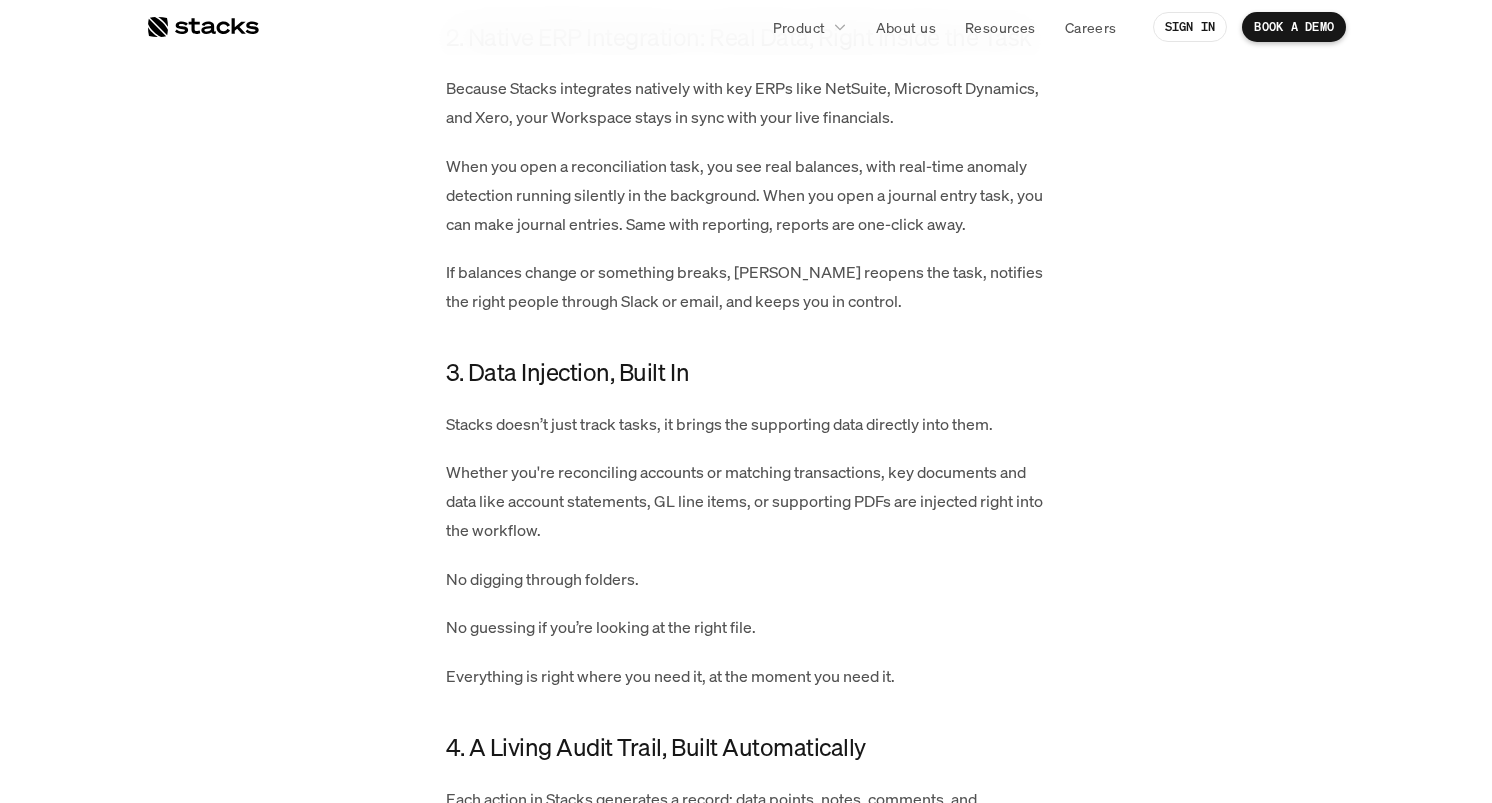 click on "No digging through folders." at bounding box center [746, 579] 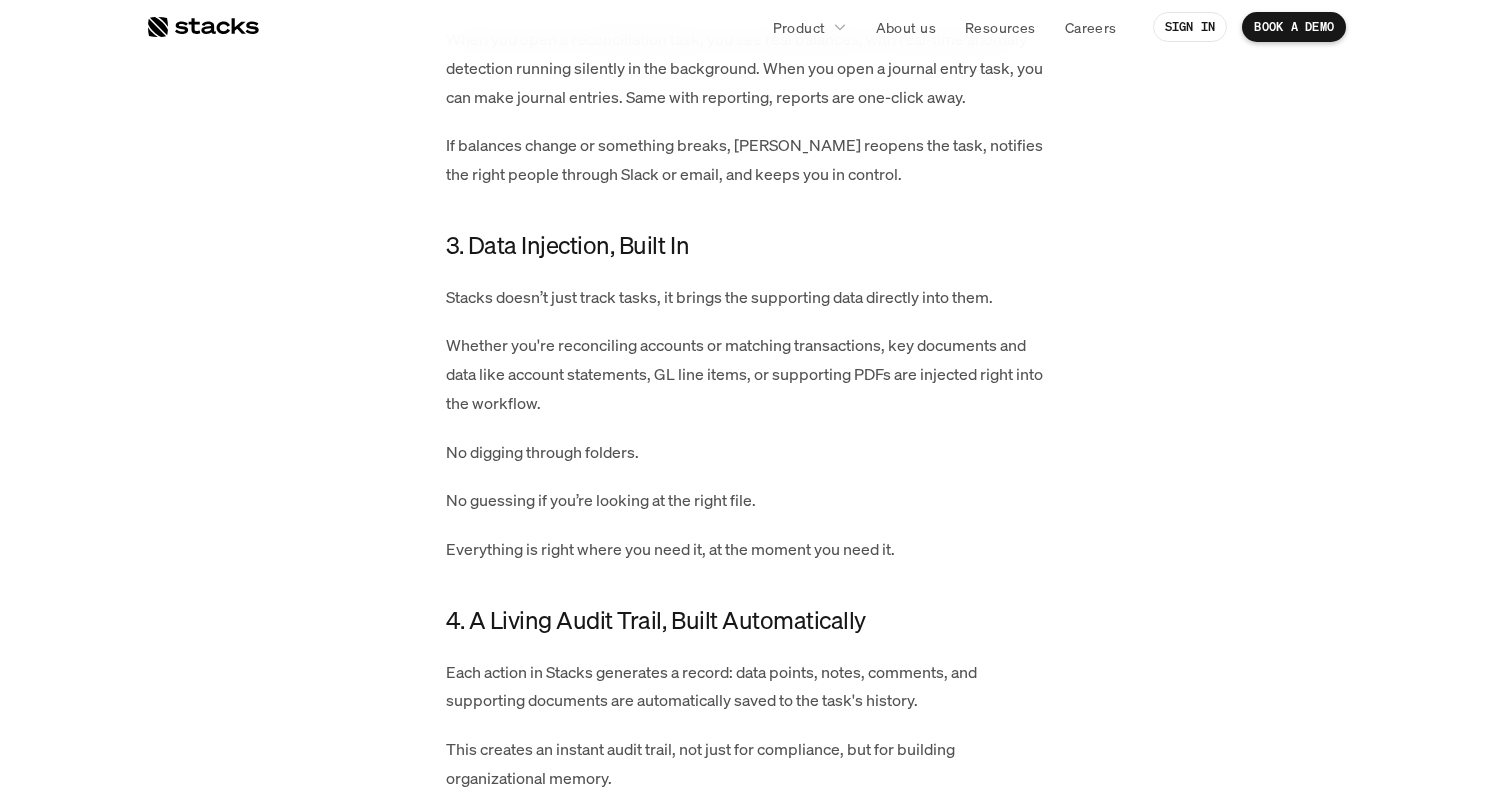 scroll, scrollTop: 2262, scrollLeft: 0, axis: vertical 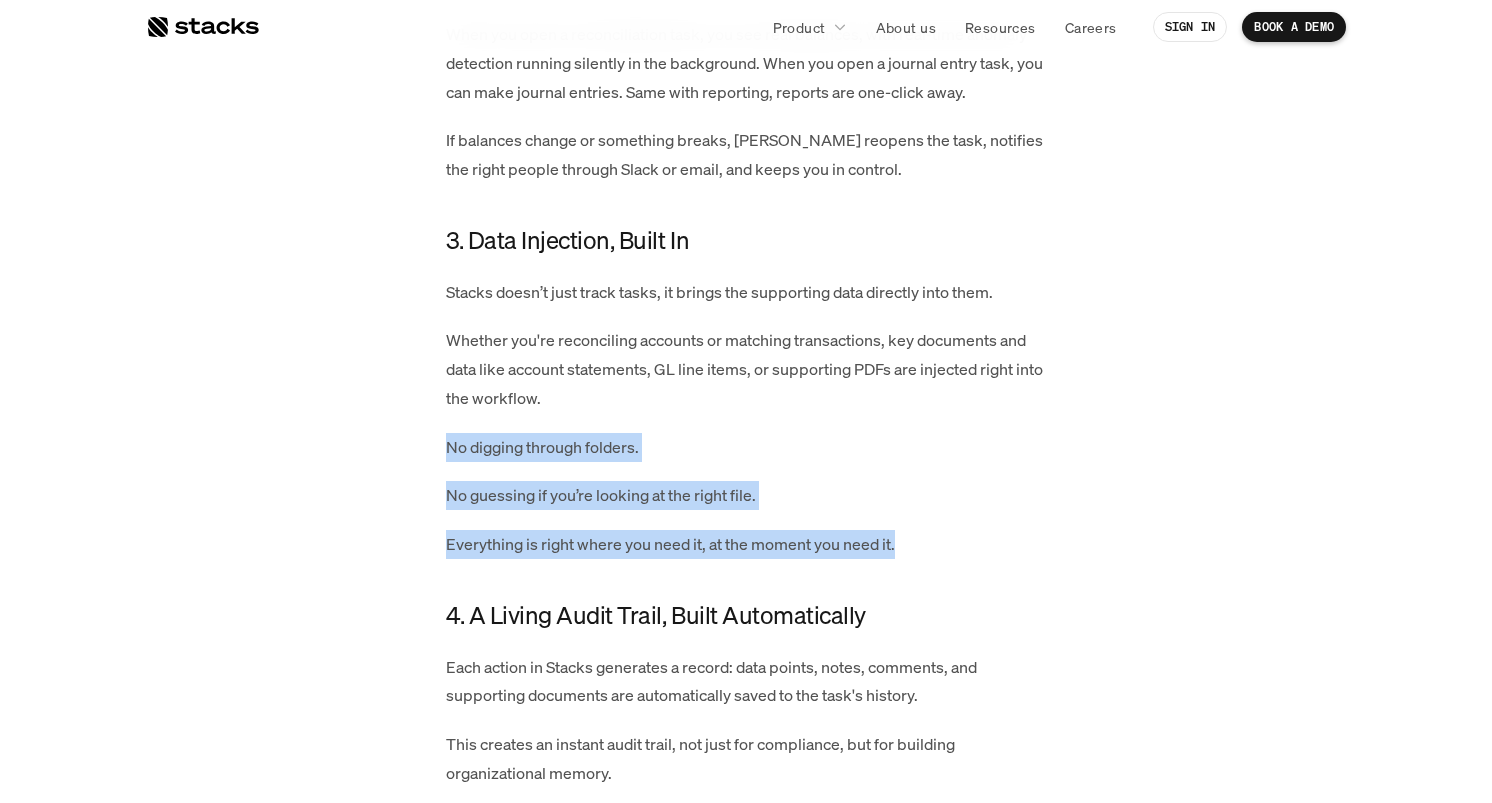 drag, startPoint x: 918, startPoint y: 591, endPoint x: 933, endPoint y: 403, distance: 188.59746 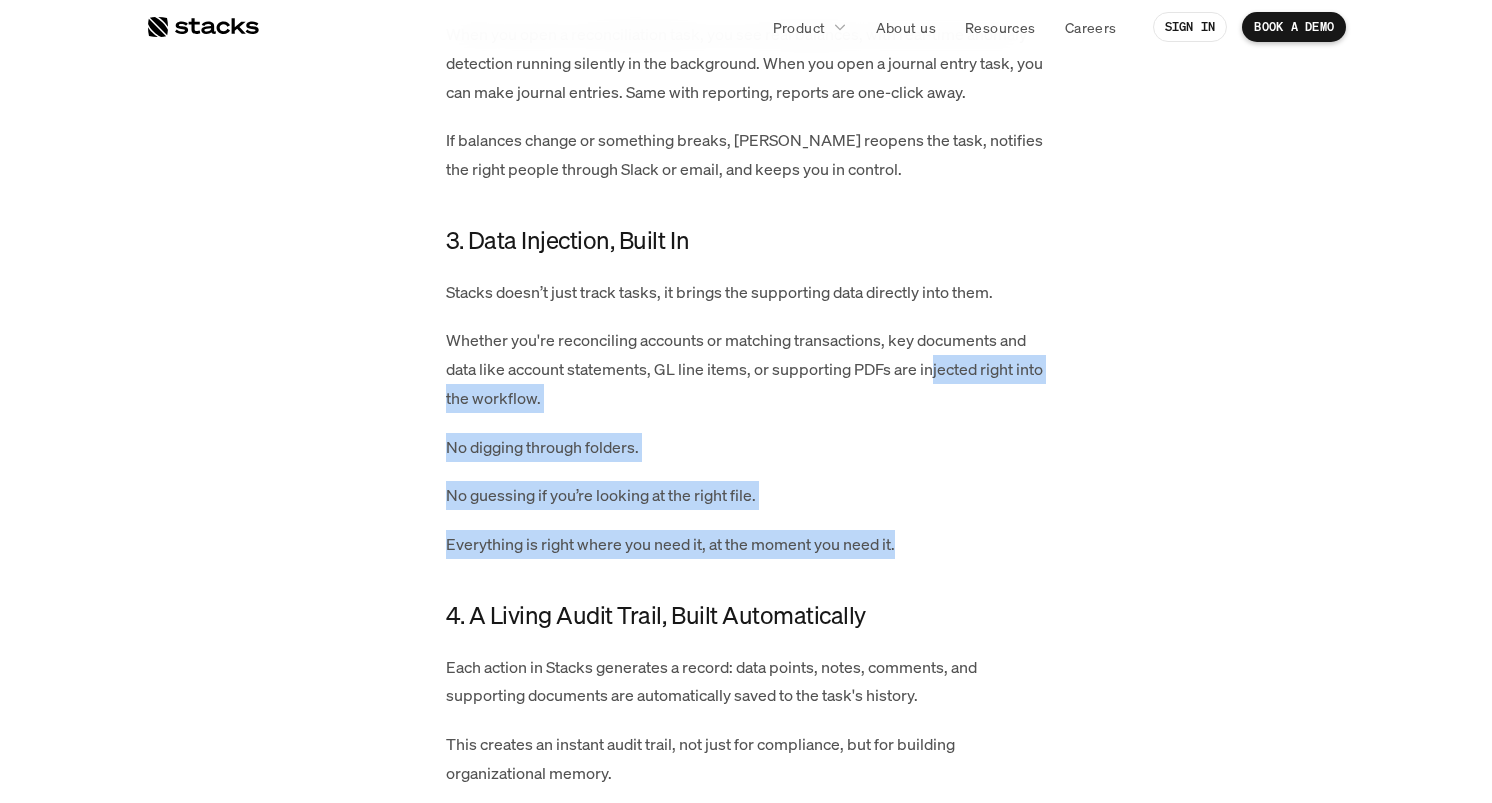 click on "Whether you're reconciling accounts or matching transactions, key documents and data like account statements, GL line items, or supporting PDFs are injected right into the workflow." at bounding box center (746, 369) 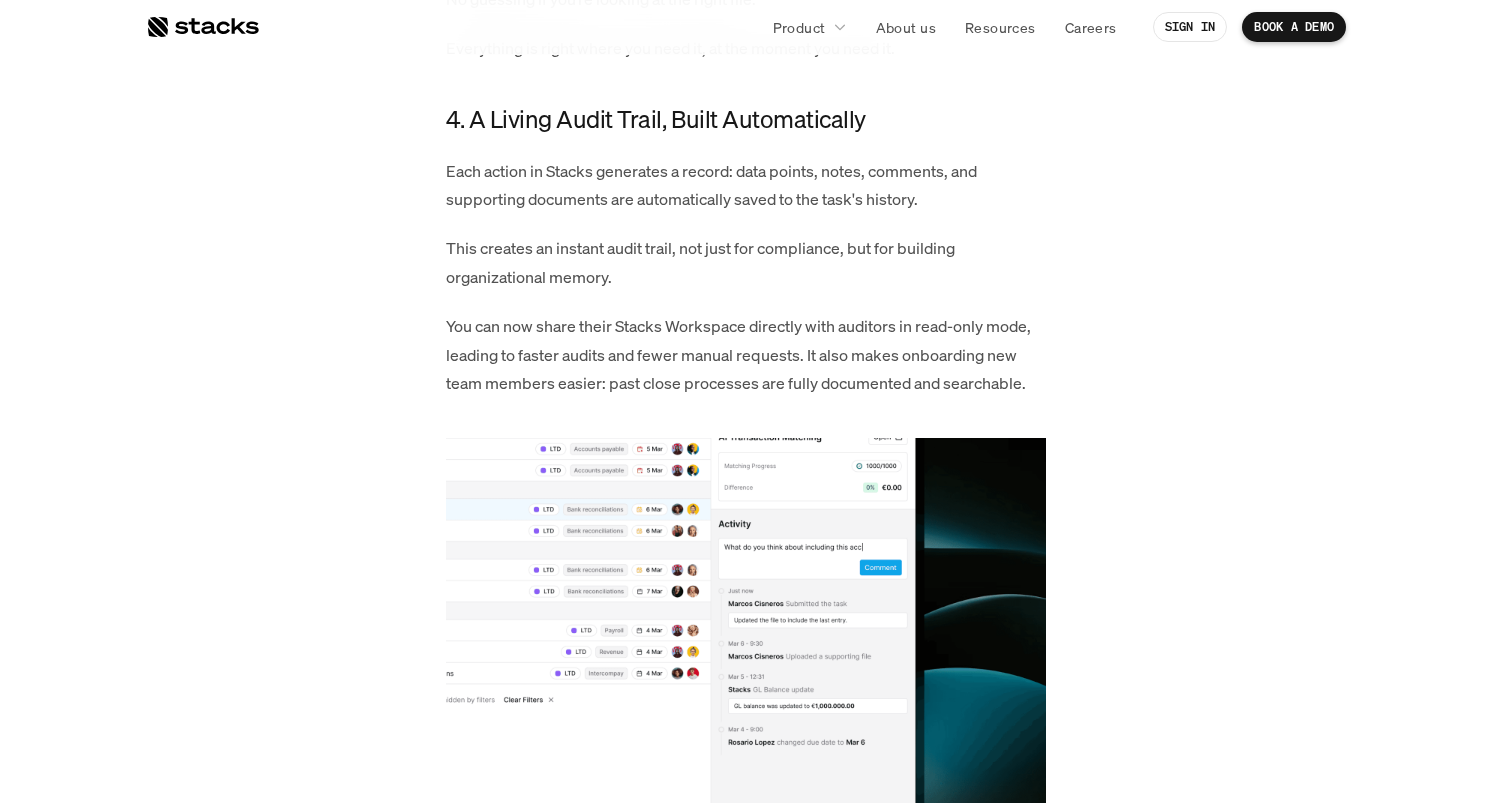 scroll, scrollTop: 2821, scrollLeft: 0, axis: vertical 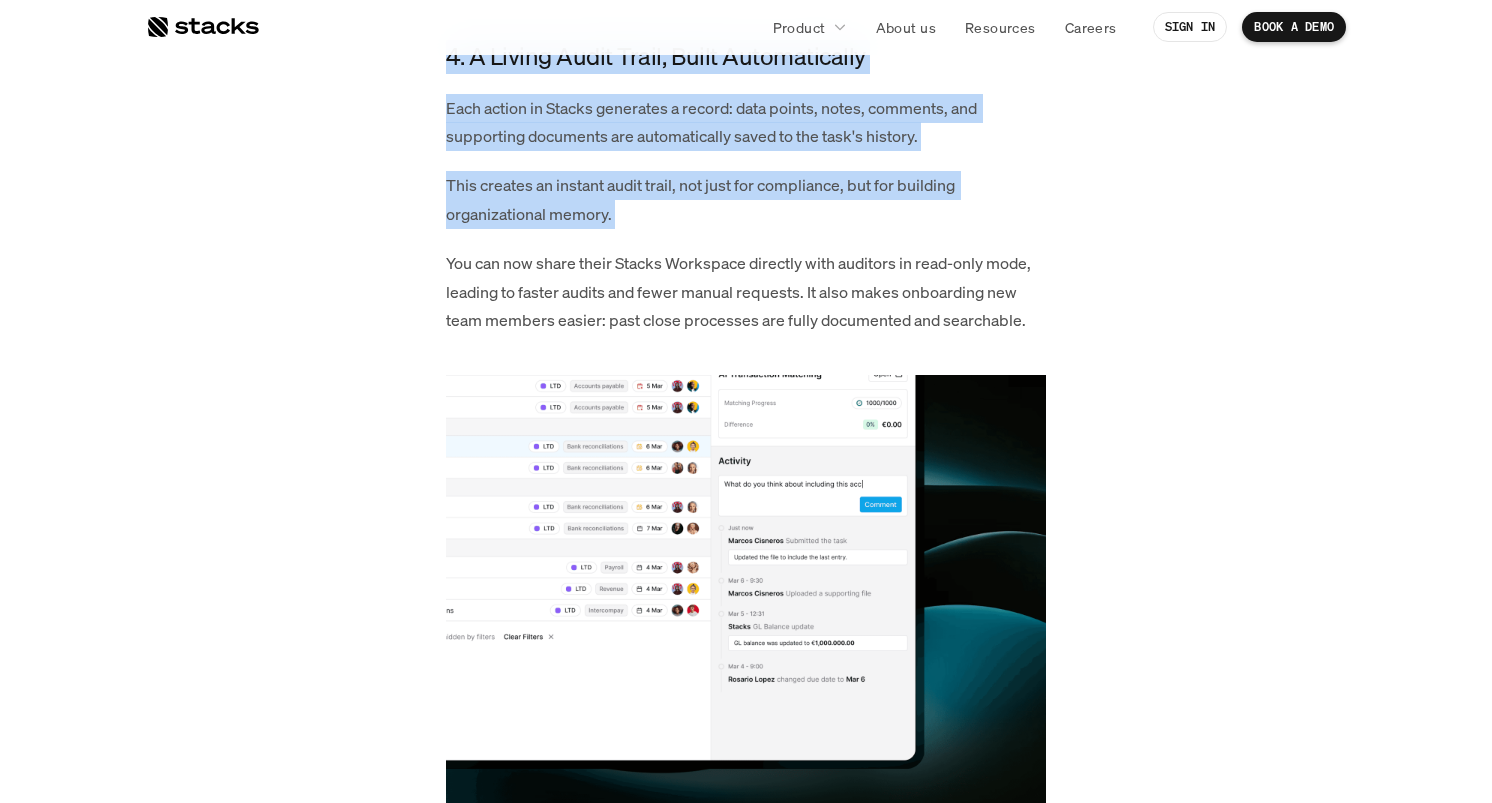 drag, startPoint x: 452, startPoint y: 64, endPoint x: 674, endPoint y: 331, distance: 347.23624 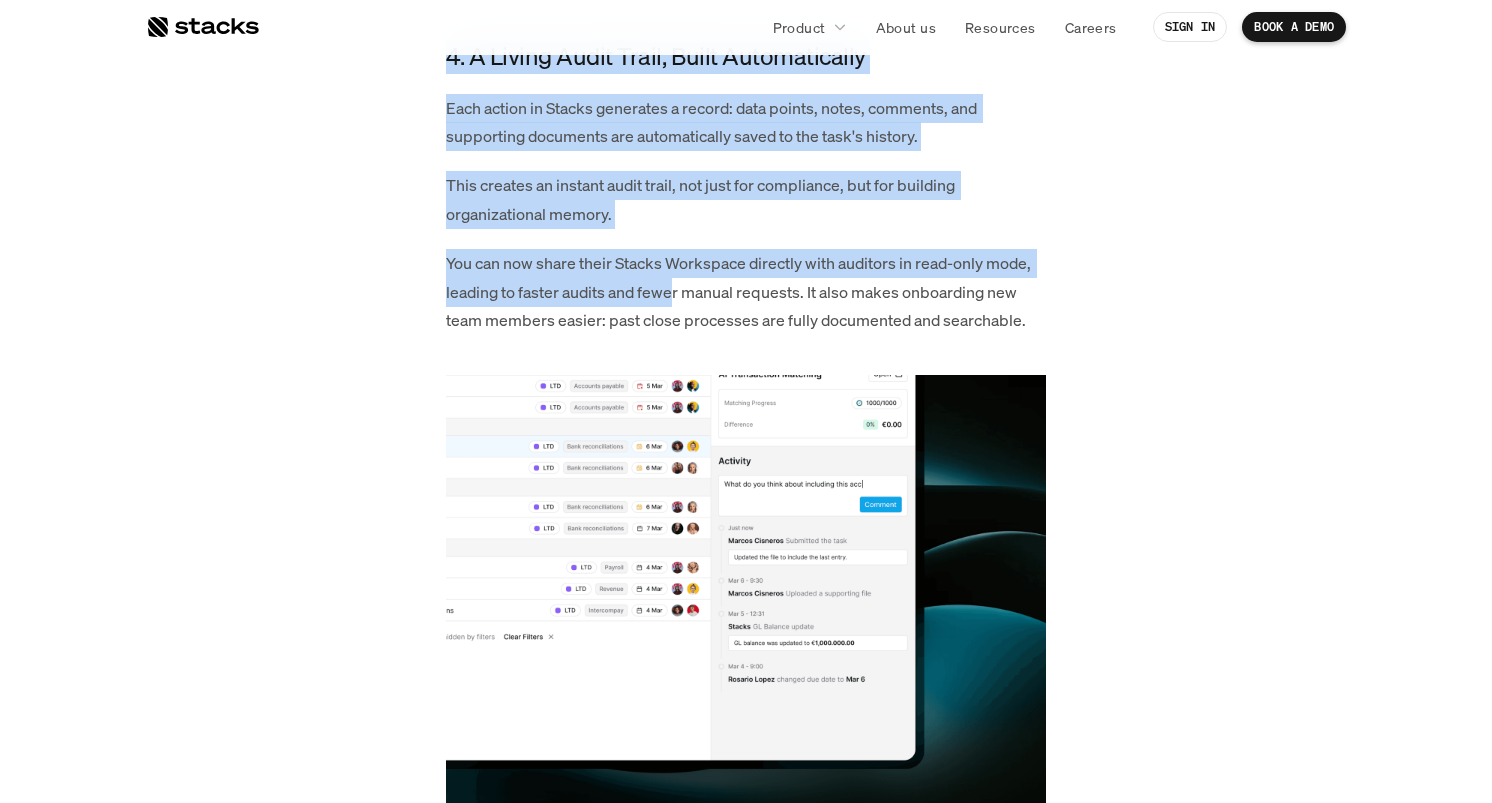 click on "You can now share their Stacks Workspace directly with auditors in read-only mode, leading to faster audits and fewer manual requests. It also makes onboarding new team members easier: past close processes are fully documented and searchable." at bounding box center (746, 292) 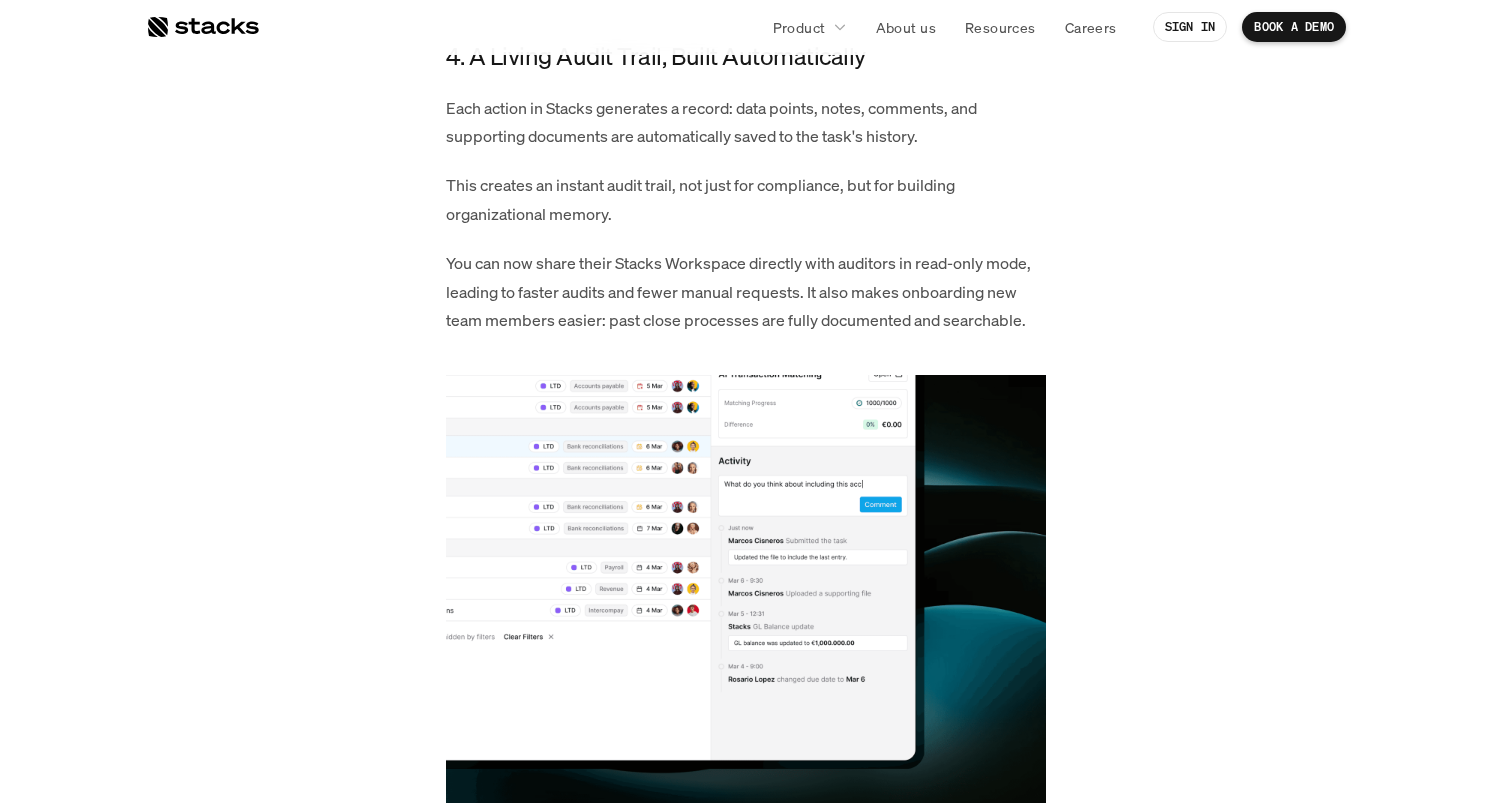 click on "You can now share their Stacks Workspace directly with auditors in read-only mode, leading to faster audits and fewer manual requests. It also makes onboarding new team members easier: past close processes are fully documented and searchable." at bounding box center [746, 292] 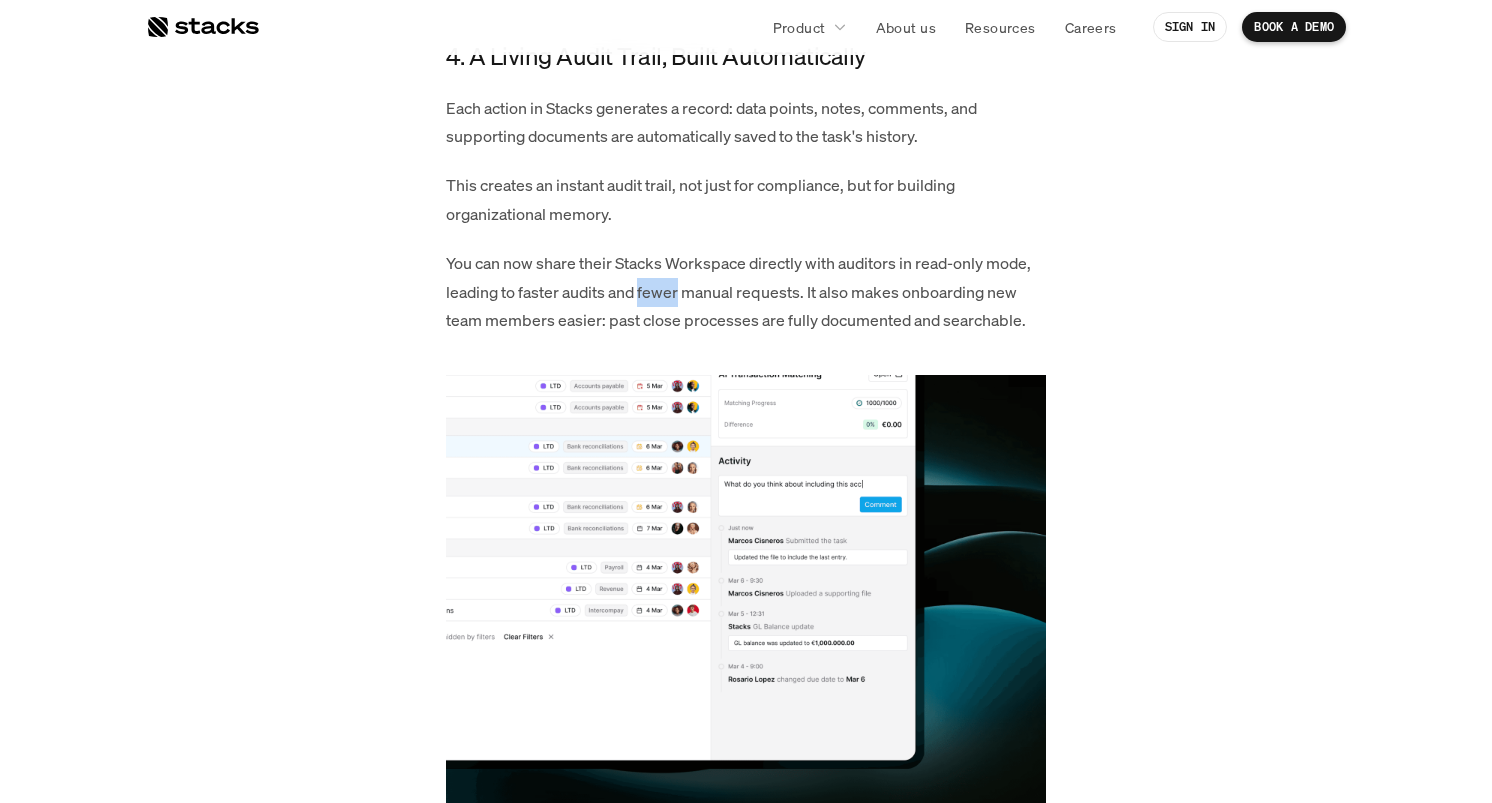click on "You can now share their Stacks Workspace directly with auditors in read-only mode, leading to faster audits and fewer manual requests. It also makes onboarding new team members easier: past close processes are fully documented and searchable." at bounding box center [746, 292] 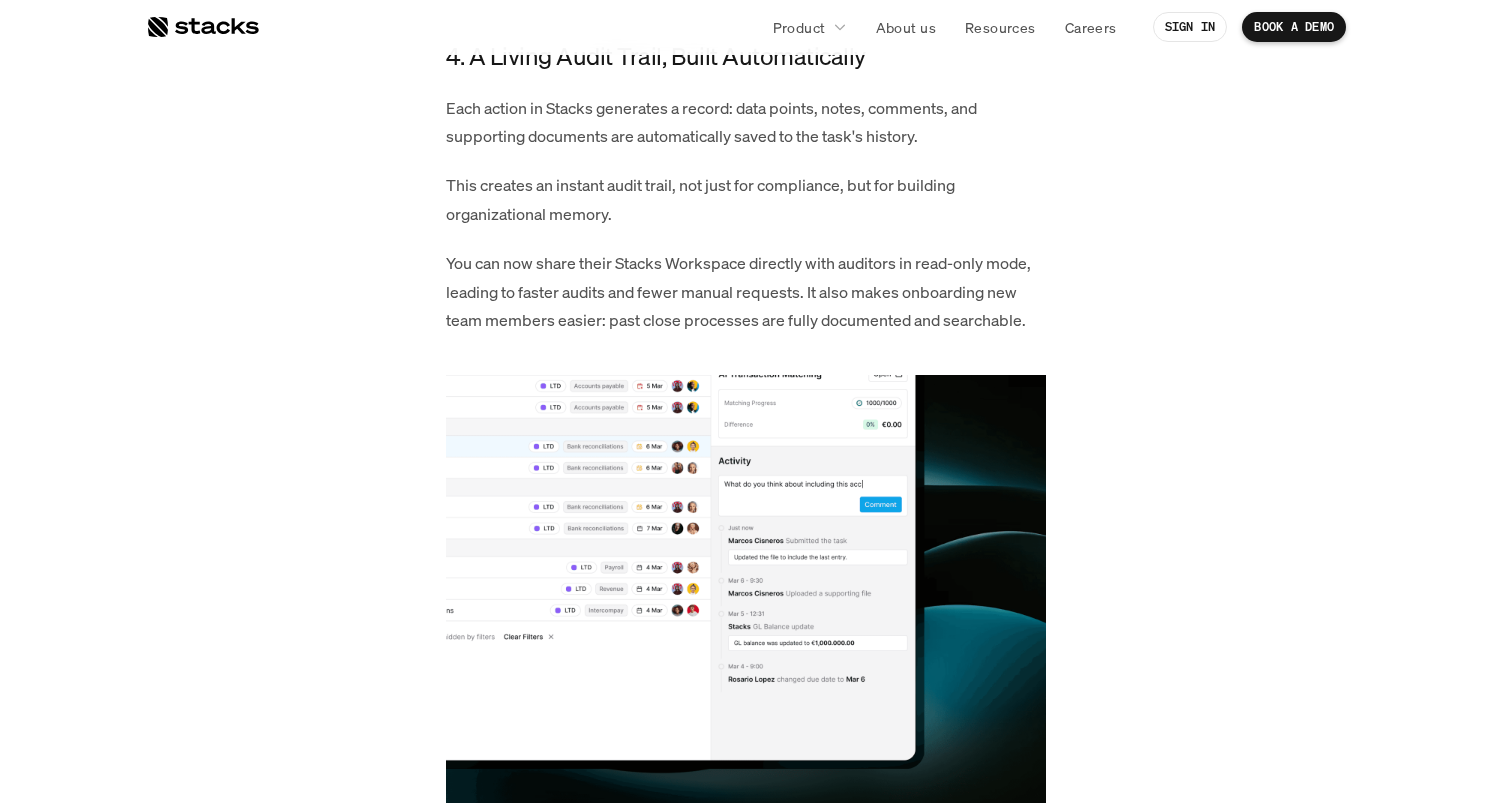 click on "You can now share their Stacks Workspace directly with auditors in read-only mode, leading to faster audits and fewer manual requests. It also makes onboarding new team members easier: past close processes are fully documented and searchable." at bounding box center [746, 292] 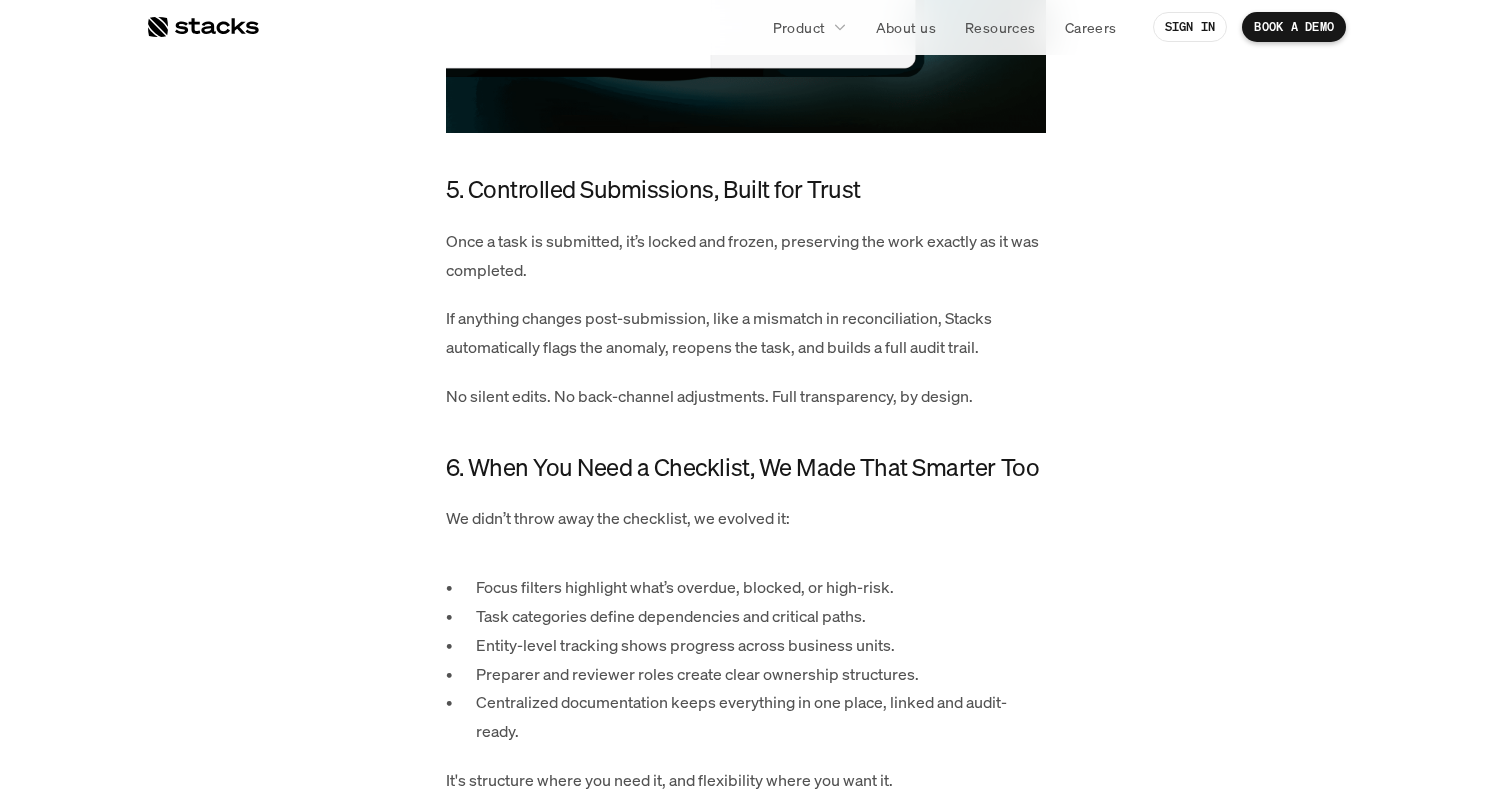scroll, scrollTop: 3517, scrollLeft: 0, axis: vertical 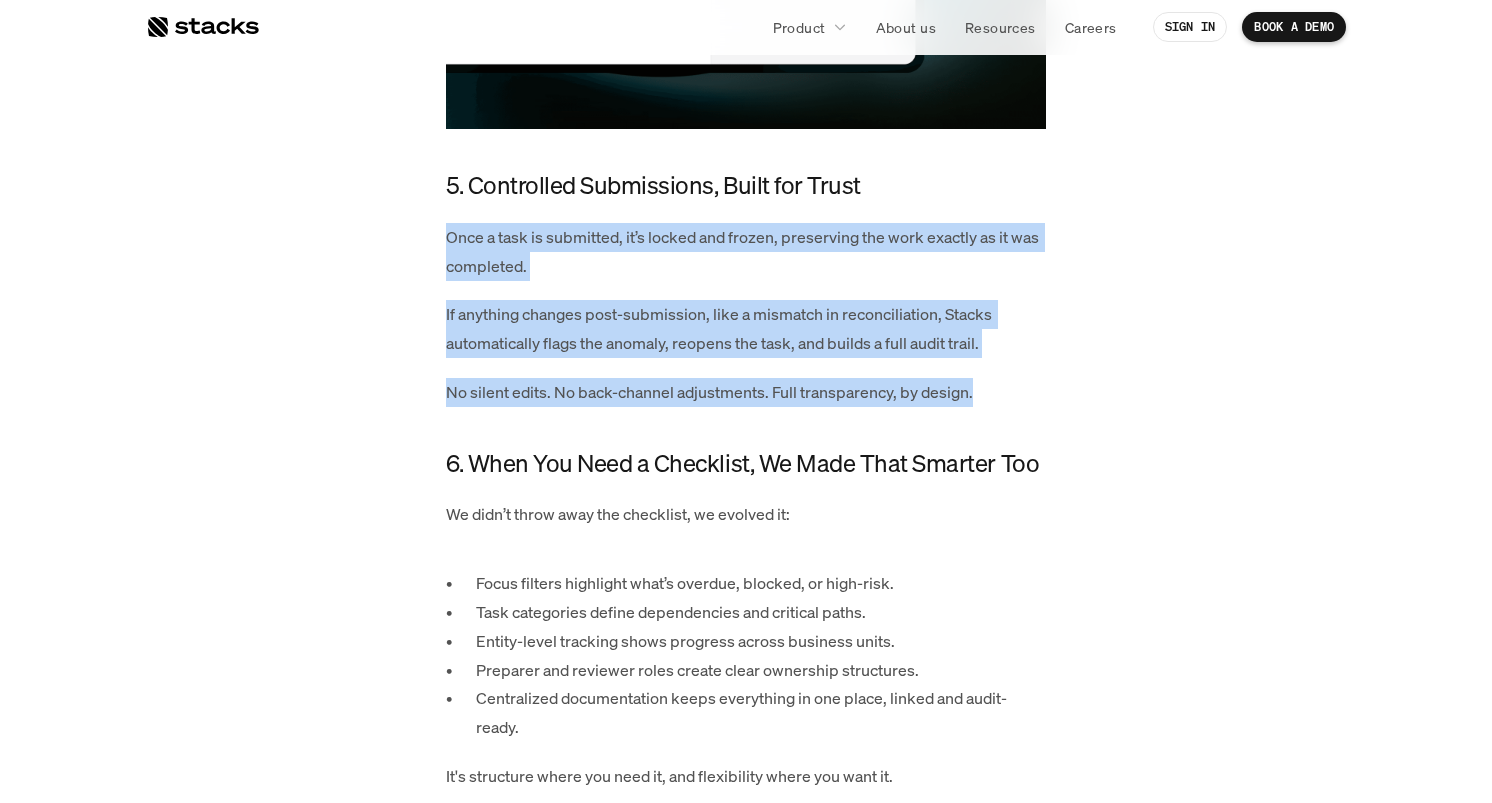 drag, startPoint x: 1077, startPoint y: 444, endPoint x: 849, endPoint y: 214, distance: 323.858 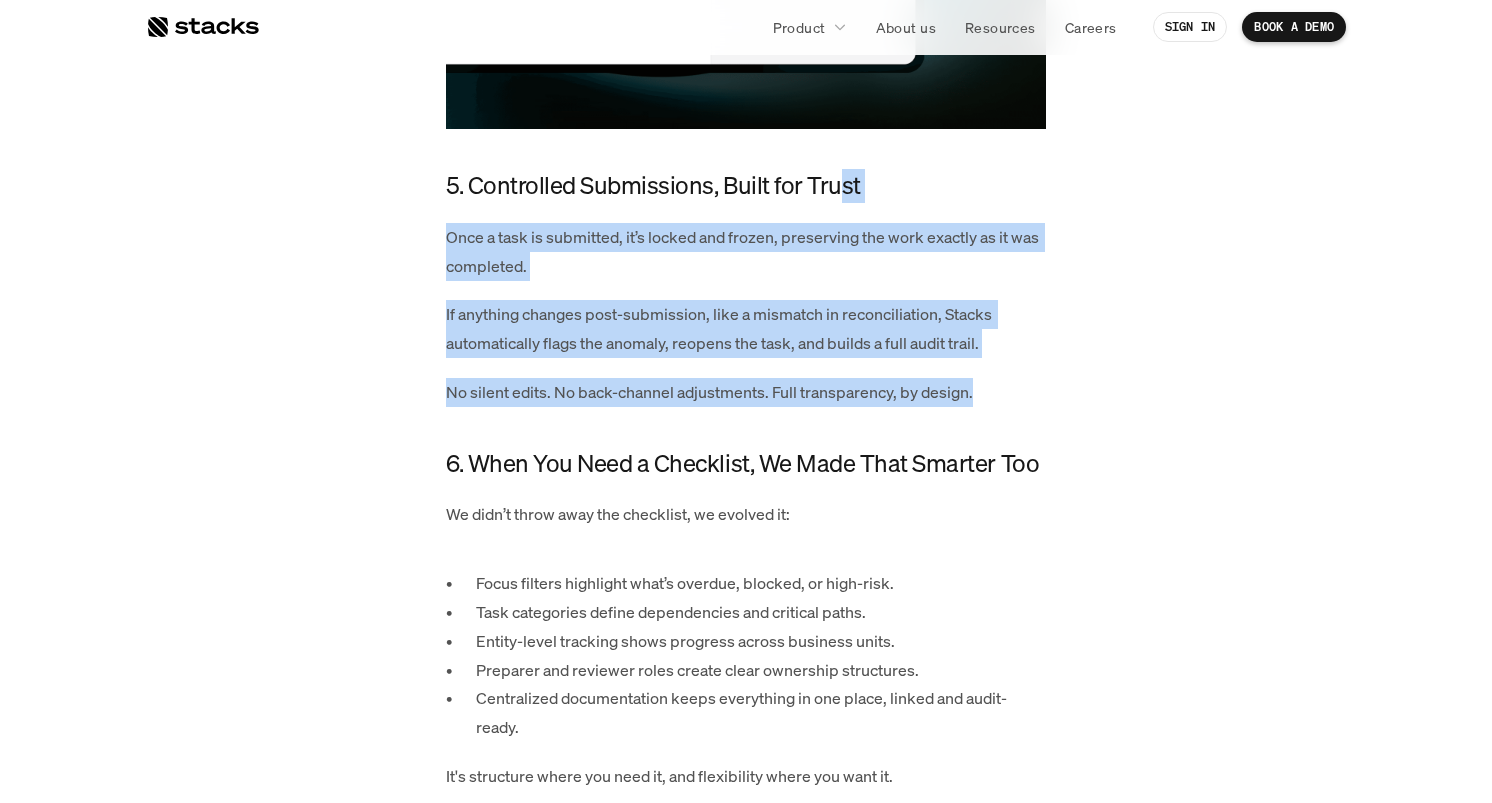 click on "5. Controlled Submissions, Built for Trust" at bounding box center (746, 186) 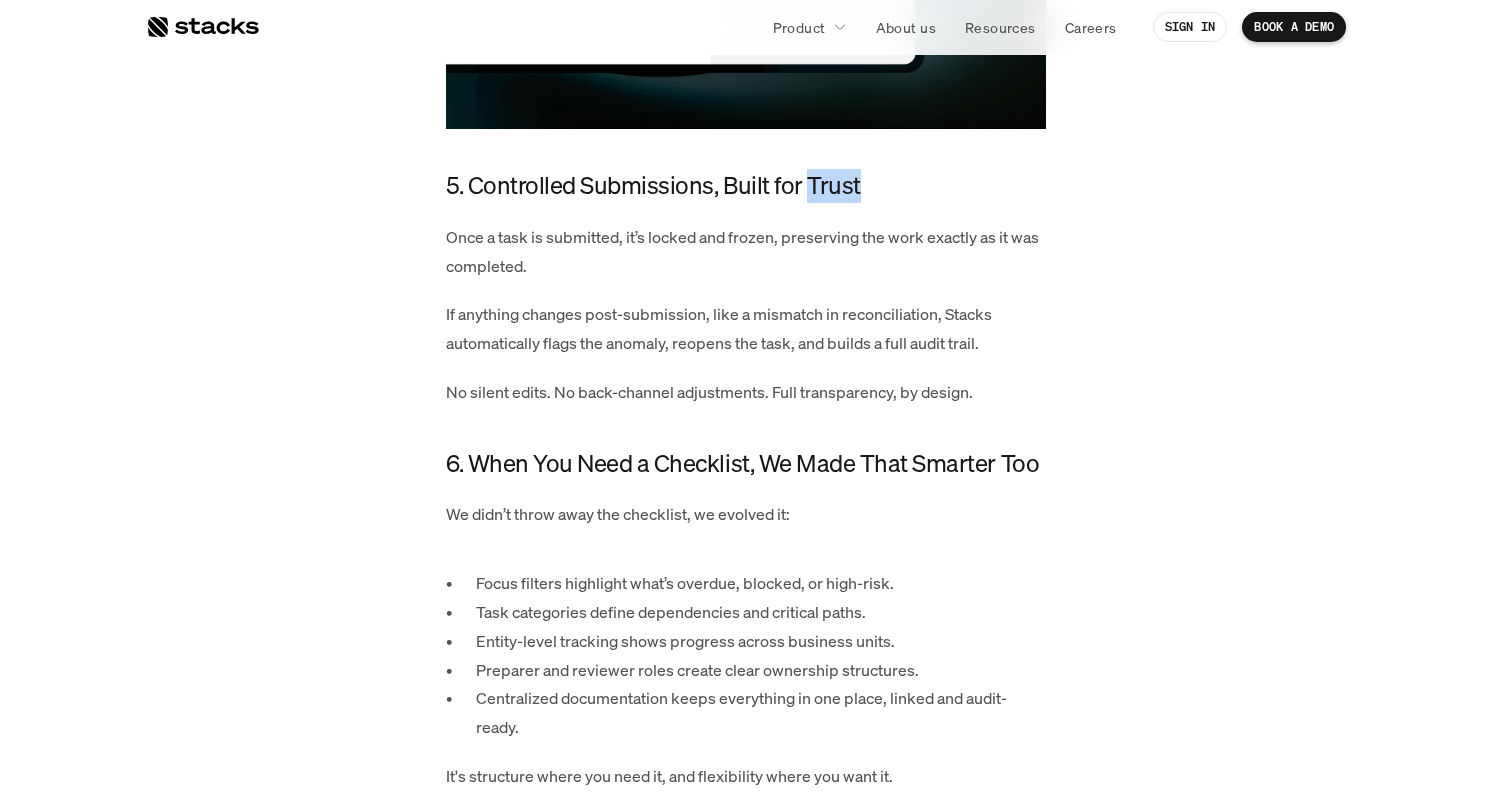click on "5. Controlled Submissions, Built for Trust" at bounding box center [746, 186] 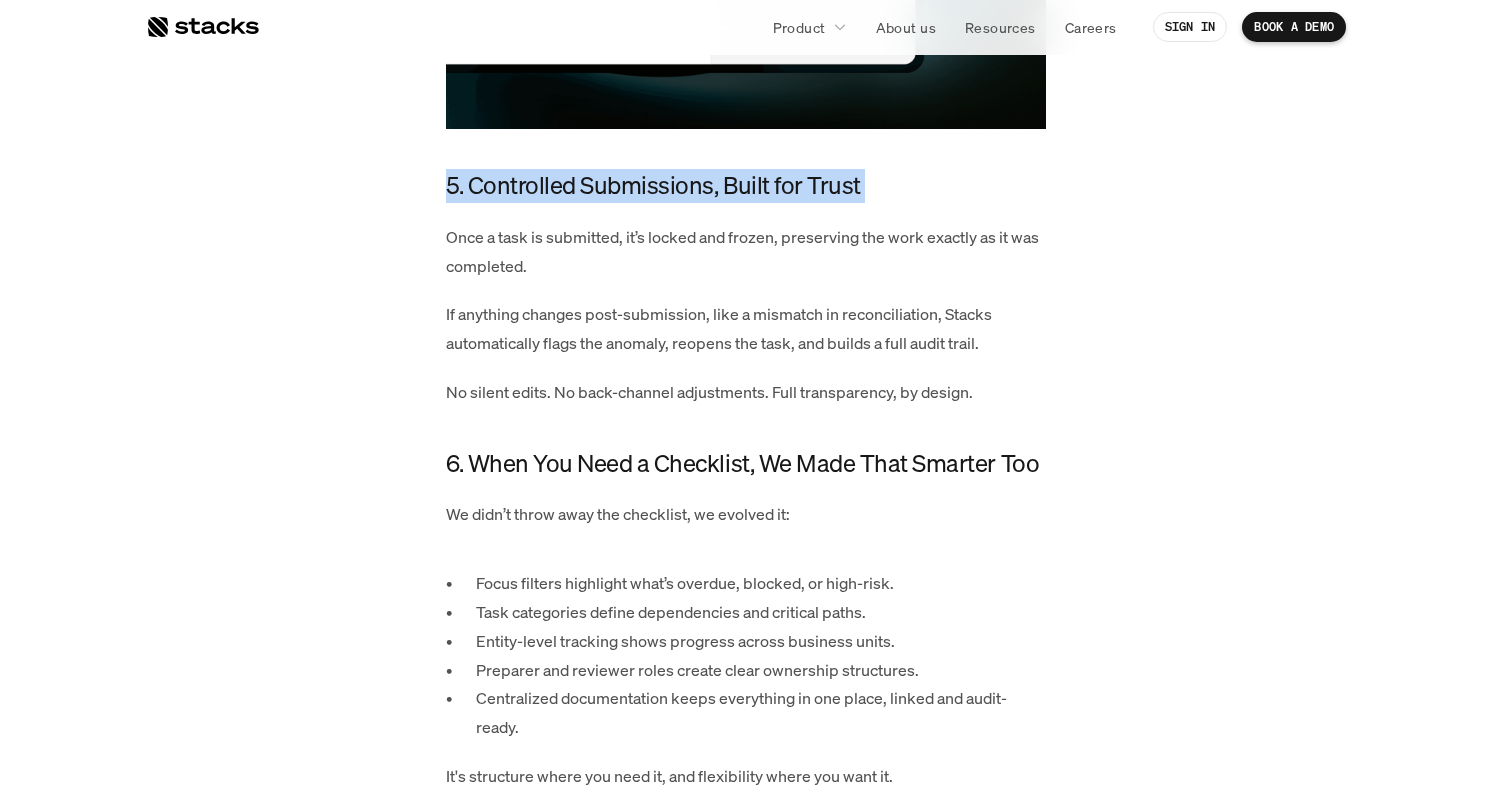 click on "5. Controlled Submissions, Built for Trust" at bounding box center [746, 186] 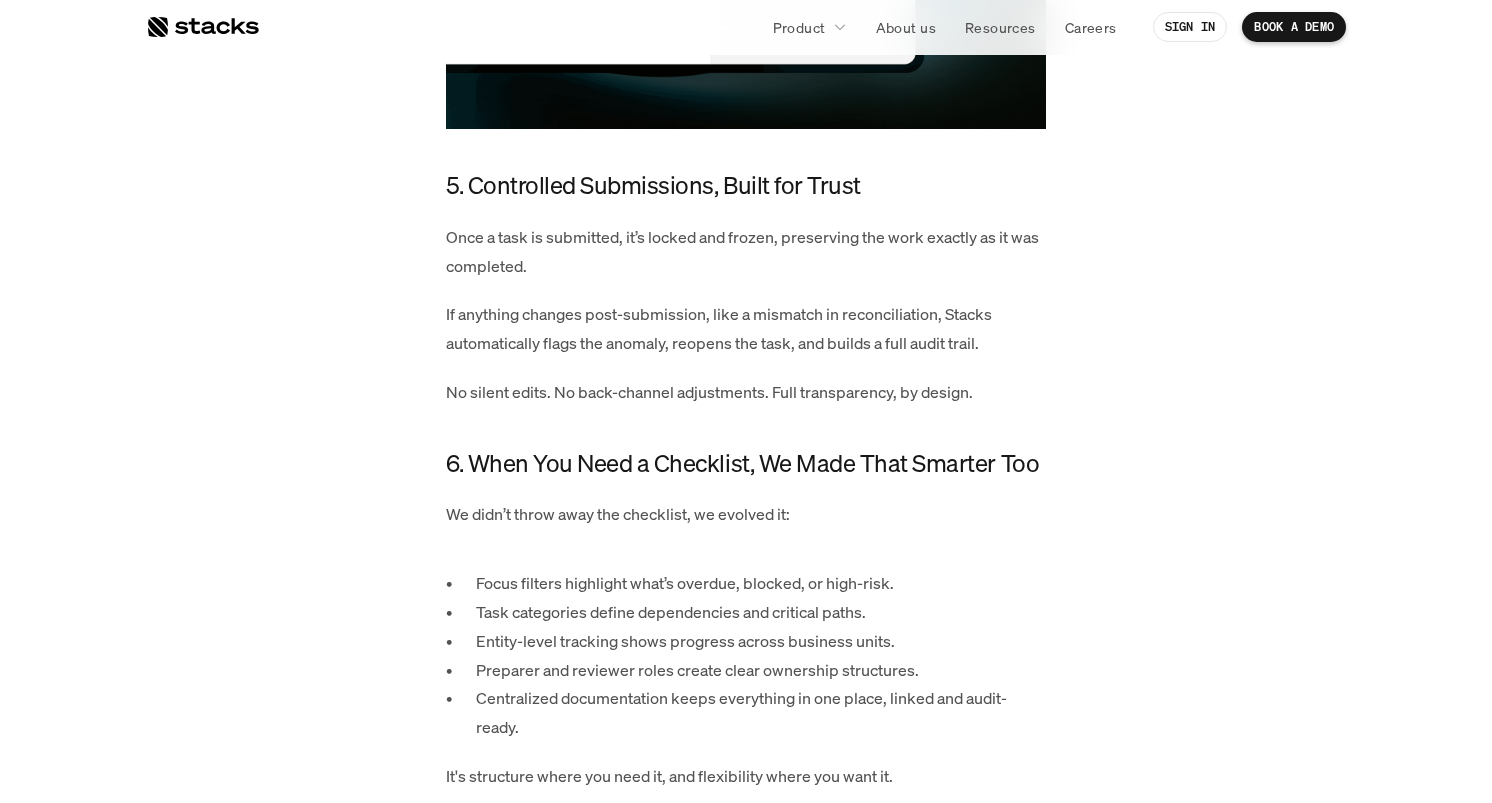 click on "For too long, finance teams have been stuck with task managers that feel like glorified to-do lists. Many close management tools have one thing in common: they’re reactive. They tell you what needs doing, but don’t help you actually do the work. When we design a product, we spend 80% of our effort focused on the end-users, the preparers, the IC accountants, and controllers who move the close forward every day. It was natural for us not to stop at a checklist, but to build a Workspace that truly helps teams get the work done. So we reimagined task management from the ground up—not just as a checklist, but as an active workspace built for speed, control, and the future of accounting operations. Here’s how Stacks Workspace changes the game: 1. From Passive Lists to Active Workflows In Stacks, every task isn’t just a reminder, it enables a workflow. You’re not just tracking progress. You’re moving the close forward with every click. 2. Native ERP Integration: Real Data, Right Inside the Task" at bounding box center (746, -465) 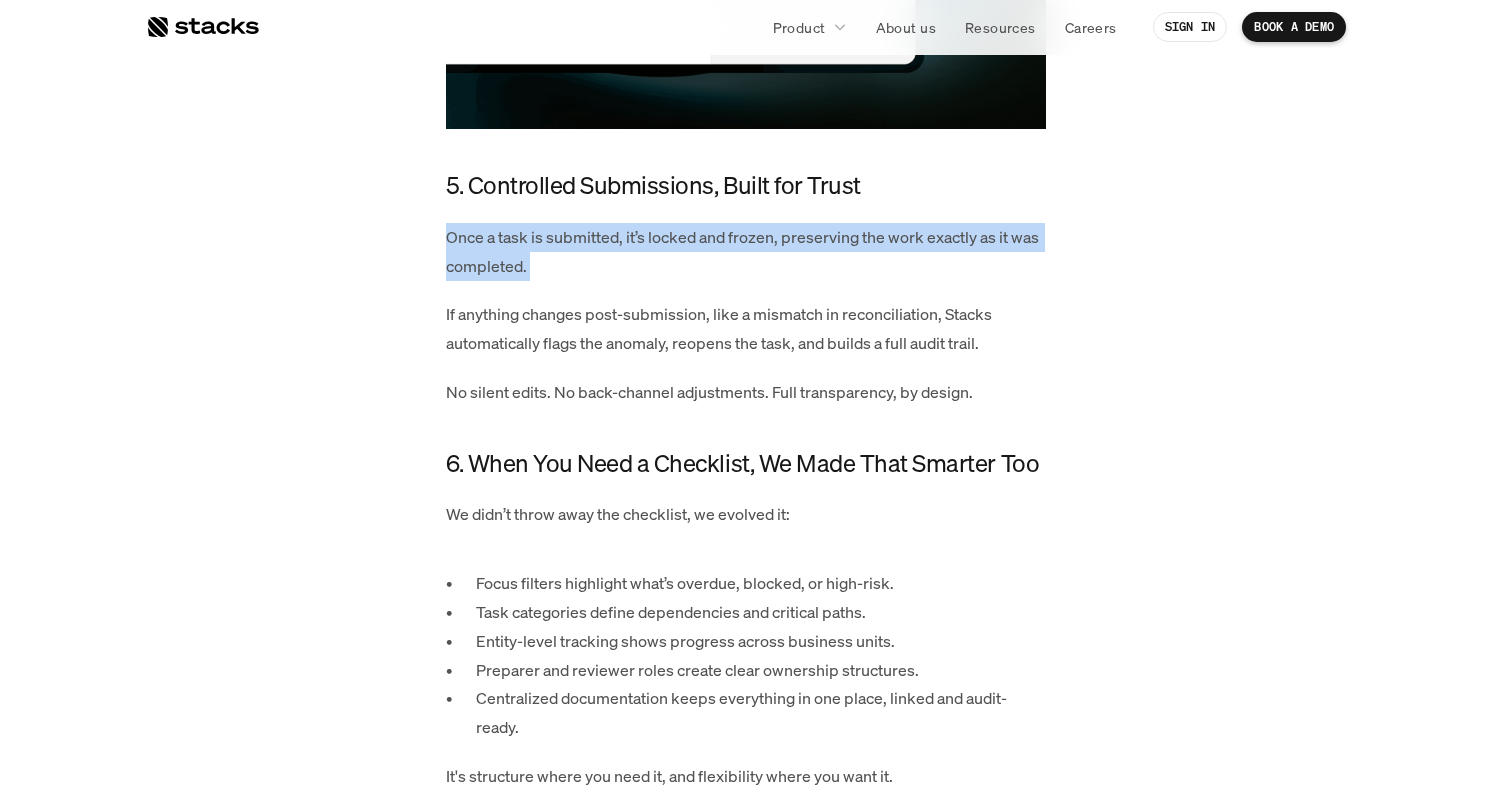 click on "For too long, finance teams have been stuck with task managers that feel like glorified to-do lists. Many close management tools have one thing in common: they’re reactive. They tell you what needs doing, but don’t help you actually do the work. When we design a product, we spend 80% of our effort focused on the end-users, the preparers, the IC accountants, and controllers who move the close forward every day. It was natural for us not to stop at a checklist, but to build a Workspace that truly helps teams get the work done. So we reimagined task management from the ground up—not just as a checklist, but as an active workspace built for speed, control, and the future of accounting operations. Here’s how Stacks Workspace changes the game: 1. From Passive Lists to Active Workflows In Stacks, every task isn’t just a reminder, it enables a workflow. You’re not just tracking progress. You’re moving the close forward with every click. 2. Native ERP Integration: Real Data, Right Inside the Task" at bounding box center [746, -465] 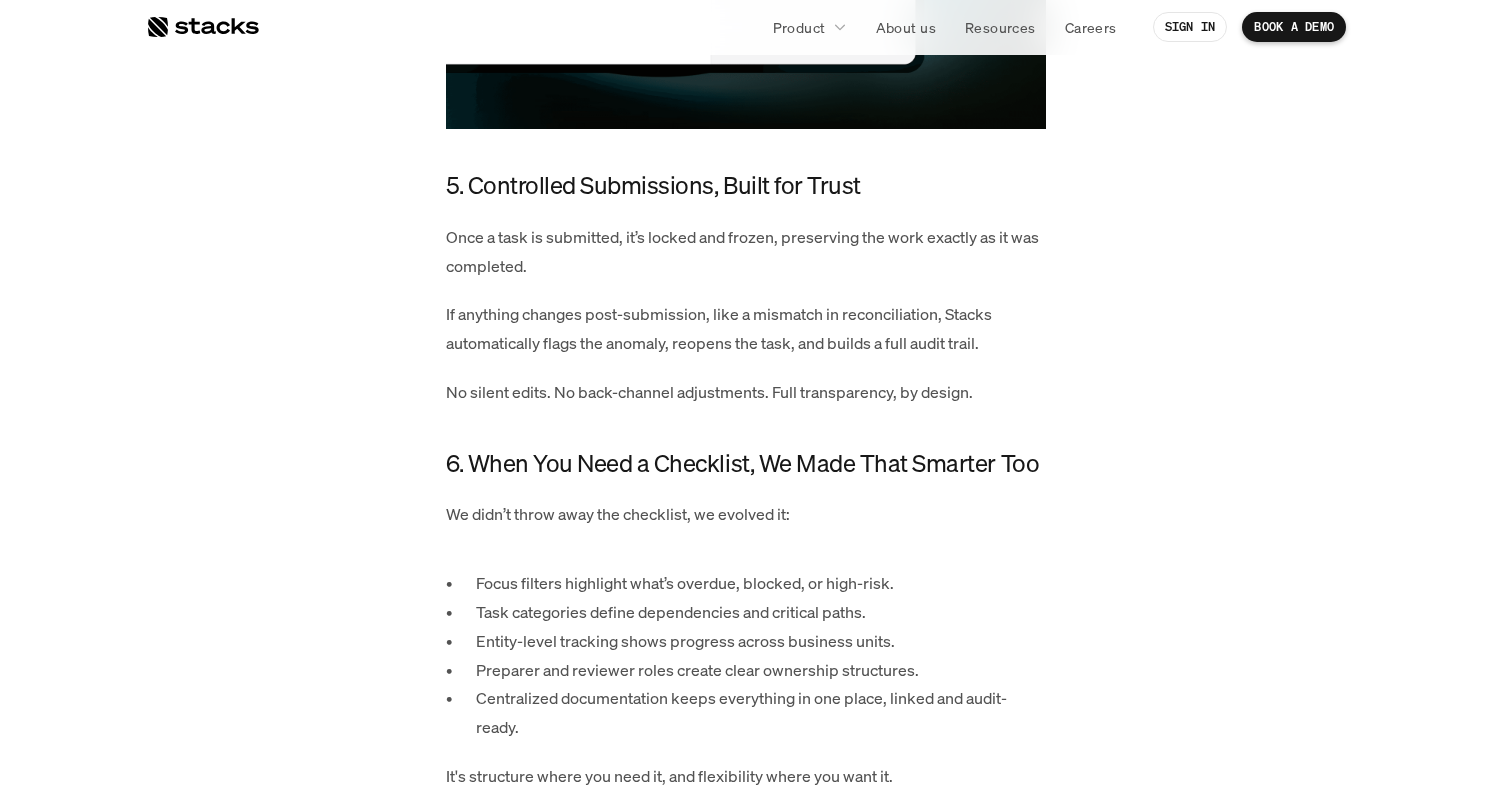 click on "For too long, finance teams have been stuck with task managers that feel like glorified to-do lists. Many close management tools have one thing in common: they’re reactive. They tell you what needs doing, but don’t help you actually do the work. When we design a product, we spend 80% of our effort focused on the end-users, the preparers, the IC accountants, and controllers who move the close forward every day. It was natural for us not to stop at a checklist, but to build a Workspace that truly helps teams get the work done. So we reimagined task management from the ground up—not just as a checklist, but as an active workspace built for speed, control, and the future of accounting operations. Here’s how Stacks Workspace changes the game: 1. From Passive Lists to Active Workflows In Stacks, every task isn’t just a reminder, it enables a workflow. You’re not just tracking progress. You’re moving the close forward with every click. 2. Native ERP Integration: Real Data, Right Inside the Task" at bounding box center (746, -465) 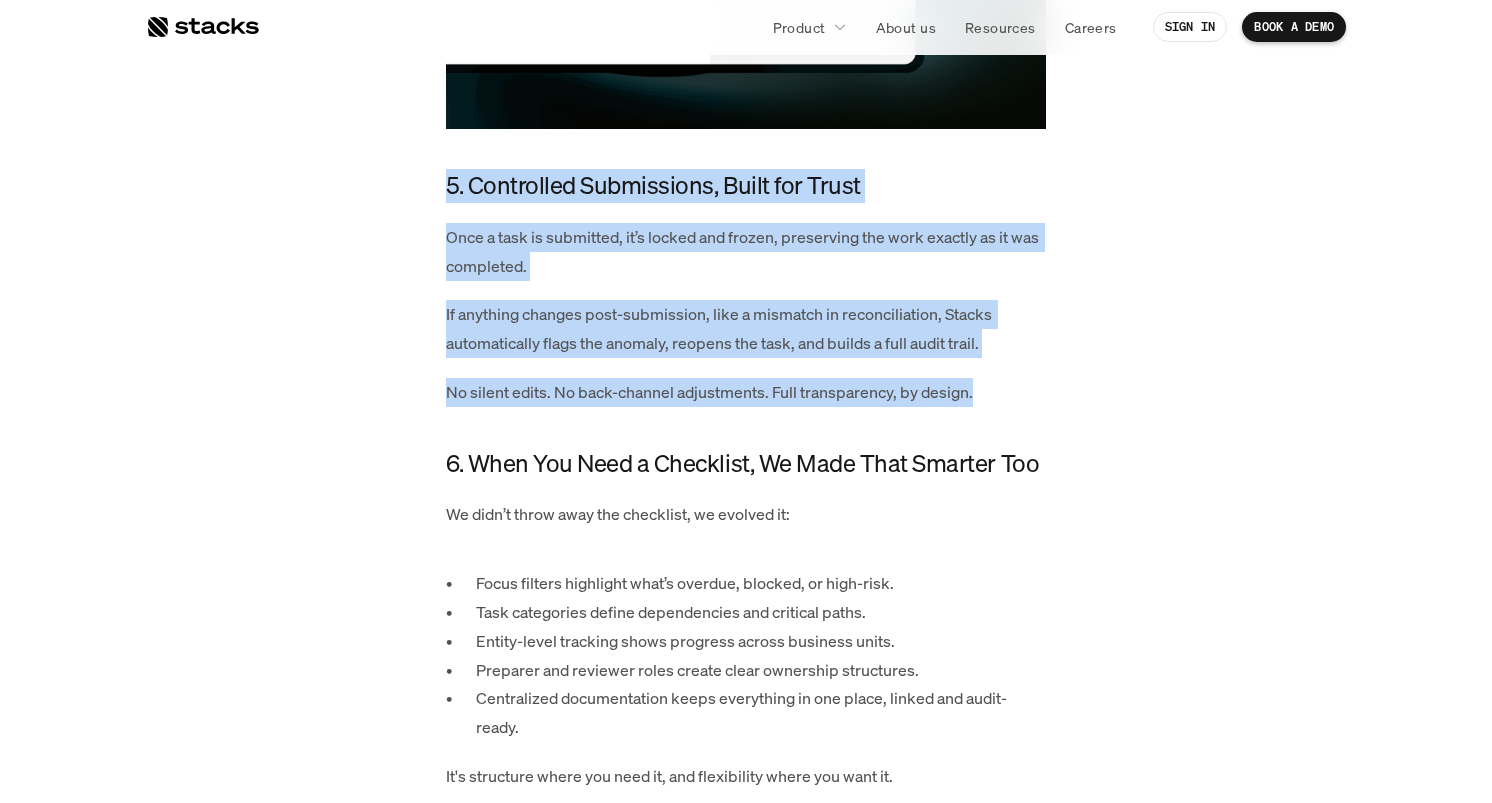 drag, startPoint x: 993, startPoint y: 426, endPoint x: 1031, endPoint y: 193, distance: 236.07838 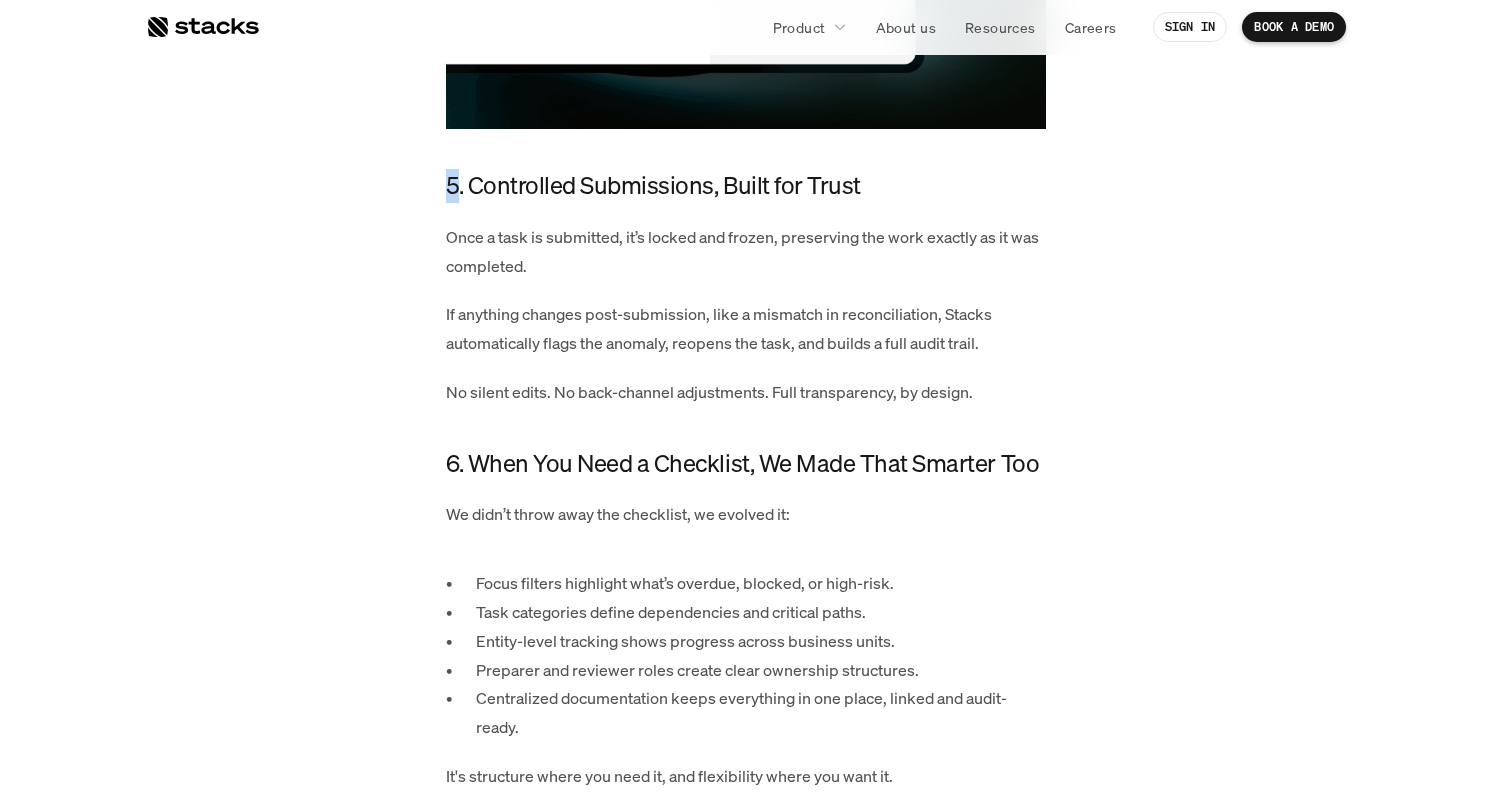 click on "For too long, finance teams have been stuck with task managers that feel like glorified to-do lists. Many close management tools have one thing in common: they’re reactive. They tell you what needs doing, but don’t help you actually do the work. When we design a product, we spend 80% of our effort focused on the end-users, the preparers, the IC accountants, and controllers who move the close forward every day. It was natural for us not to stop at a checklist, but to build a Workspace that truly helps teams get the work done. So we reimagined task management from the ground up—not just as a checklist, but as an active workspace built for speed, control, and the future of accounting operations. Here’s how Stacks Workspace changes the game: 1. From Passive Lists to Active Workflows In Stacks, every task isn’t just a reminder, it enables a workflow. You’re not just tracking progress. You’re moving the close forward with every click. 2. Native ERP Integration: Real Data, Right Inside the Task" at bounding box center [746, -465] 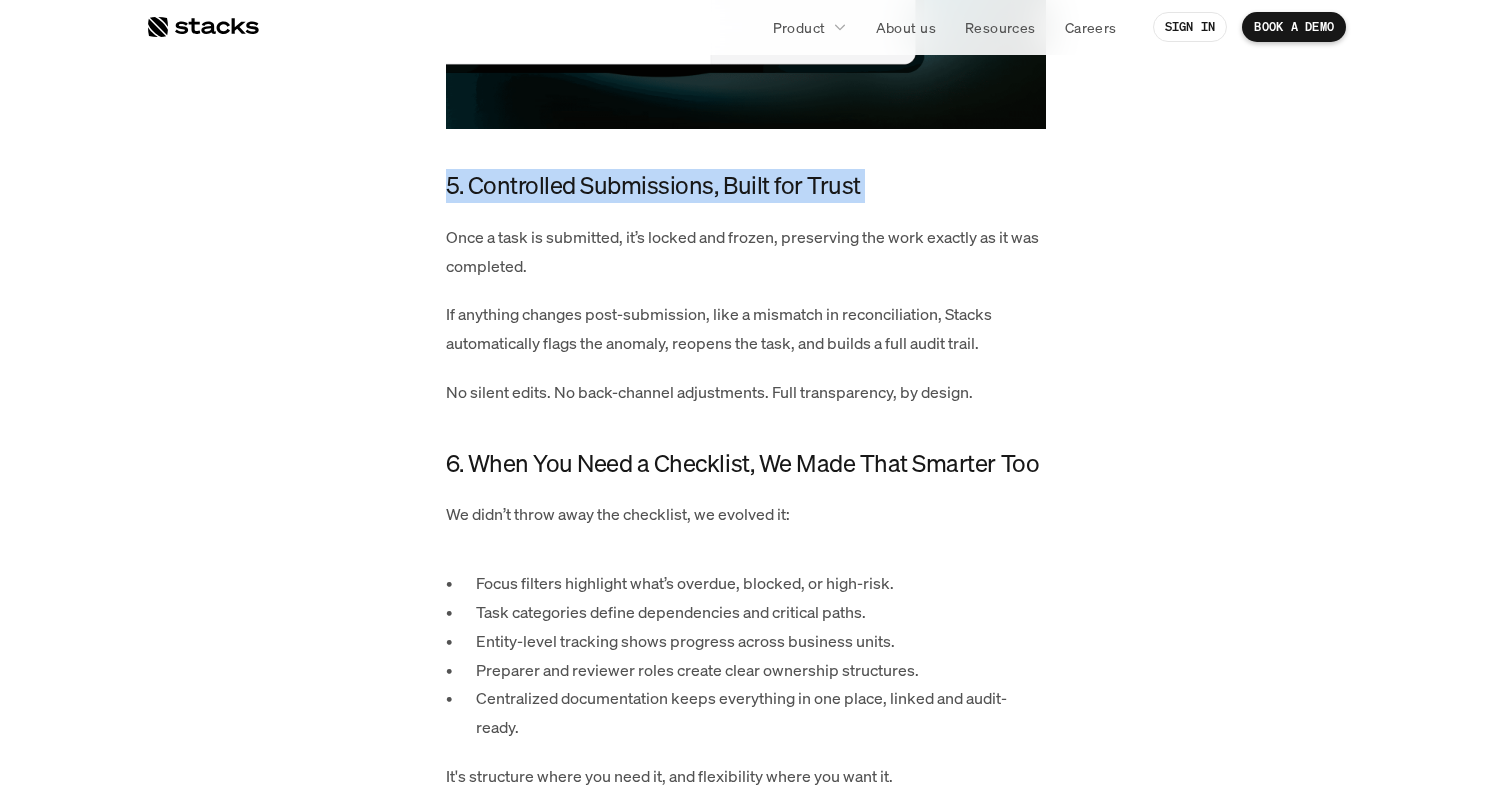click on "For too long, finance teams have been stuck with task managers that feel like glorified to-do lists. Many close management tools have one thing in common: they’re reactive. They tell you what needs doing, but don’t help you actually do the work. When we design a product, we spend 80% of our effort focused on the end-users, the preparers, the IC accountants, and controllers who move the close forward every day. It was natural for us not to stop at a checklist, but to build a Workspace that truly helps teams get the work done. So we reimagined task management from the ground up—not just as a checklist, but as an active workspace built for speed, control, and the future of accounting operations. Here’s how Stacks Workspace changes the game: 1. From Passive Lists to Active Workflows In Stacks, every task isn’t just a reminder, it enables a workflow. You’re not just tracking progress. You’re moving the close forward with every click. 2. Native ERP Integration: Real Data, Right Inside the Task" at bounding box center (746, -465) 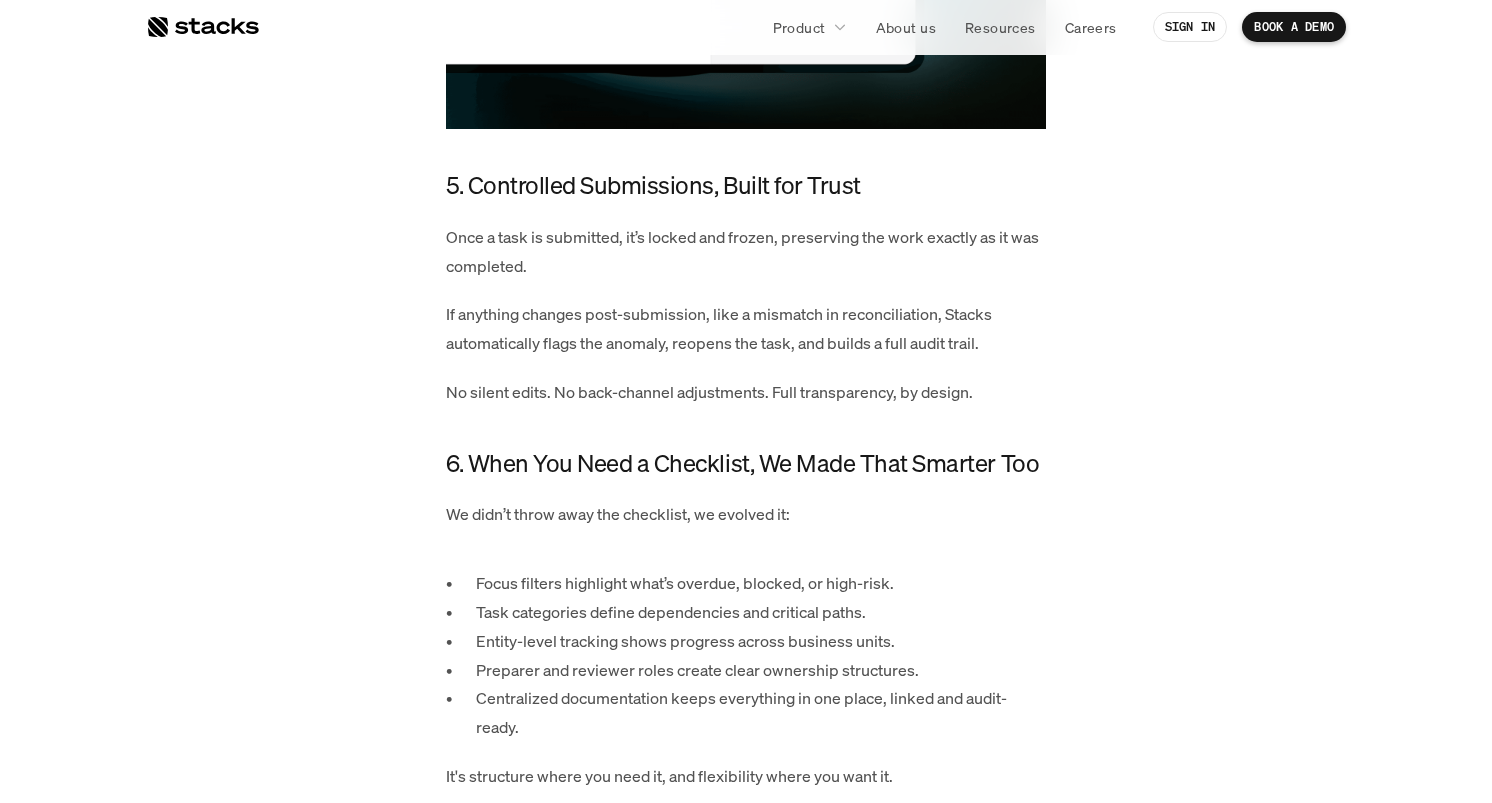 click on "For too long, finance teams have been stuck with task managers that feel like glorified to-do lists. Many close management tools have one thing in common: they’re reactive. They tell you what needs doing, but don’t help you actually do the work. When we design a product, we spend 80% of our effort focused on the end-users, the preparers, the IC accountants, and controllers who move the close forward every day. It was natural for us not to stop at a checklist, but to build a Workspace that truly helps teams get the work done. So we reimagined task management from the ground up—not just as a checklist, but as an active workspace built for speed, control, and the future of accounting operations. Here’s how Stacks Workspace changes the game: 1. From Passive Lists to Active Workflows In Stacks, every task isn’t just a reminder, it enables a workflow. You’re not just tracking progress. You’re moving the close forward with every click. 2. Native ERP Integration: Real Data, Right Inside the Task" at bounding box center (746, -465) 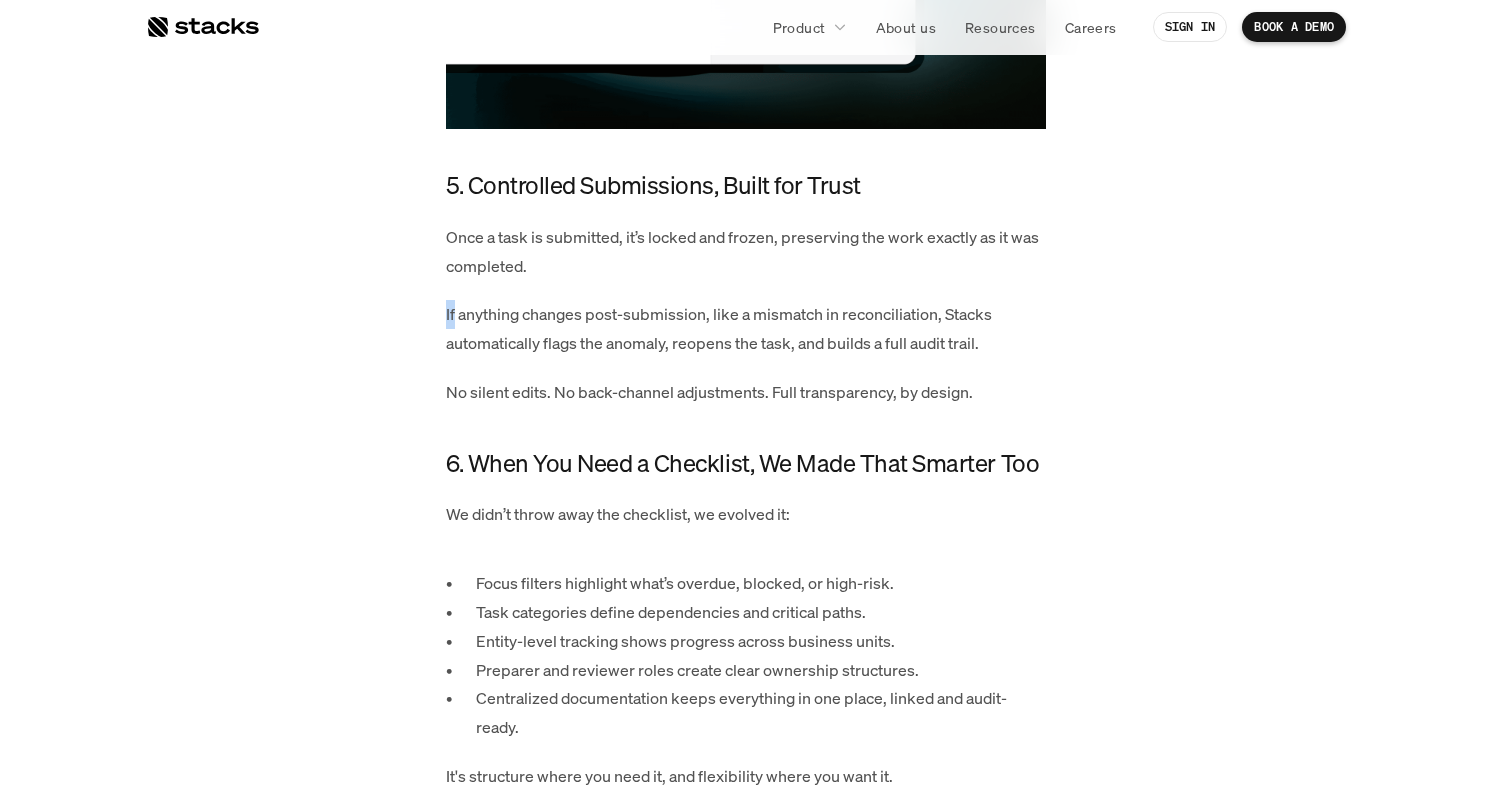click on "For too long, finance teams have been stuck with task managers that feel like glorified to-do lists. Many close management tools have one thing in common: they’re reactive. They tell you what needs doing, but don’t help you actually do the work. When we design a product, we spend 80% of our effort focused on the end-users, the preparers, the IC accountants, and controllers who move the close forward every day. It was natural for us not to stop at a checklist, but to build a Workspace that truly helps teams get the work done. So we reimagined task management from the ground up—not just as a checklist, but as an active workspace built for speed, control, and the future of accounting operations. Here’s how Stacks Workspace changes the game: 1. From Passive Lists to Active Workflows In Stacks, every task isn’t just a reminder, it enables a workflow. You’re not just tracking progress. You’re moving the close forward with every click. 2. Native ERP Integration: Real Data, Right Inside the Task" at bounding box center (746, -465) 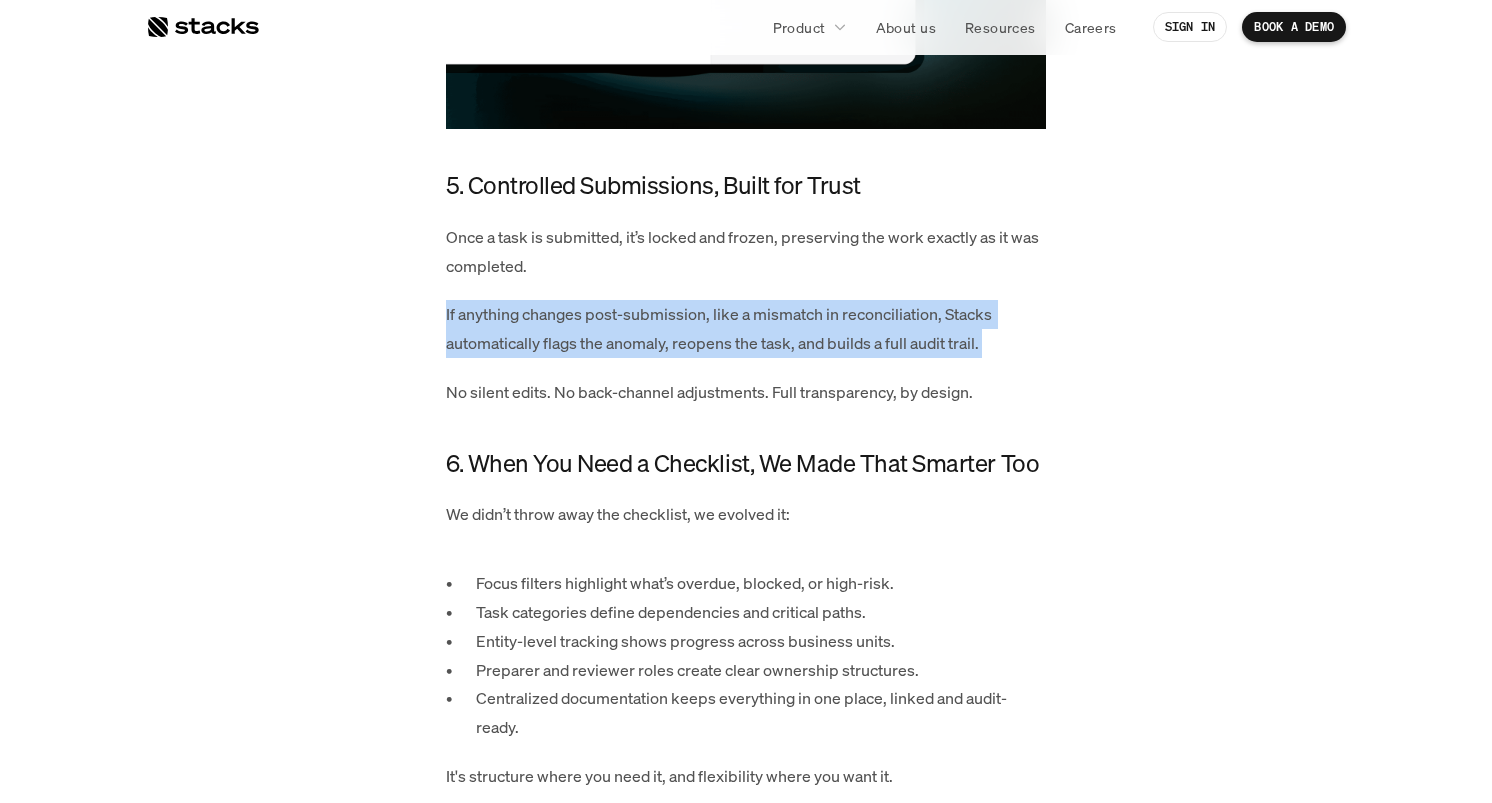 click on "For too long, finance teams have been stuck with task managers that feel like glorified to-do lists. Many close management tools have one thing in common: they’re reactive. They tell you what needs doing, but don’t help you actually do the work. When we design a product, we spend 80% of our effort focused on the end-users, the preparers, the IC accountants, and controllers who move the close forward every day. It was natural for us not to stop at a checklist, but to build a Workspace that truly helps teams get the work done. So we reimagined task management from the ground up—not just as a checklist, but as an active workspace built for speed, control, and the future of accounting operations. Here’s how Stacks Workspace changes the game: 1. From Passive Lists to Active Workflows In Stacks, every task isn’t just a reminder, it enables a workflow. You’re not just tracking progress. You’re moving the close forward with every click. 2. Native ERP Integration: Real Data, Right Inside the Task" at bounding box center [746, -465] 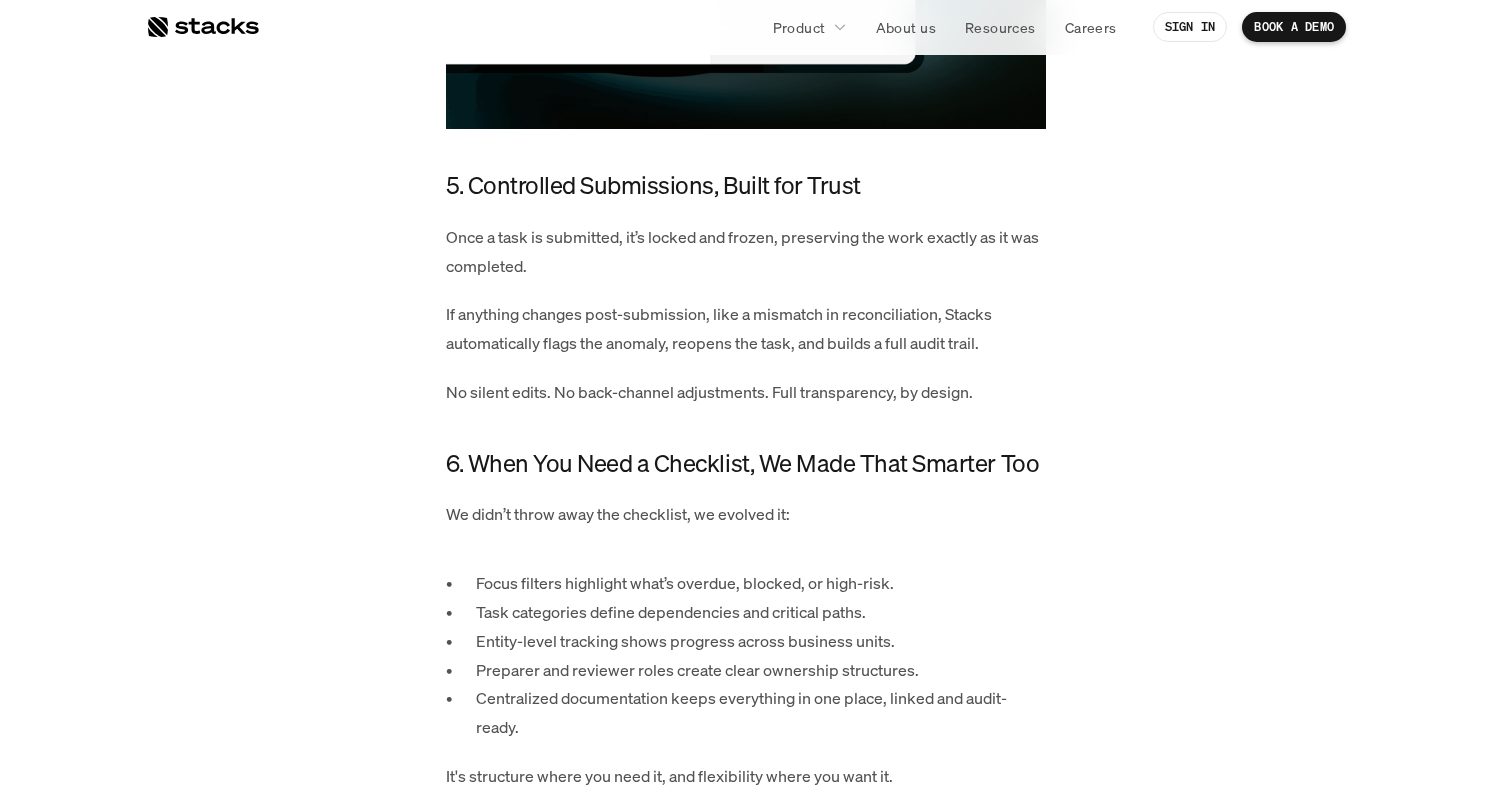 click on "For too long, finance teams have been stuck with task managers that feel like glorified to-do lists. Many close management tools have one thing in common: they’re reactive. They tell you what needs doing, but don’t help you actually do the work. When we design a product, we spend 80% of our effort focused on the end-users, the preparers, the IC accountants, and controllers who move the close forward every day. It was natural for us not to stop at a checklist, but to build a Workspace that truly helps teams get the work done. So we reimagined task management from the ground up—not just as a checklist, but as an active workspace built for speed, control, and the future of accounting operations. Here’s how Stacks Workspace changes the game: 1. From Passive Lists to Active Workflows In Stacks, every task isn’t just a reminder, it enables a workflow. You’re not just tracking progress. You’re moving the close forward with every click. 2. Native ERP Integration: Real Data, Right Inside the Task" at bounding box center [746, -465] 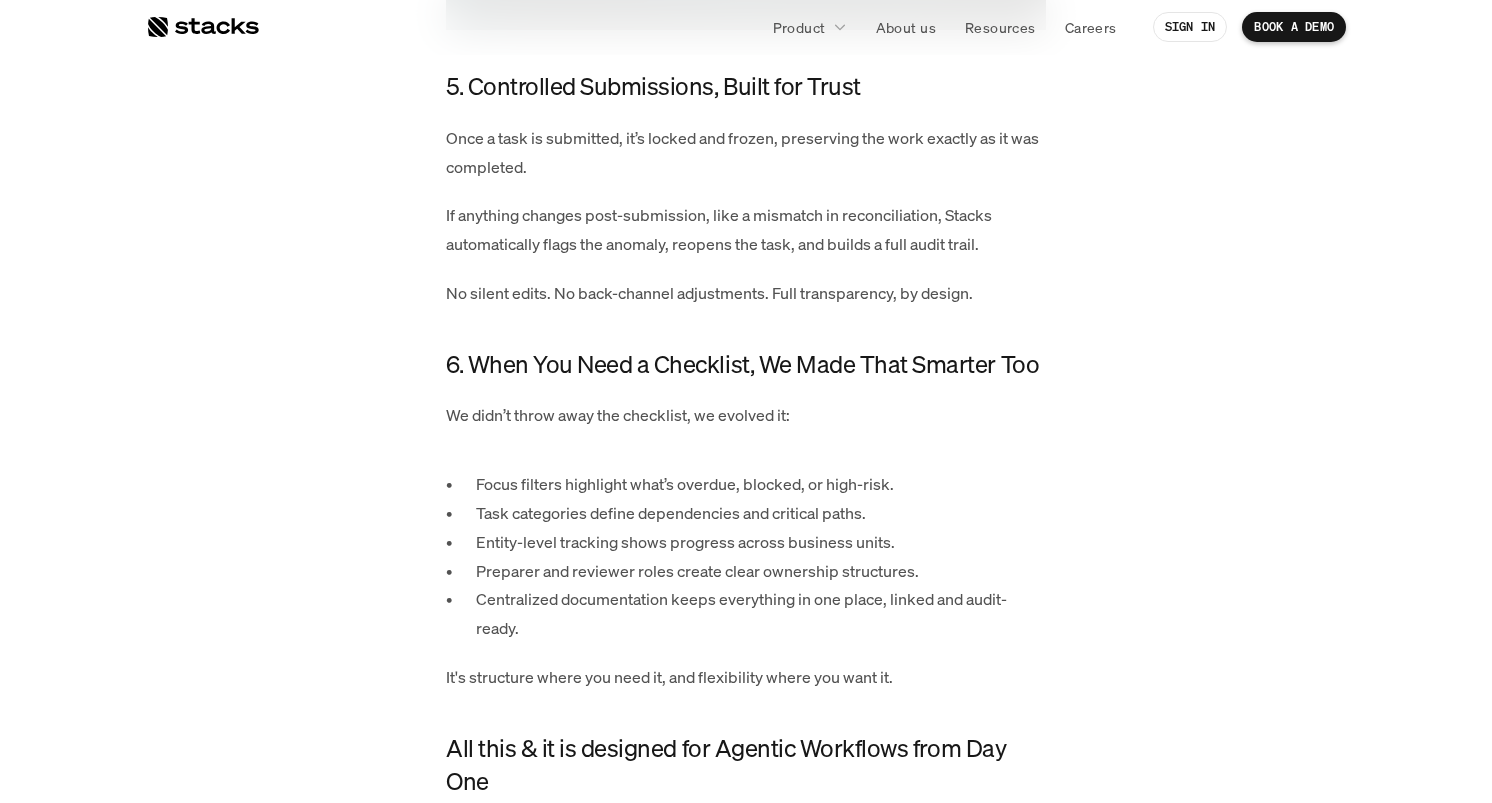 scroll, scrollTop: 3811, scrollLeft: 0, axis: vertical 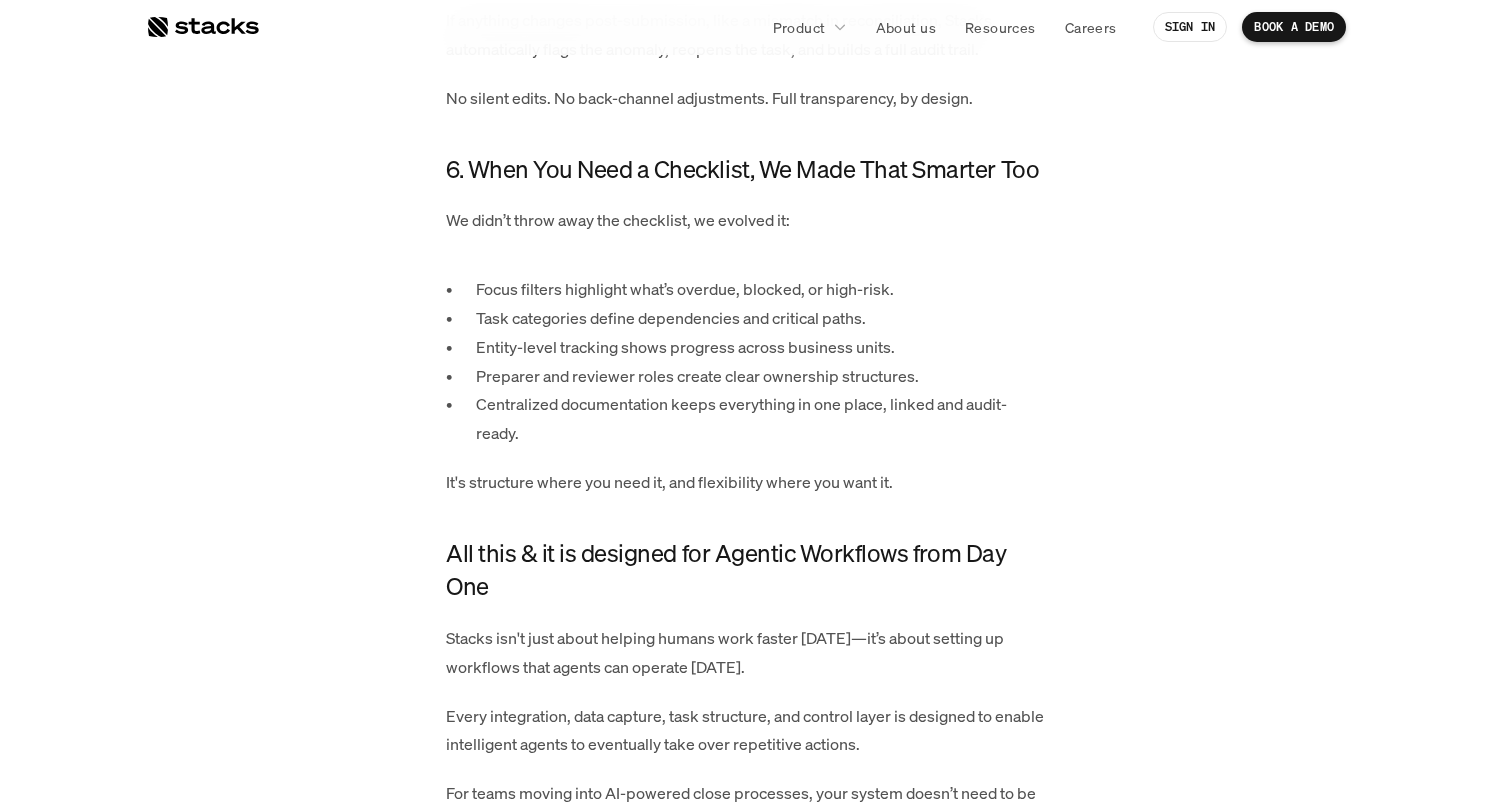 click on "Task categories define dependencies and critical paths." at bounding box center [761, 318] 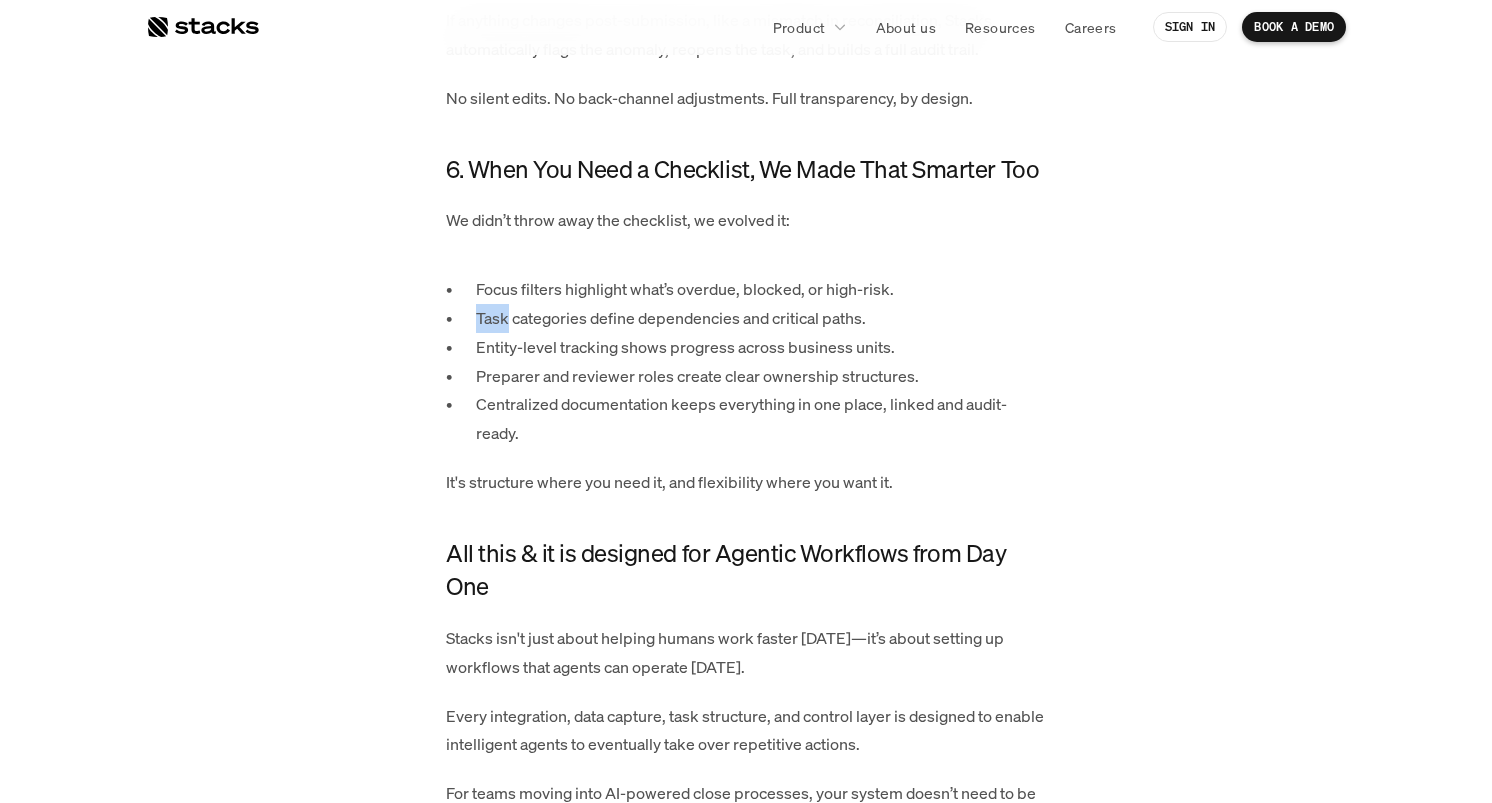 click on "Task categories define dependencies and critical paths." at bounding box center (761, 318) 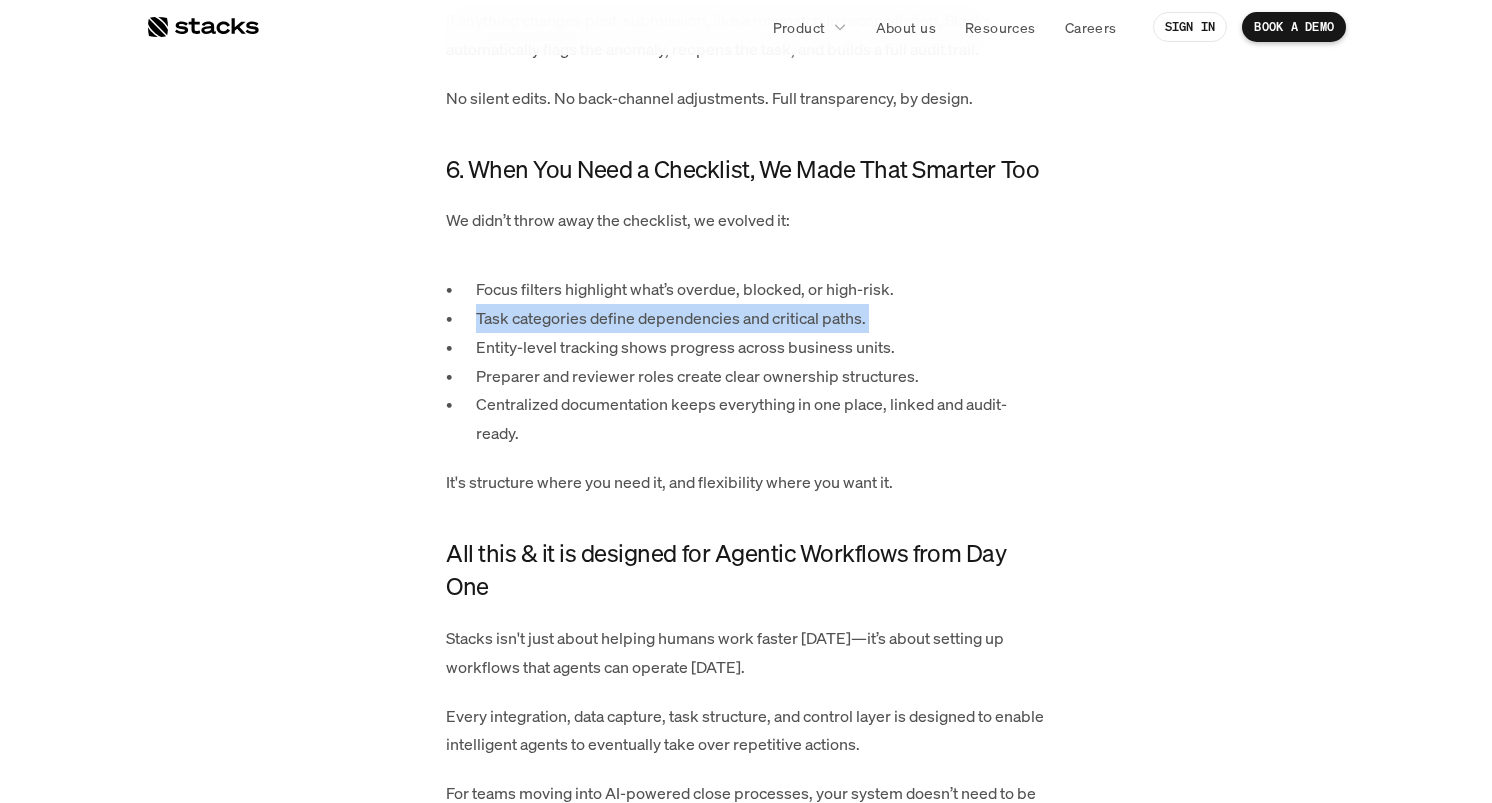 click on "Task categories define dependencies and critical paths." at bounding box center [761, 318] 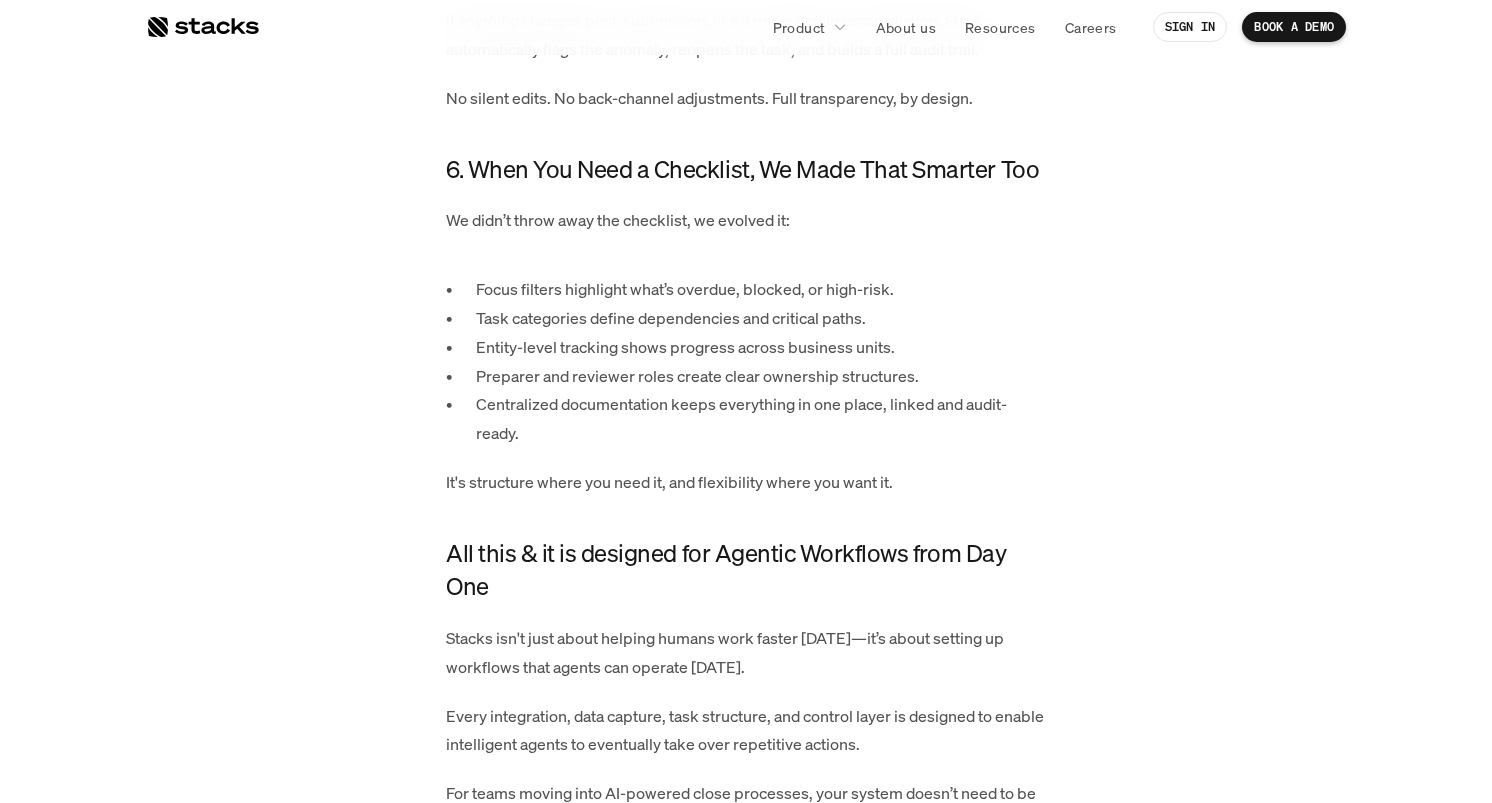 click on "Focus filters highlight what’s overdue, blocked, or high-risk." at bounding box center (761, 289) 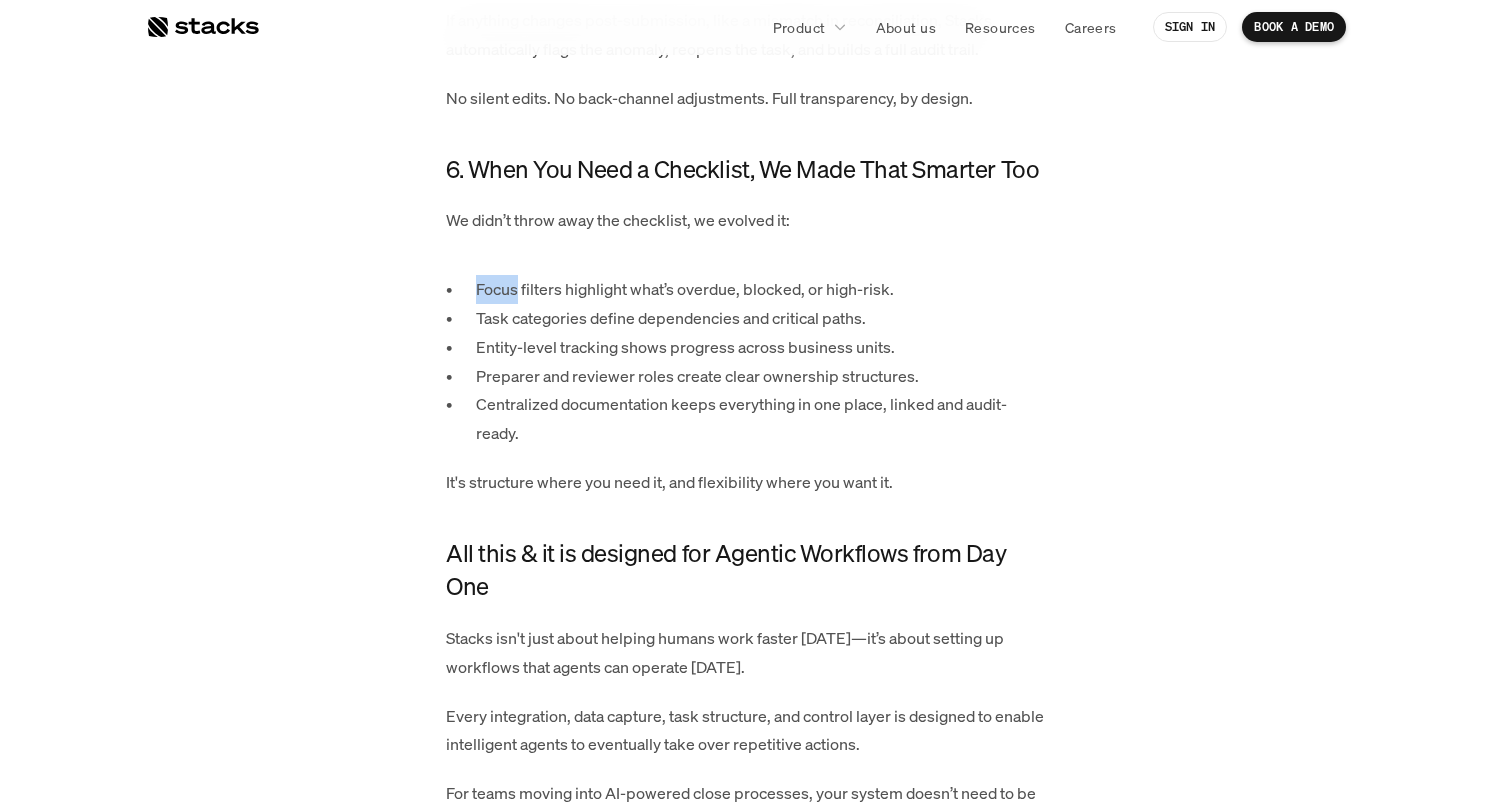 click on "Focus filters highlight what’s overdue, blocked, or high-risk." at bounding box center (761, 289) 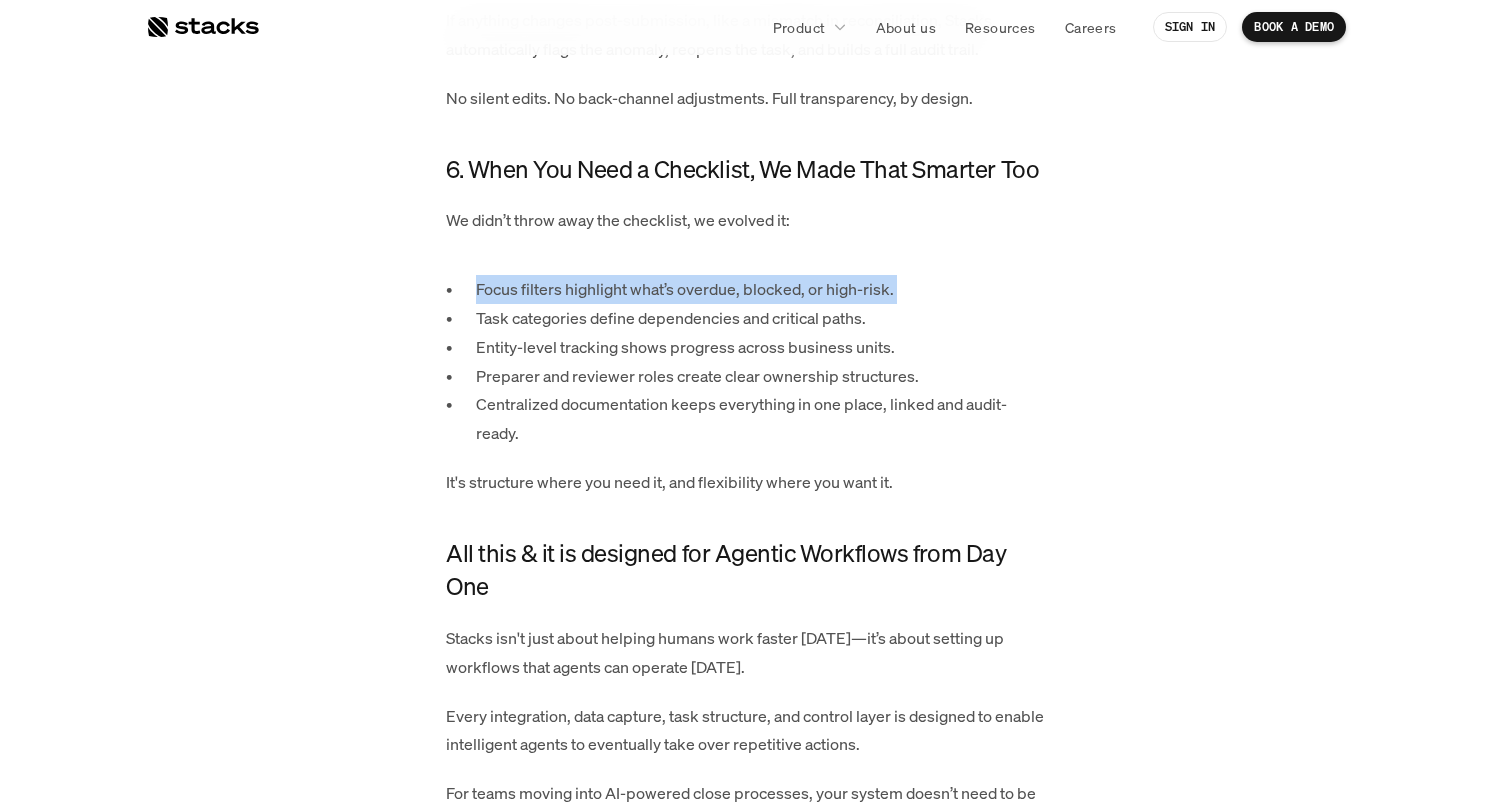 click on "Focus filters highlight what’s overdue, blocked, or high-risk." at bounding box center (761, 289) 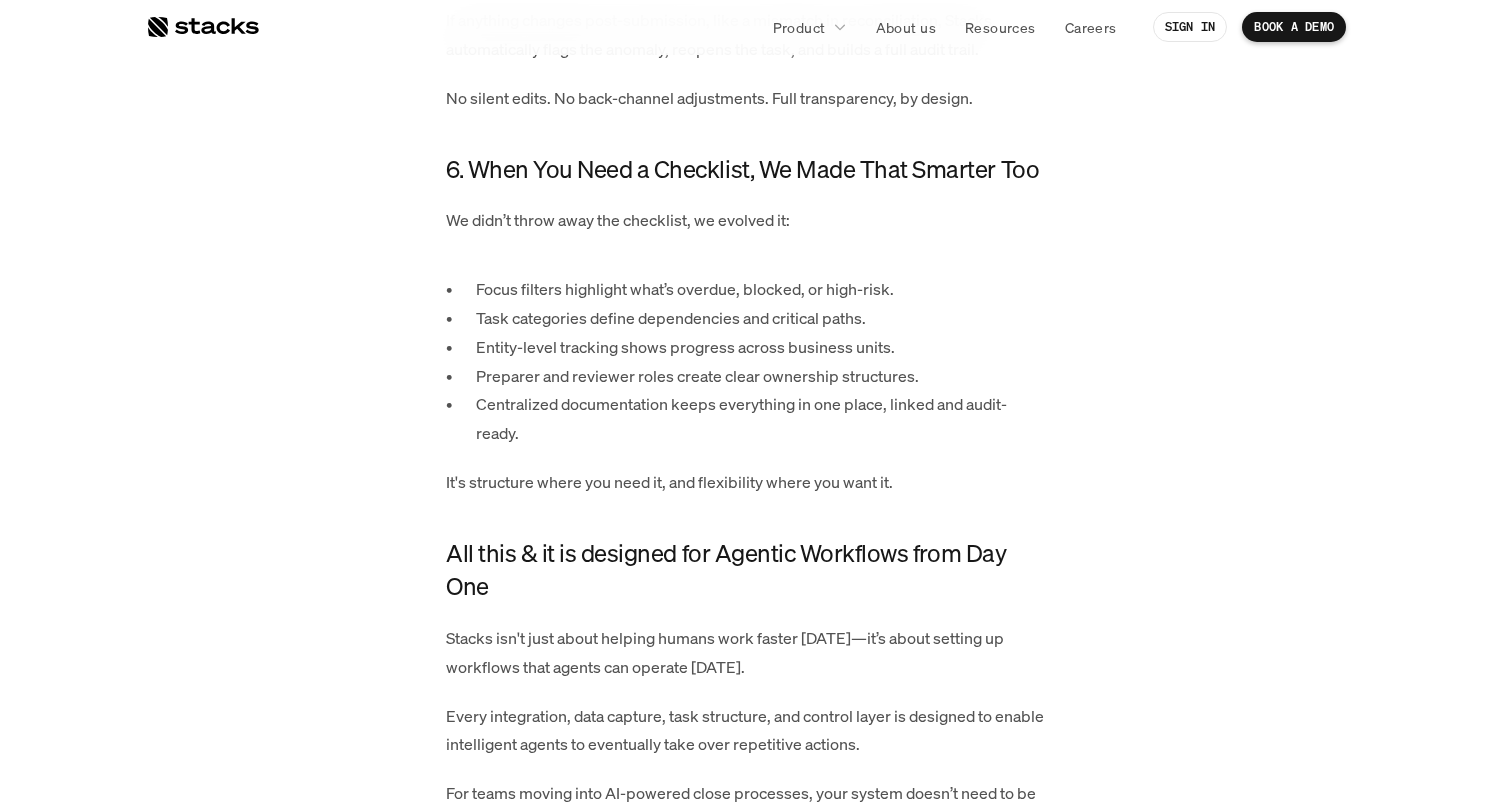 click on "Task categories define dependencies and critical paths." at bounding box center (761, 318) 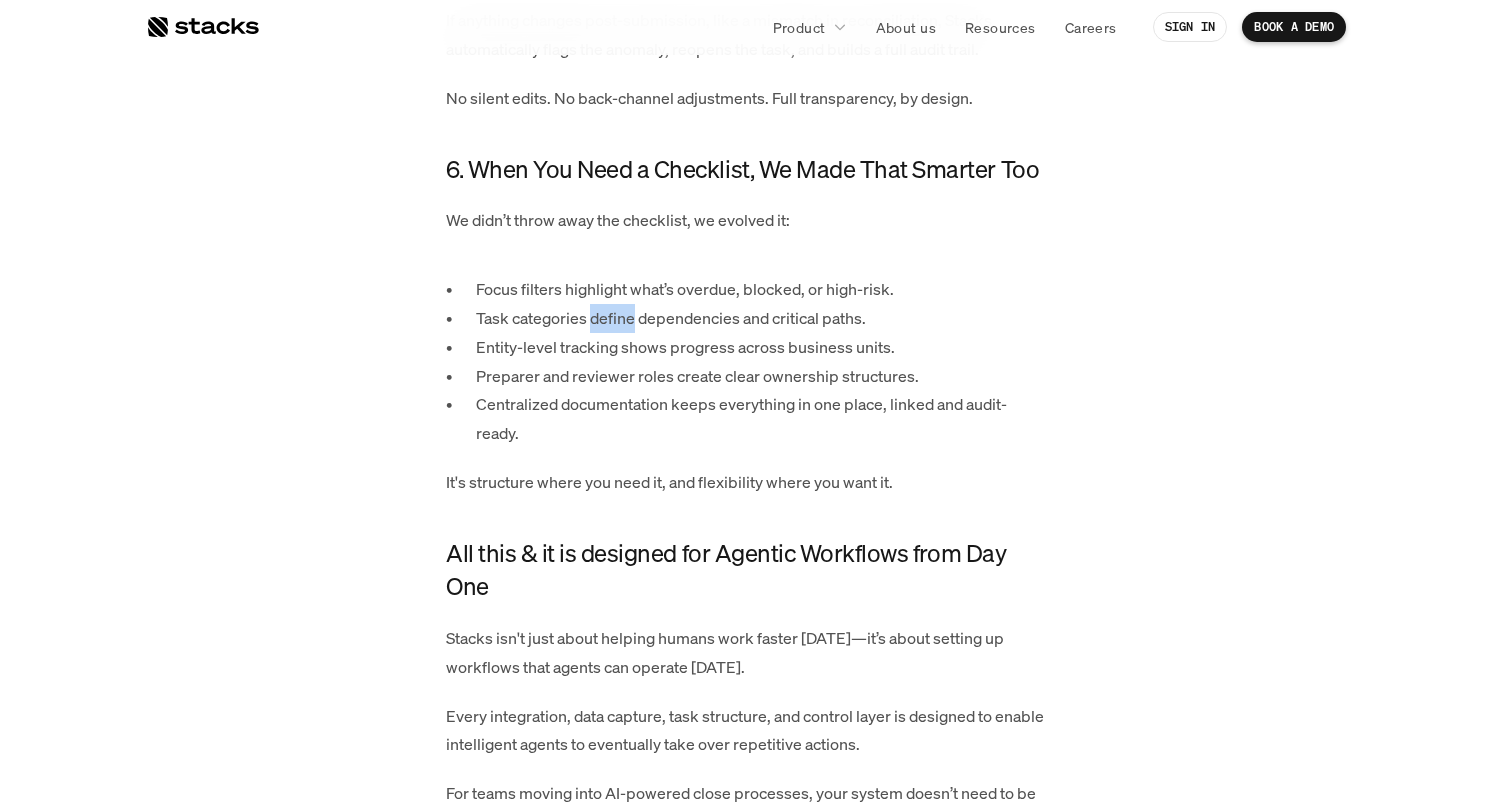 click on "Task categories define dependencies and critical paths." at bounding box center (761, 318) 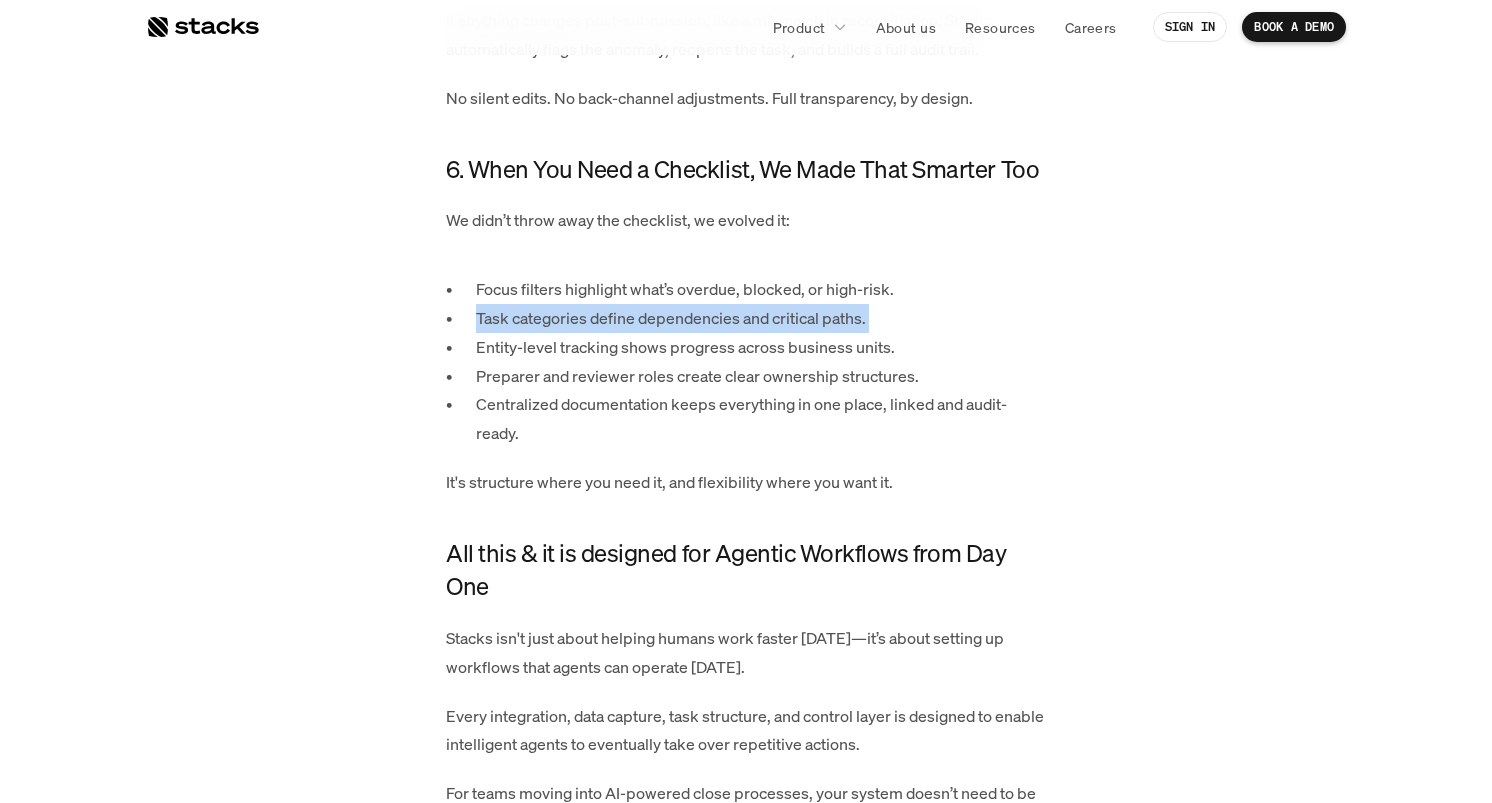 click on "Task categories define dependencies and critical paths." at bounding box center (761, 318) 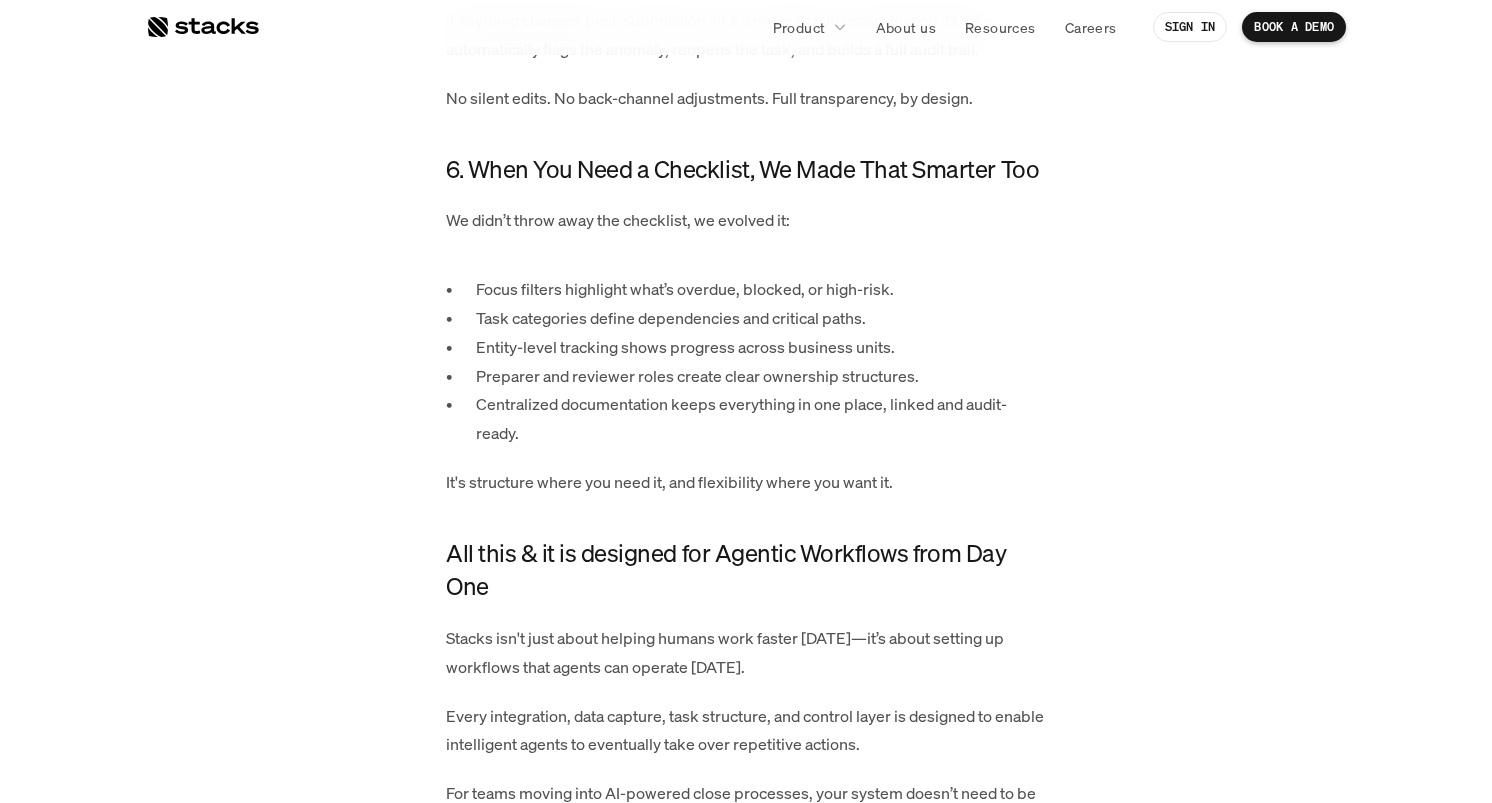 click on "Entity-level tracking shows progress across business units." at bounding box center [761, 347] 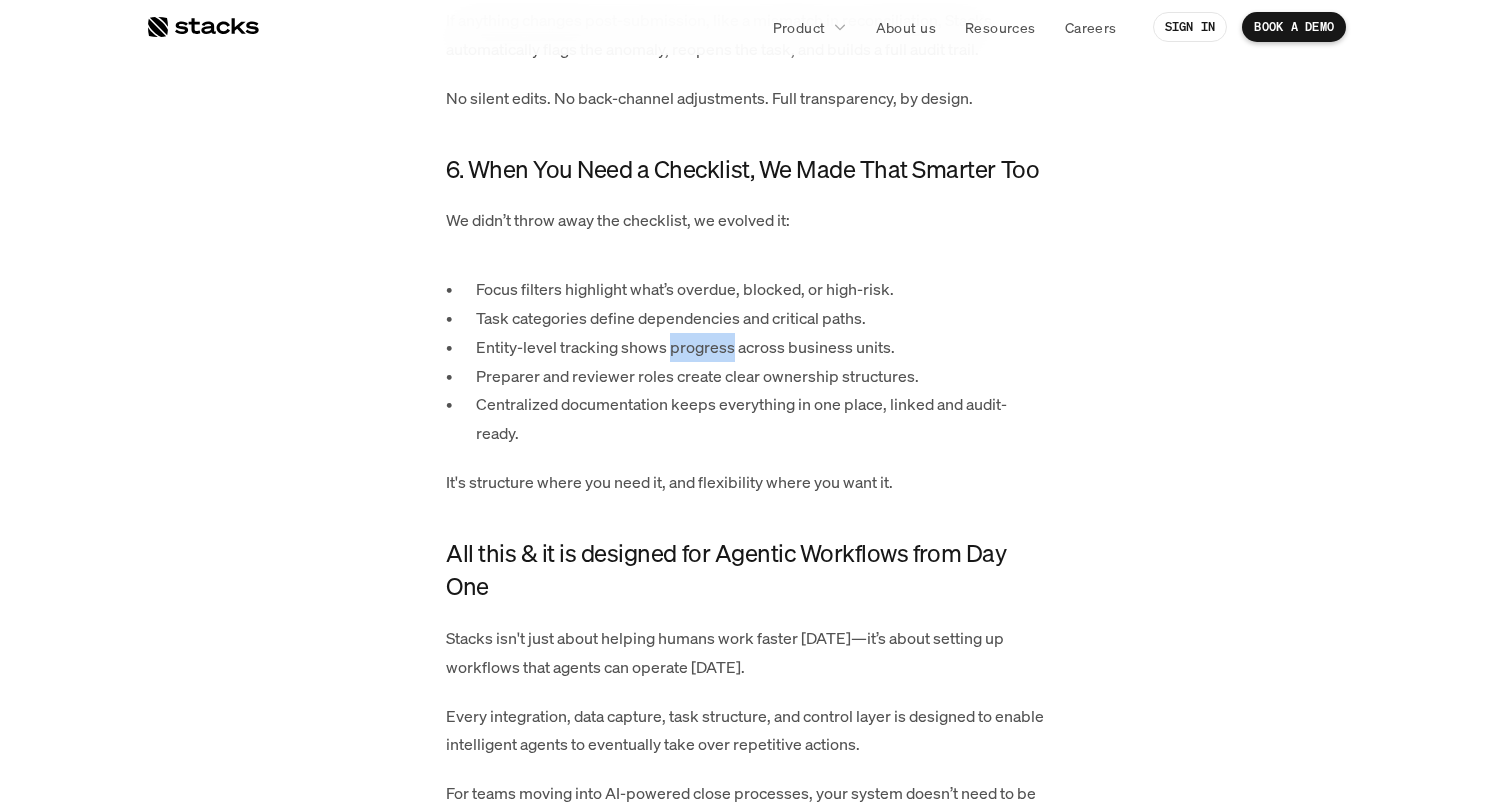 click on "Entity-level tracking shows progress across business units." at bounding box center (761, 347) 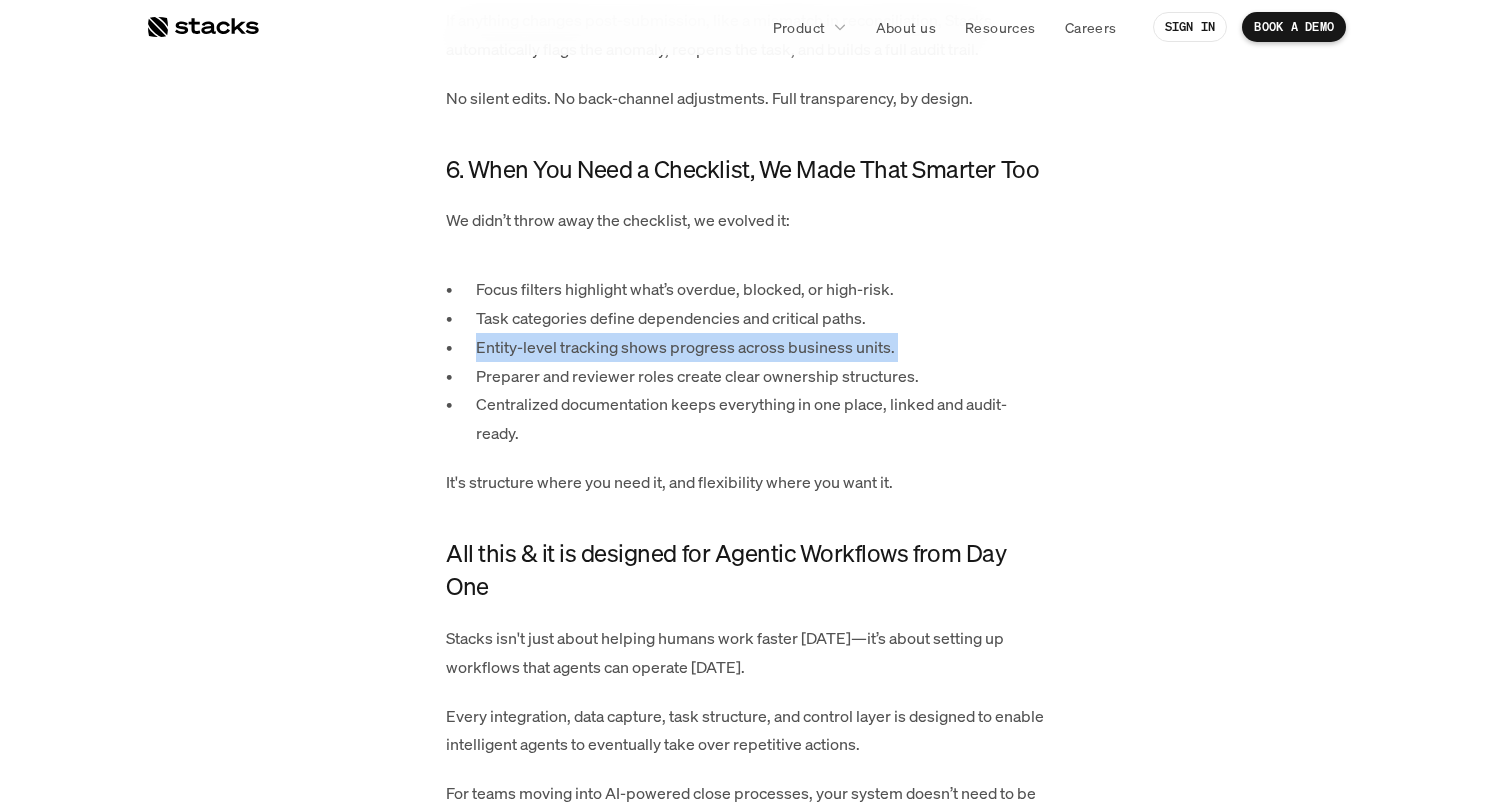 click on "Entity-level tracking shows progress across business units." at bounding box center [761, 347] 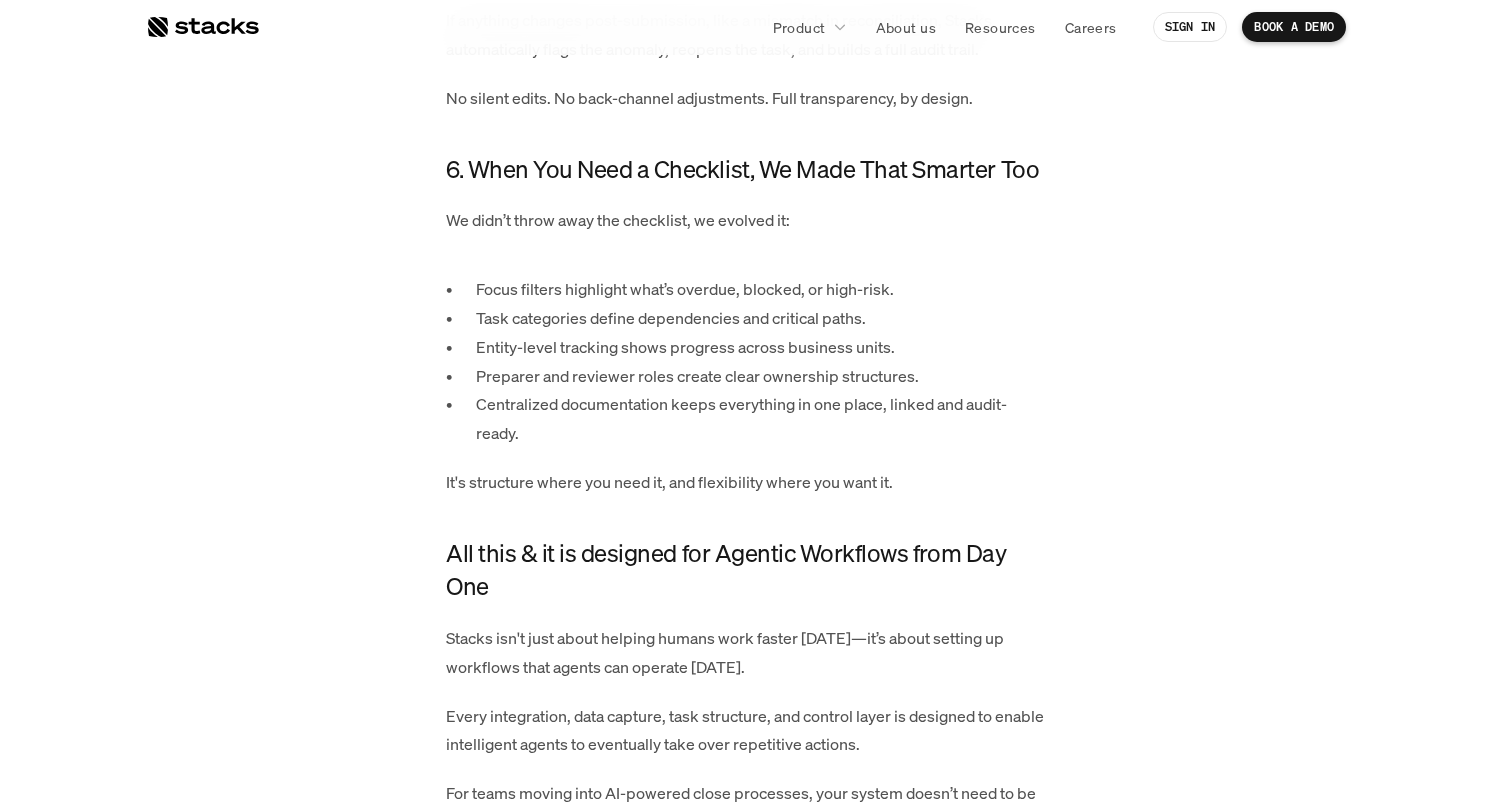 click on "Preparer and reviewer roles create clear ownership structures." at bounding box center [761, 376] 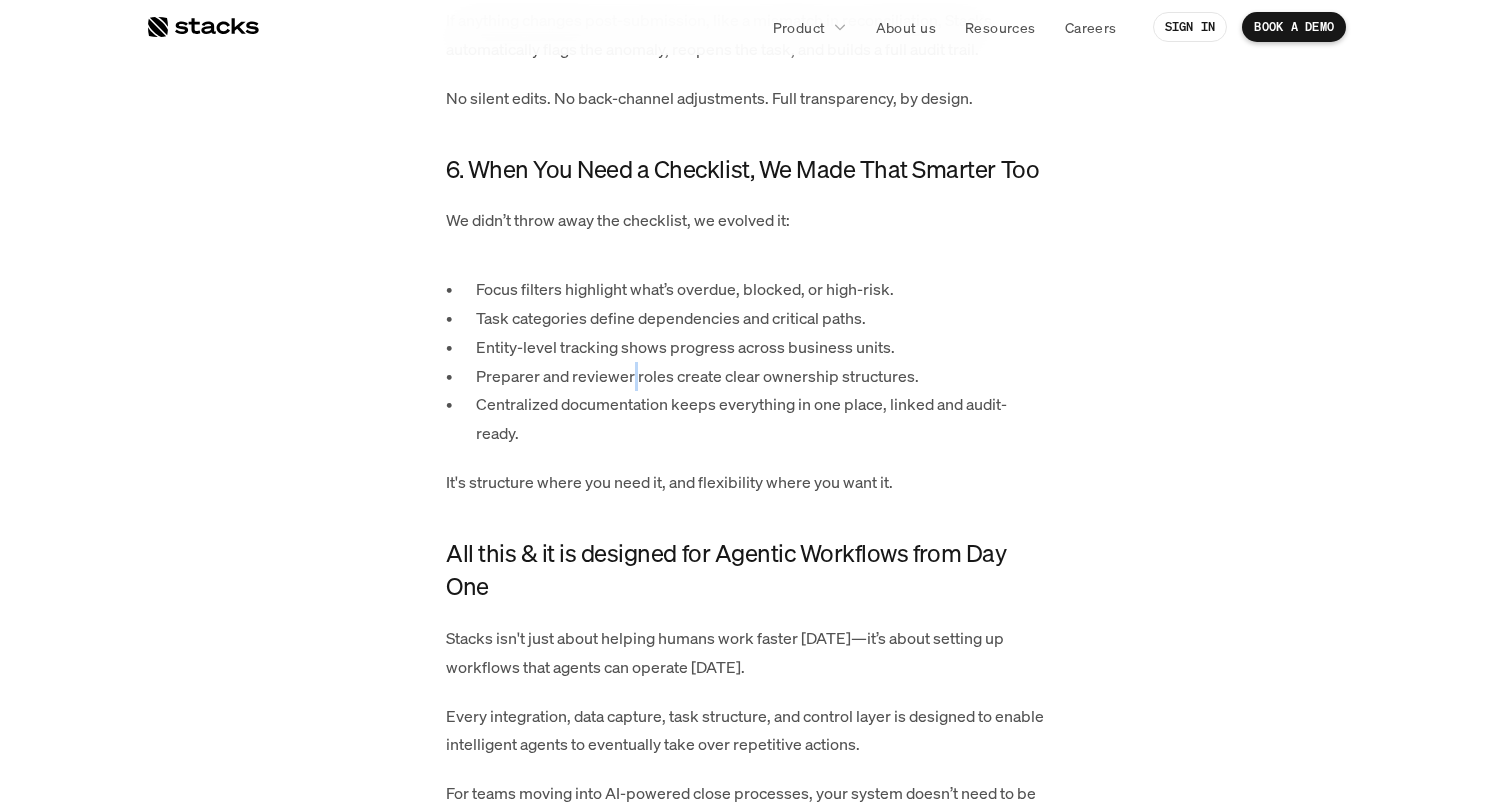 click on "Preparer and reviewer roles create clear ownership structures." at bounding box center (761, 376) 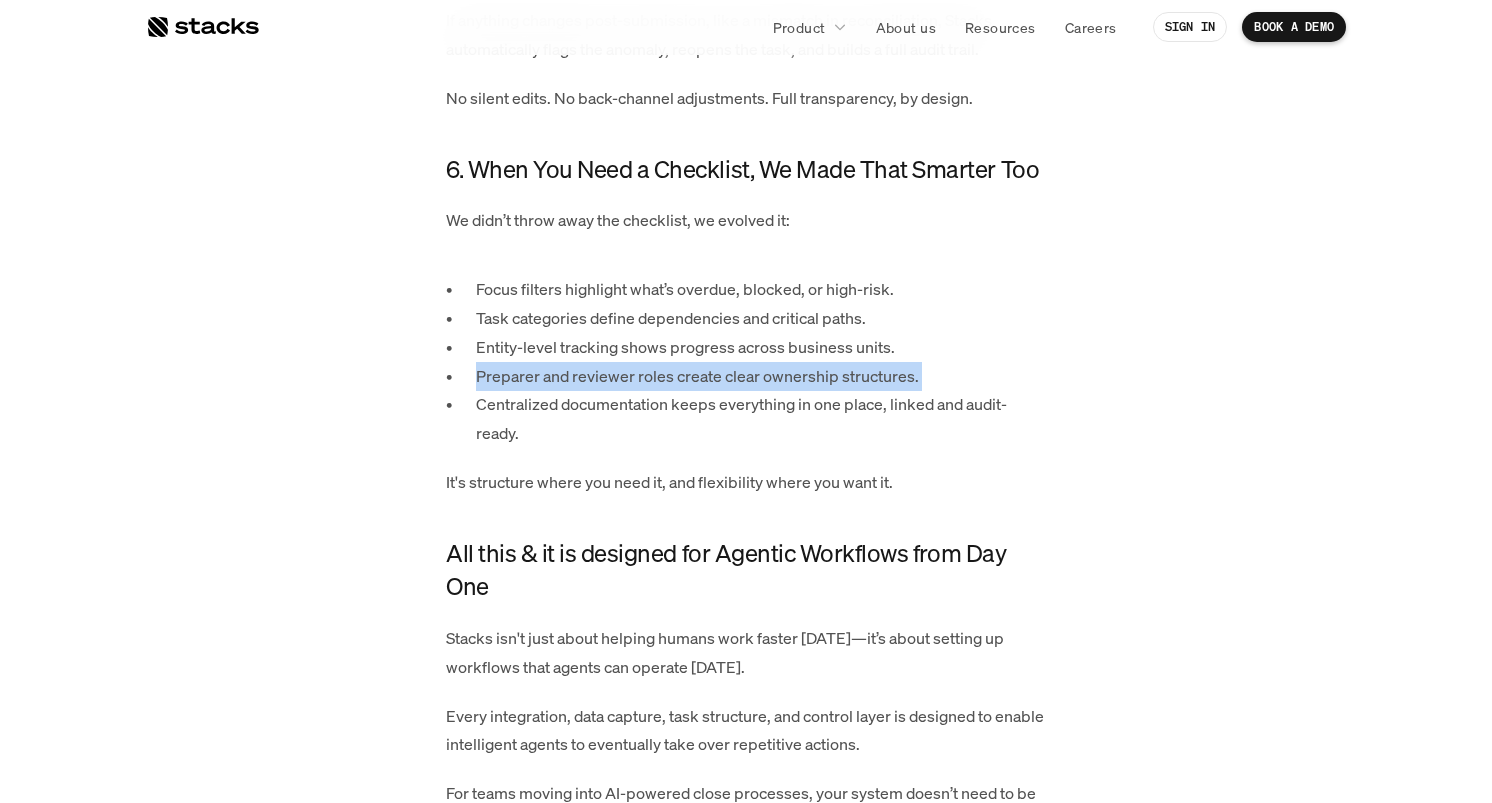 click on "Preparer and reviewer roles create clear ownership structures." at bounding box center [761, 376] 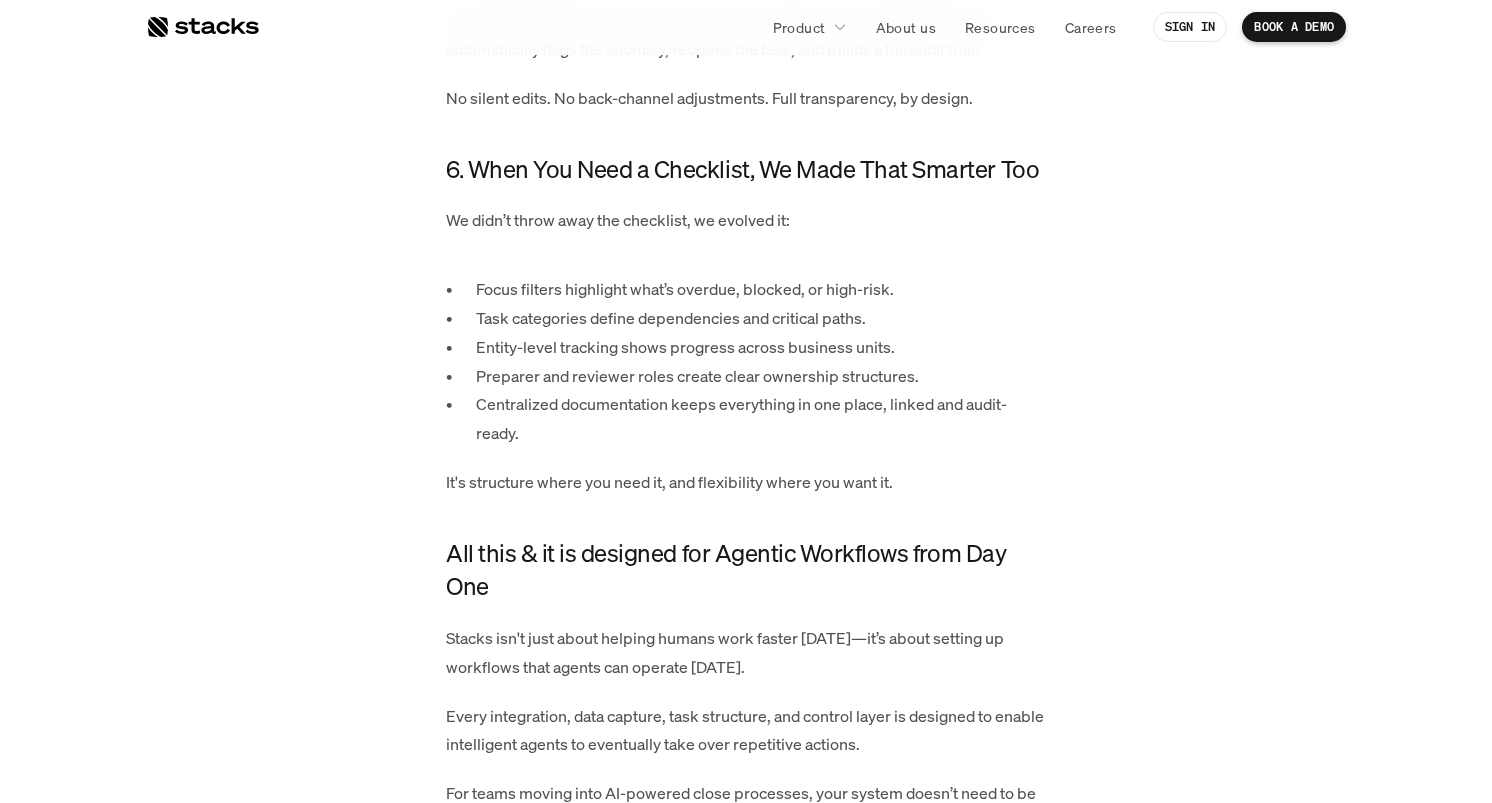 click on "Centralized documentation keeps everything in one place, linked and audit-ready." at bounding box center [761, 419] 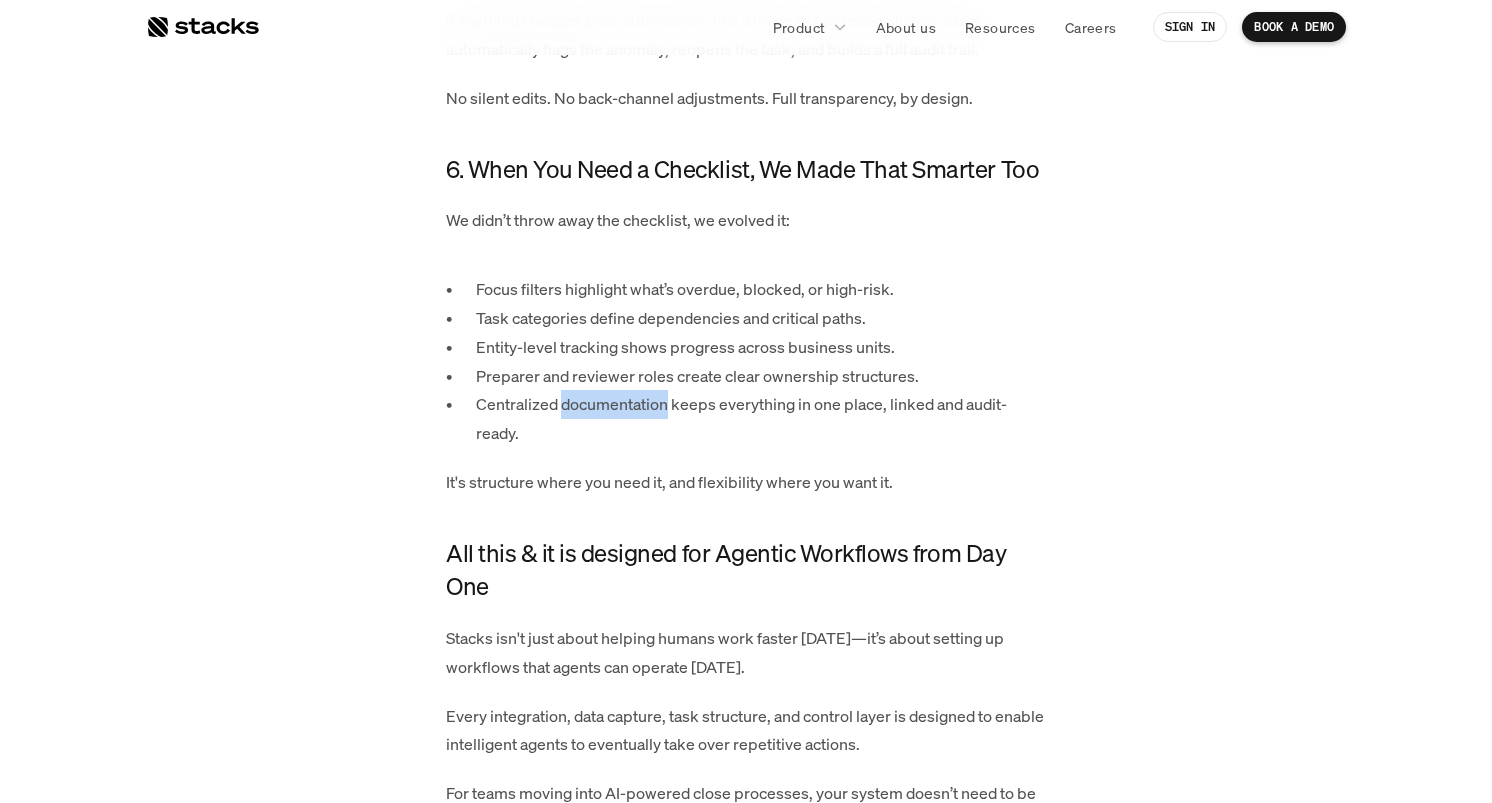 click on "Centralized documentation keeps everything in one place, linked and audit-ready." at bounding box center [761, 419] 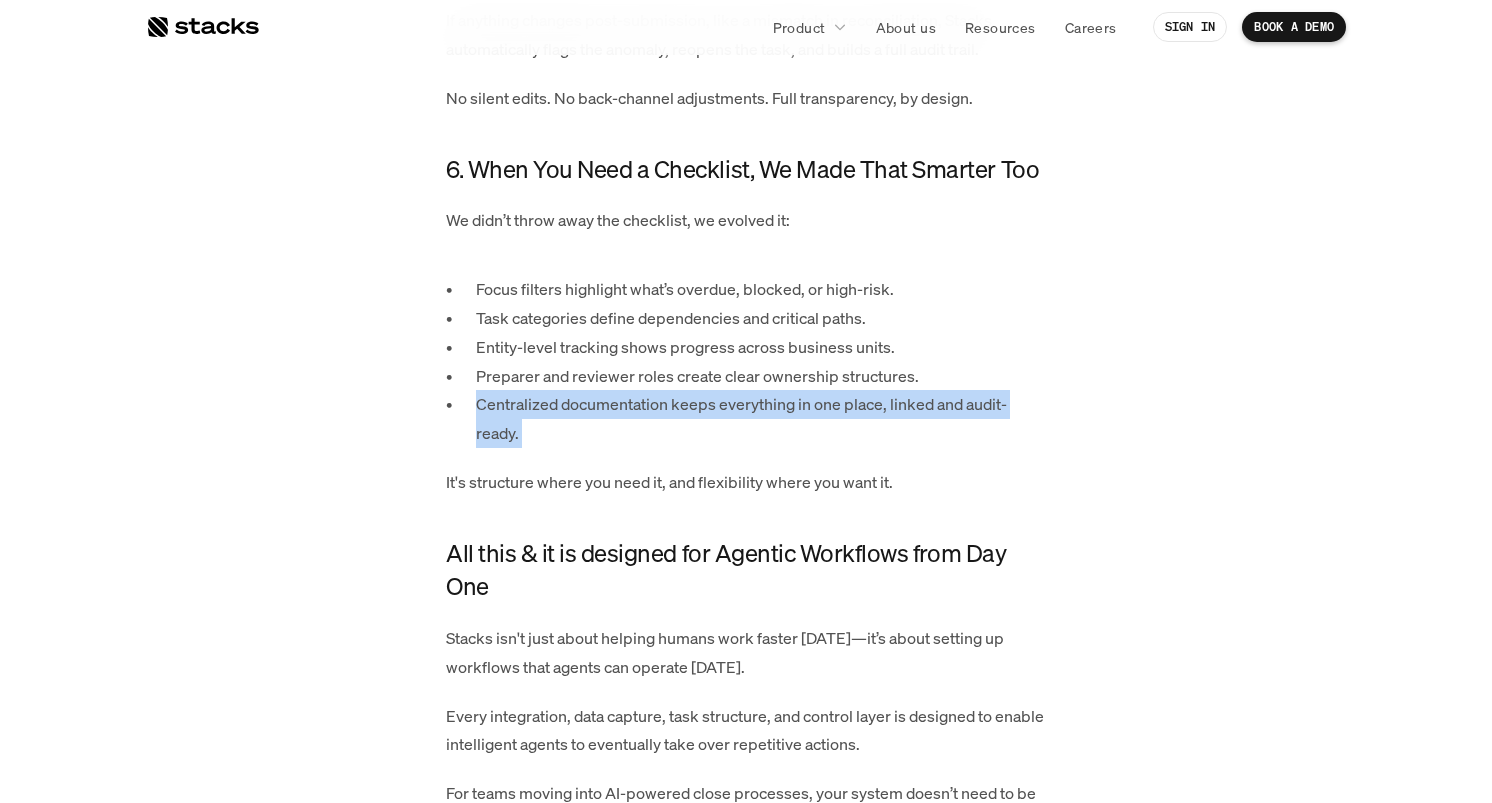 click on "Centralized documentation keeps everything in one place, linked and audit-ready." at bounding box center (761, 419) 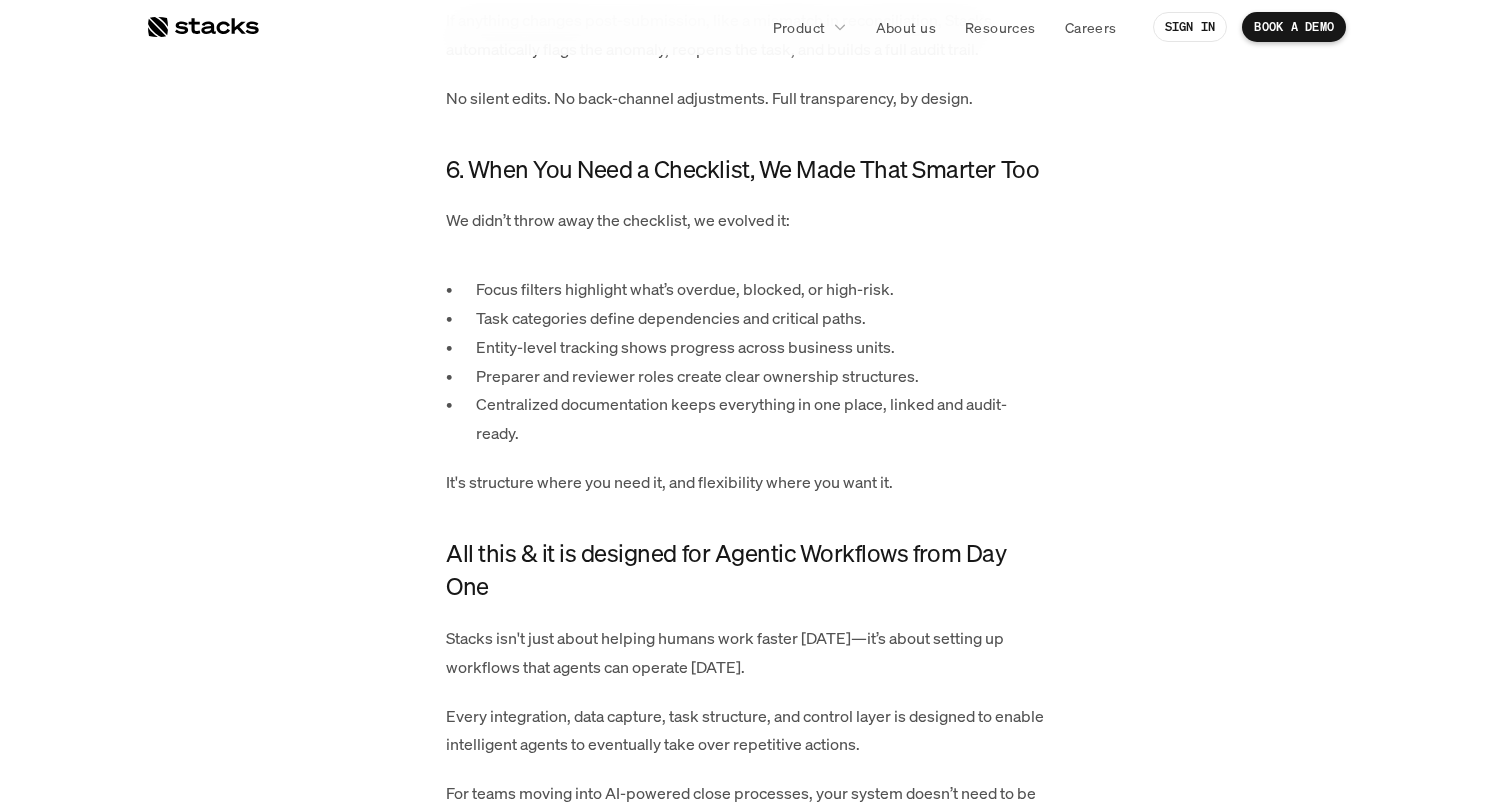 click on "Entity-level tracking shows progress across business units." at bounding box center [761, 347] 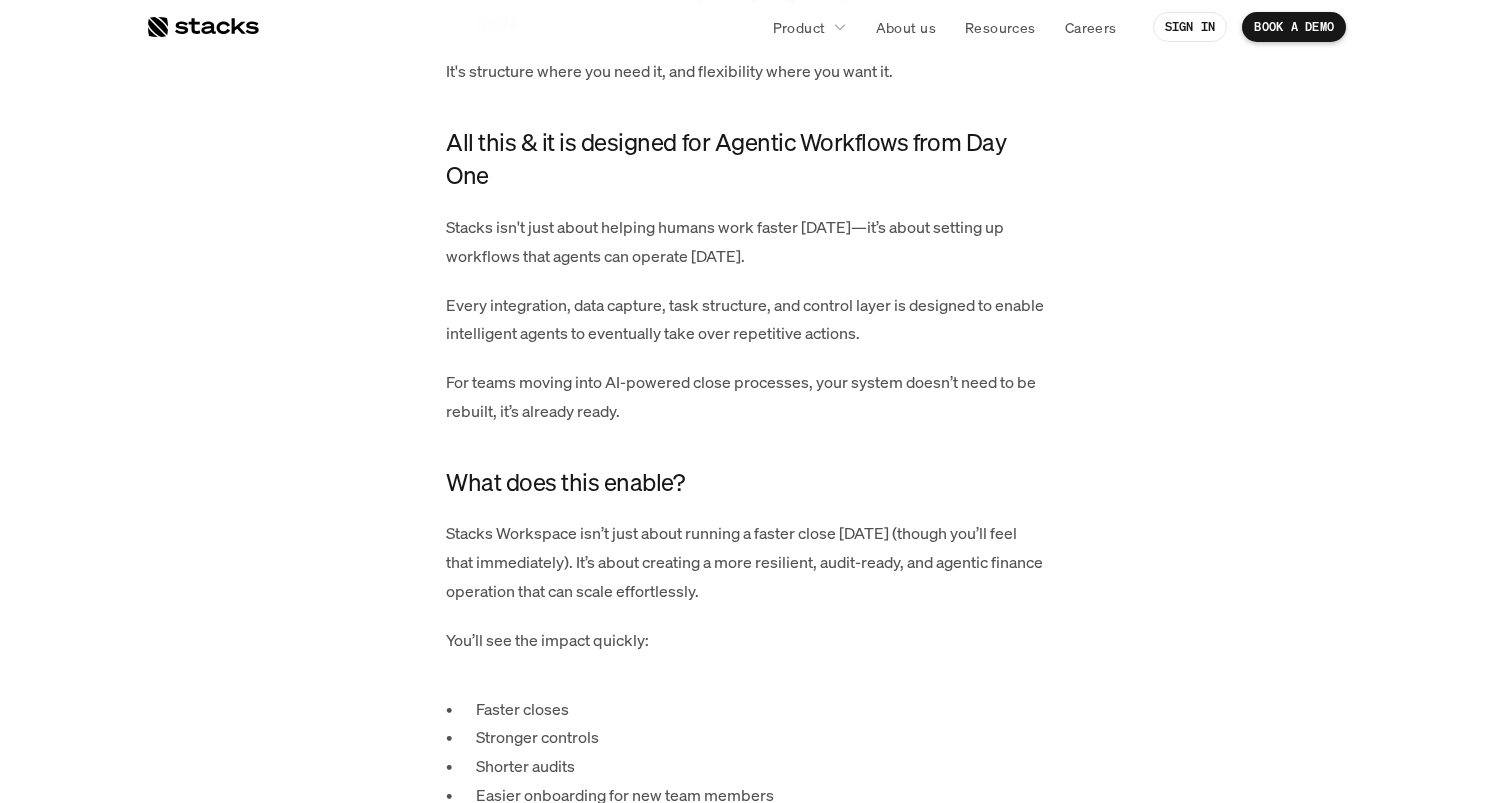 scroll, scrollTop: 4223, scrollLeft: 0, axis: vertical 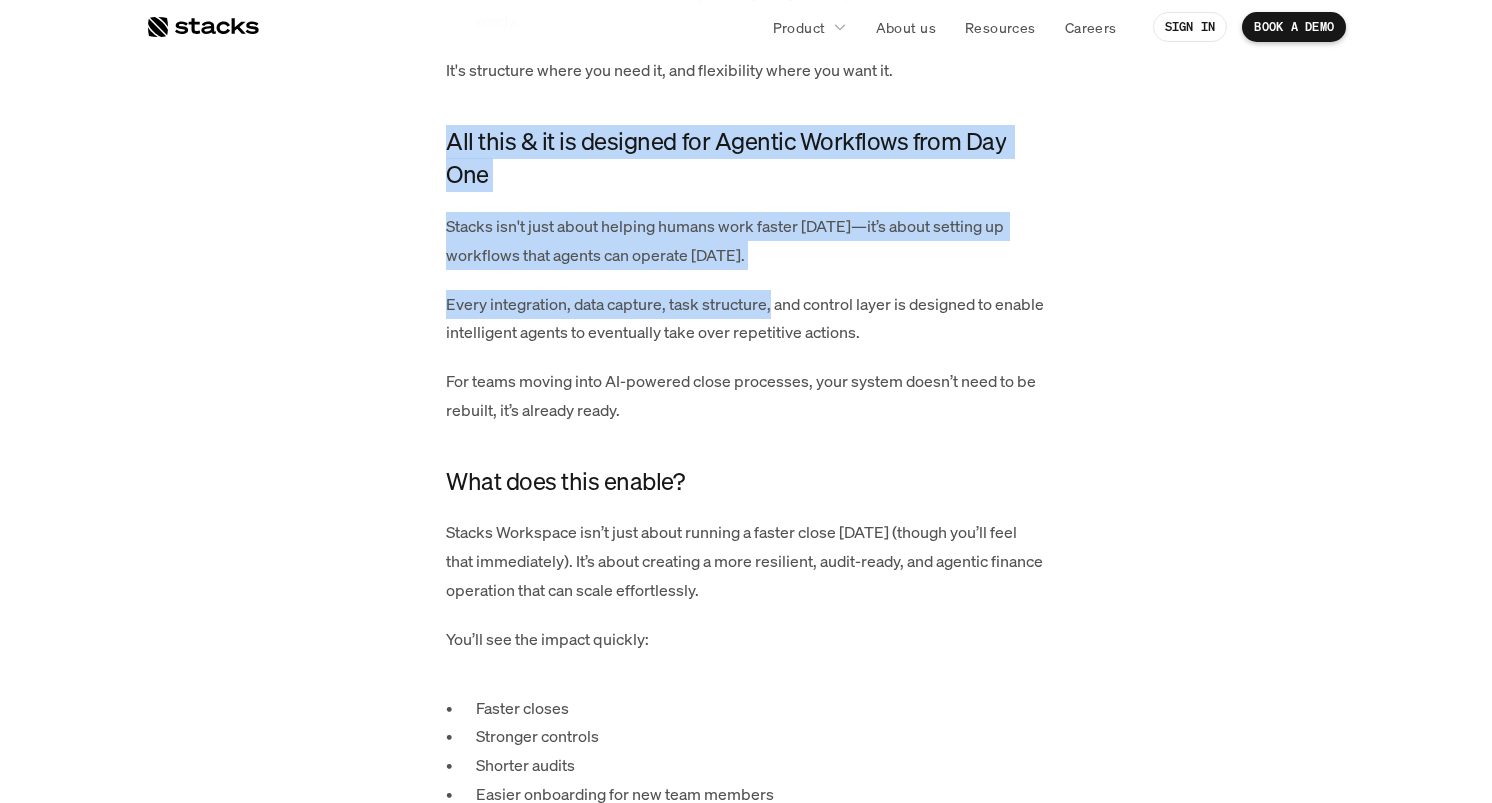 drag, startPoint x: 925, startPoint y: 136, endPoint x: 772, endPoint y: 315, distance: 235.47824 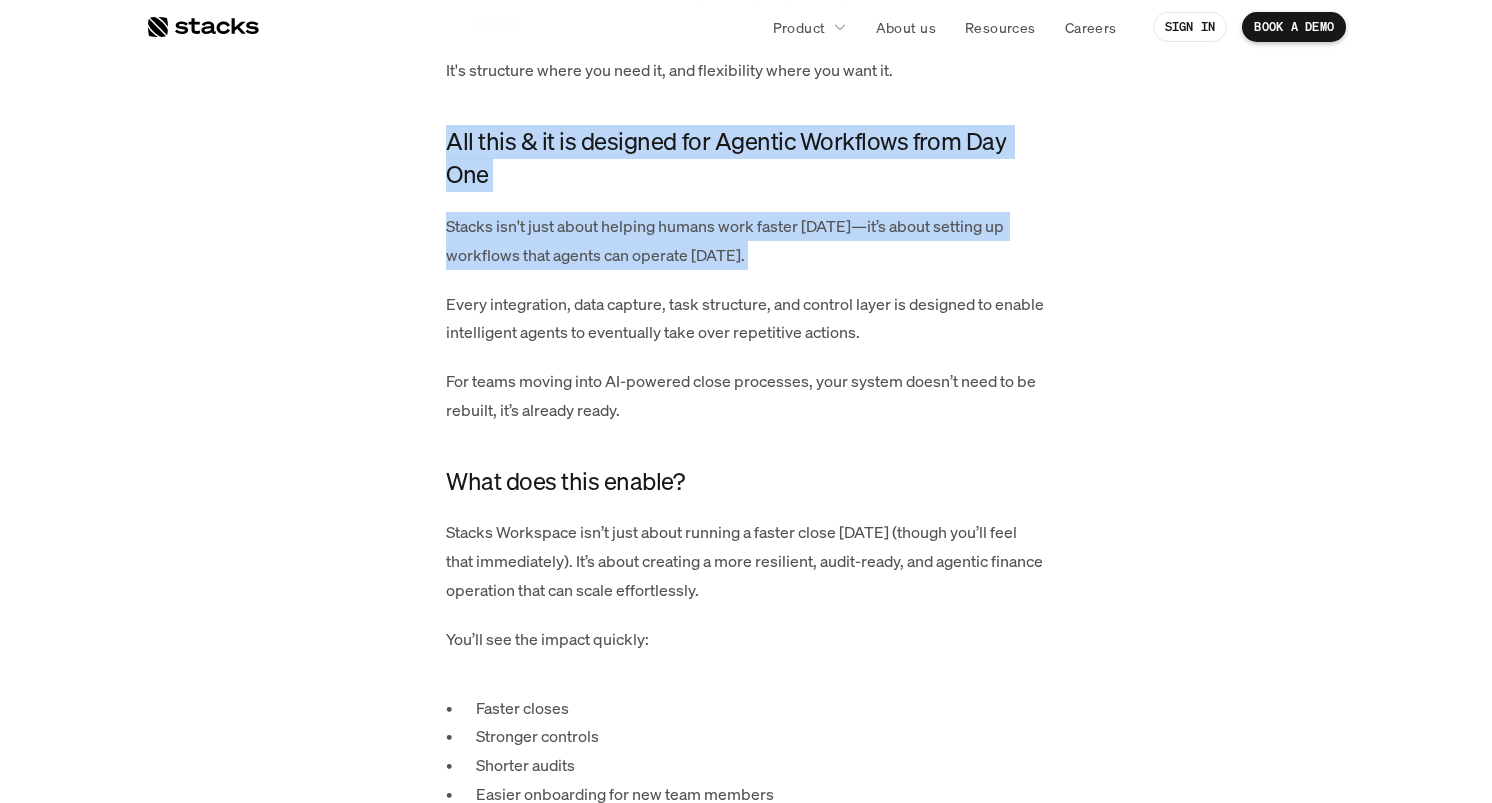 click on "For too long, finance teams have been stuck with task managers that feel like glorified to-do lists. Many close management tools have one thing in common: they’re reactive. They tell you what needs doing, but don’t help you actually do the work. When we design a product, we spend 80% of our effort focused on the end-users, the preparers, the IC accountants, and controllers who move the close forward every day. It was natural for us not to stop at a checklist, but to build a Workspace that truly helps teams get the work done. So we reimagined task management from the ground up—not just as a checklist, but as an active workspace built for speed, control, and the future of accounting operations. Here’s how Stacks Workspace changes the game: 1. From Passive Lists to Active Workflows In Stacks, every task isn’t just a reminder, it enables a workflow. You’re not just tracking progress. You’re moving the close forward with every click. 2. Native ERP Integration: Real Data, Right Inside the Task" at bounding box center [746, -1171] 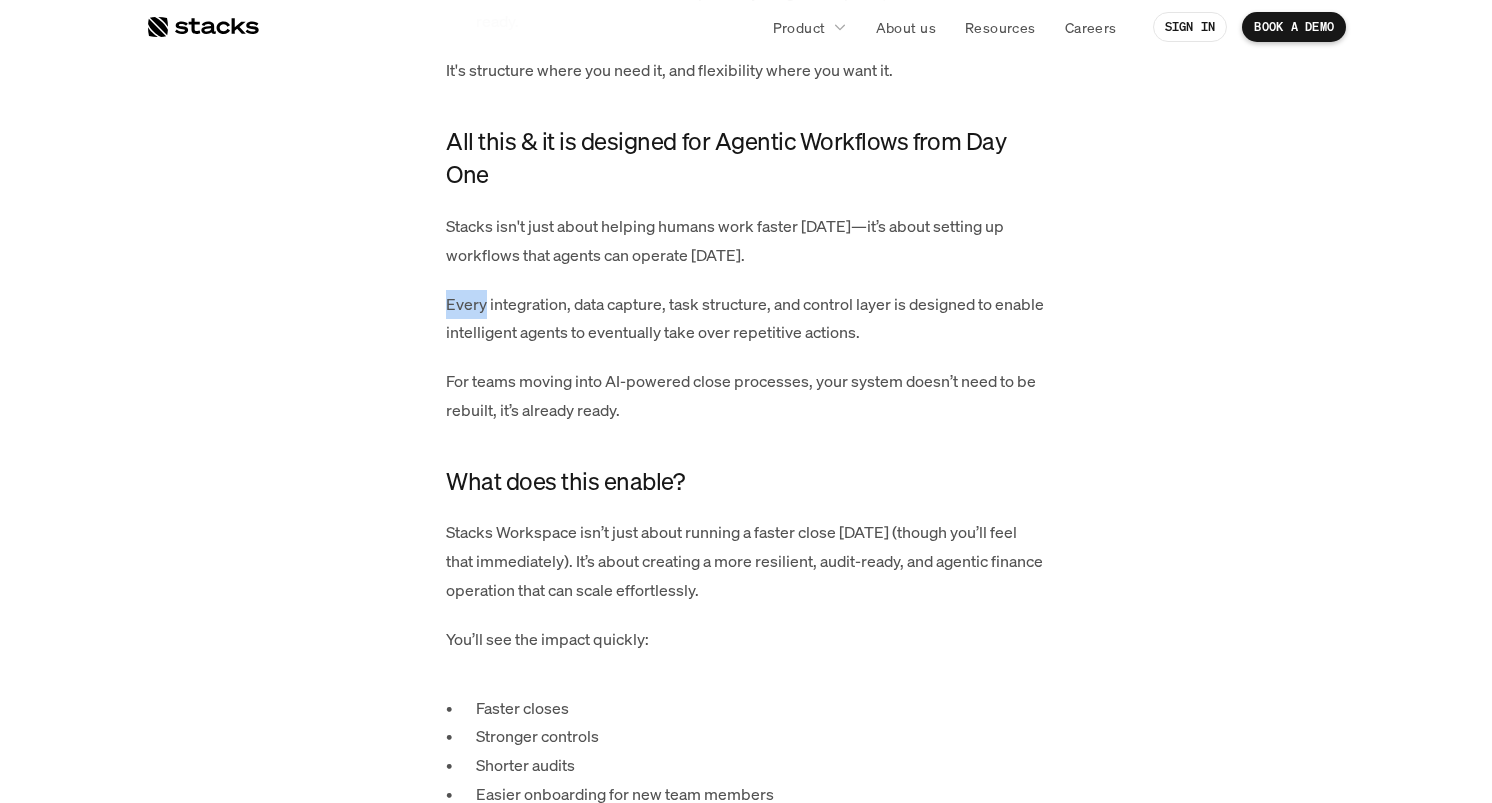 click on "For too long, finance teams have been stuck with task managers that feel like glorified to-do lists. Many close management tools have one thing in common: they’re reactive. They tell you what needs doing, but don’t help you actually do the work. When we design a product, we spend 80% of our effort focused on the end-users, the preparers, the IC accountants, and controllers who move the close forward every day. It was natural for us not to stop at a checklist, but to build a Workspace that truly helps teams get the work done. So we reimagined task management from the ground up—not just as a checklist, but as an active workspace built for speed, control, and the future of accounting operations. Here’s how Stacks Workspace changes the game: 1. From Passive Lists to Active Workflows In Stacks, every task isn’t just a reminder, it enables a workflow. You’re not just tracking progress. You’re moving the close forward with every click. 2. Native ERP Integration: Real Data, Right Inside the Task" at bounding box center (746, -1171) 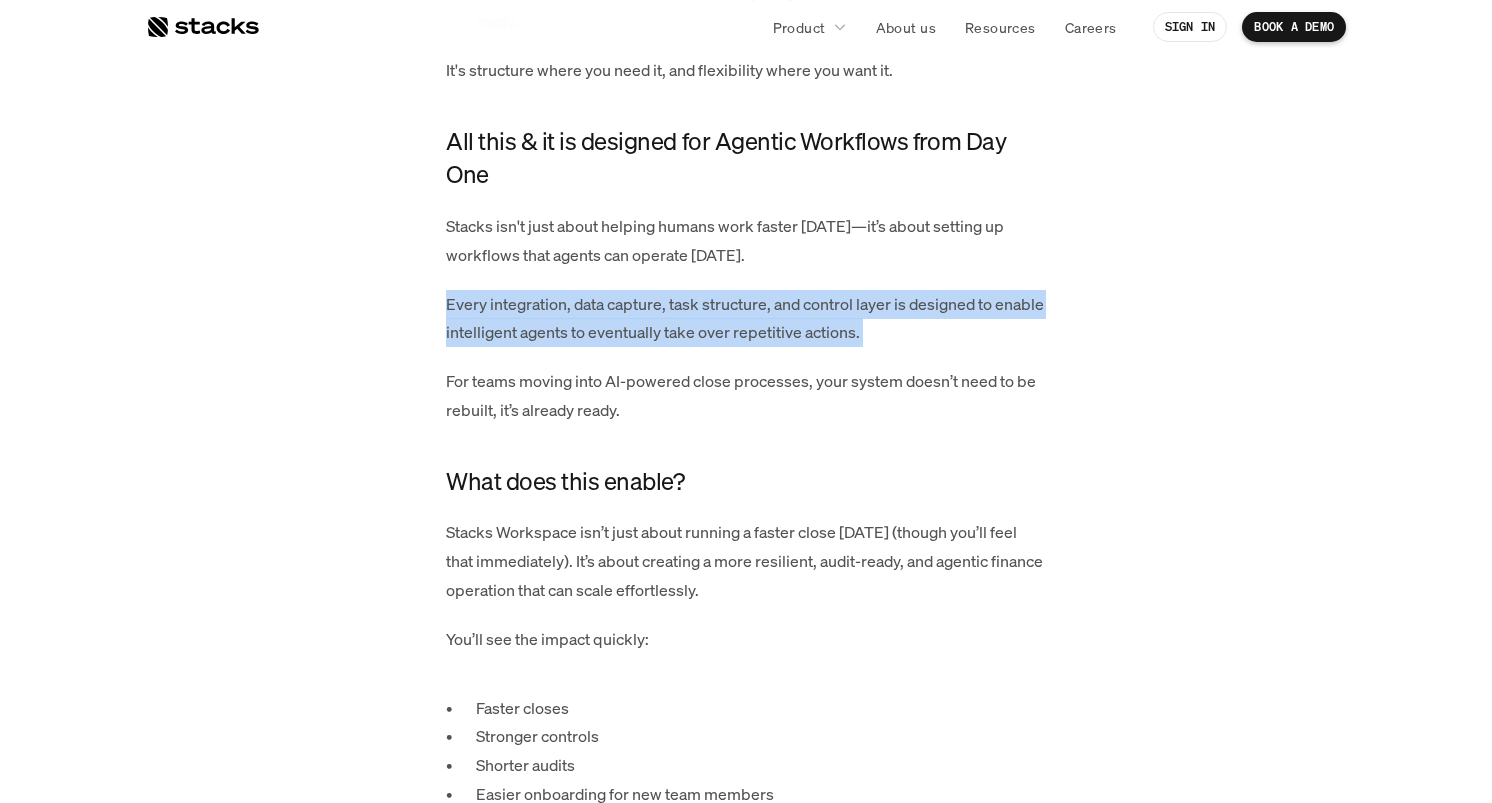click on "For too long, finance teams have been stuck with task managers that feel like glorified to-do lists. Many close management tools have one thing in common: they’re reactive. They tell you what needs doing, but don’t help you actually do the work. When we design a product, we spend 80% of our effort focused on the end-users, the preparers, the IC accountants, and controllers who move the close forward every day. It was natural for us not to stop at a checklist, but to build a Workspace that truly helps teams get the work done. So we reimagined task management from the ground up—not just as a checklist, but as an active workspace built for speed, control, and the future of accounting operations. Here’s how Stacks Workspace changes the game: 1. From Passive Lists to Active Workflows In Stacks, every task isn’t just a reminder, it enables a workflow. You’re not just tracking progress. You’re moving the close forward with every click. 2. Native ERP Integration: Real Data, Right Inside the Task" at bounding box center (746, -1171) 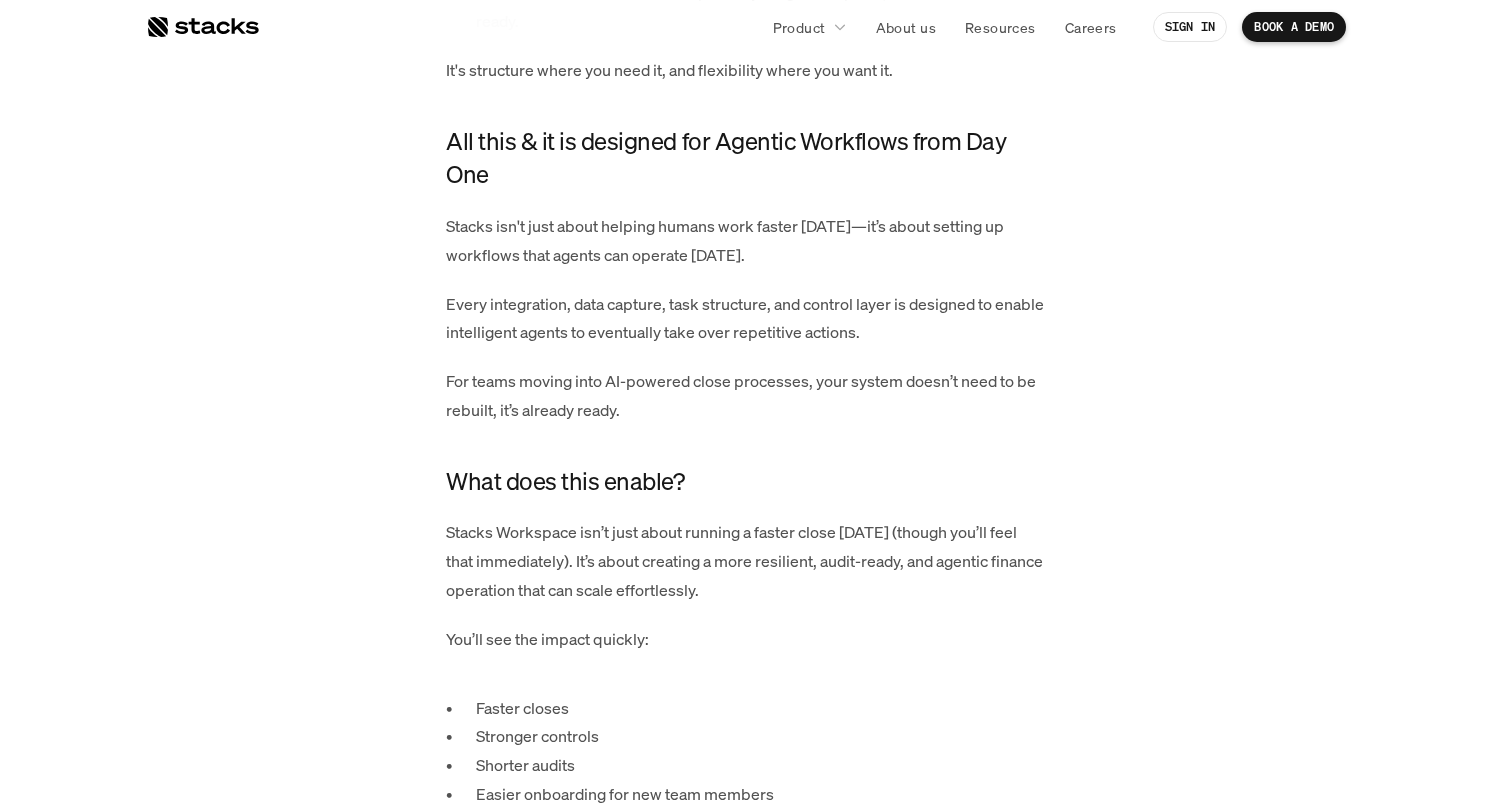 click on "Stacks isn't just about helping humans work faster [DATE]—it’s about setting up workflows that agents can operate [DATE]." at bounding box center [746, 241] 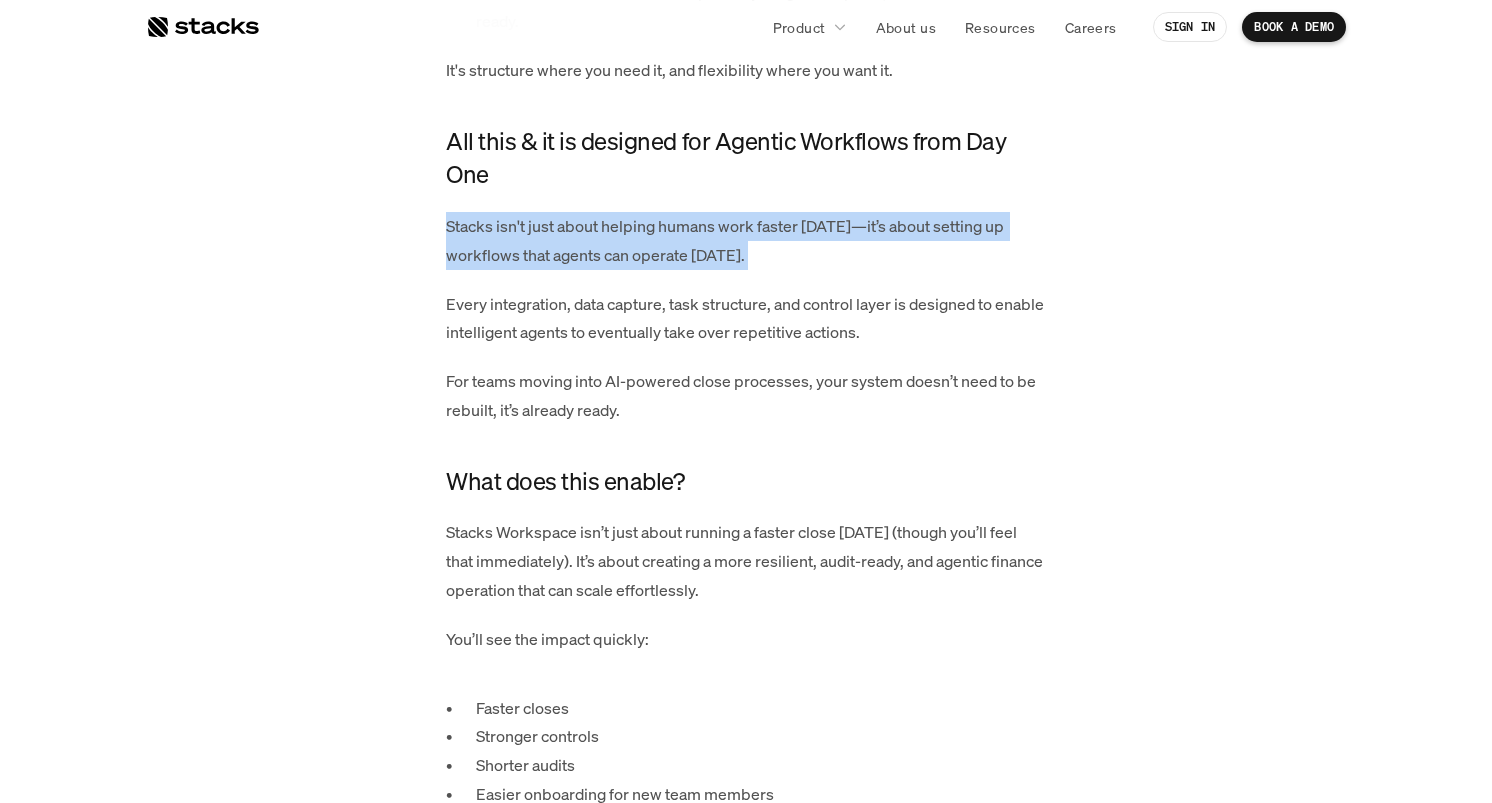 click on "Stacks isn't just about helping humans work faster [DATE]—it’s about setting up workflows that agents can operate [DATE]." at bounding box center [746, 241] 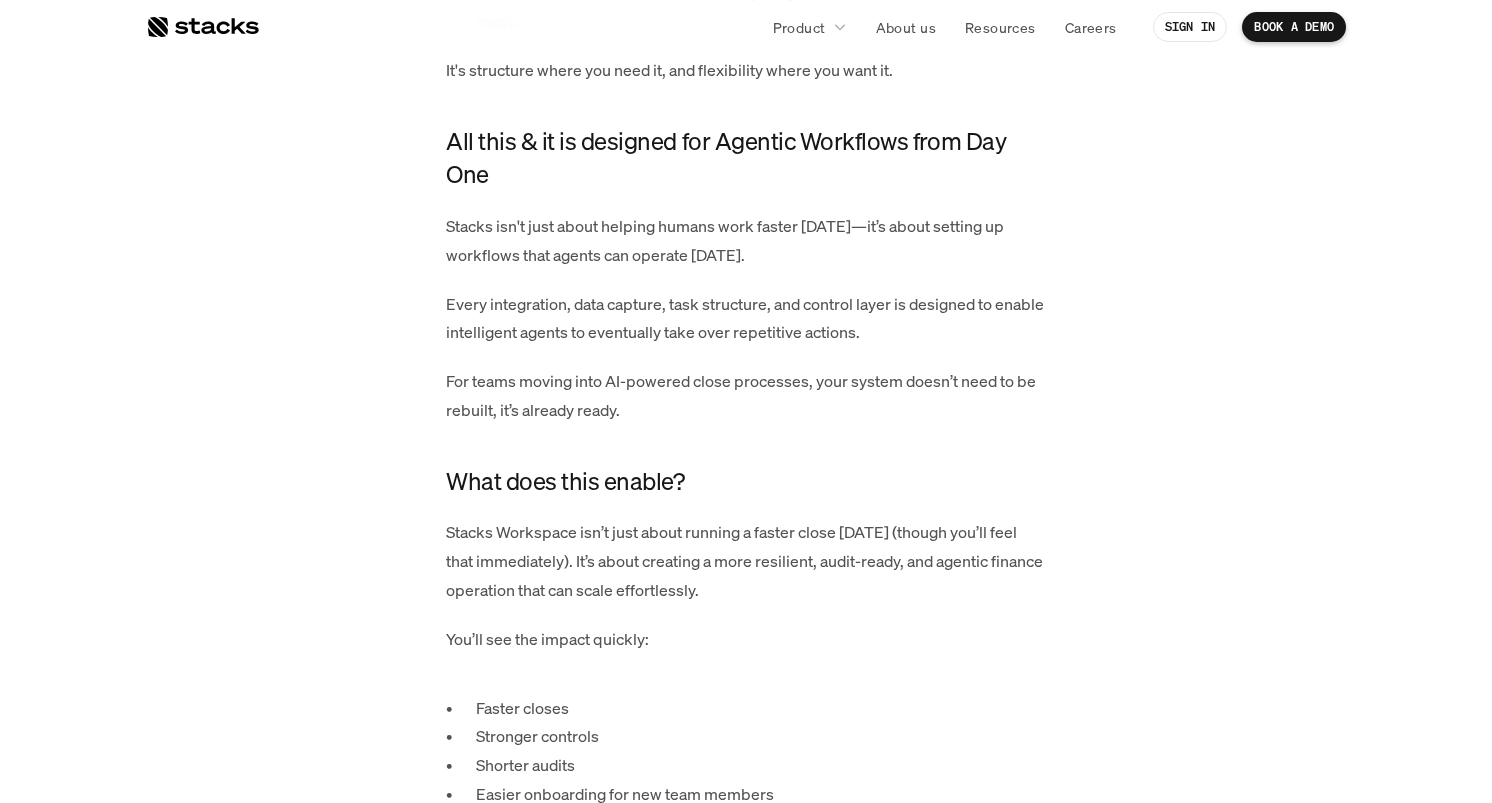 click on "Every integration, data capture, task structure, and control layer is designed to enable intelligent agents to eventually take over repetitive actions." at bounding box center (746, 319) 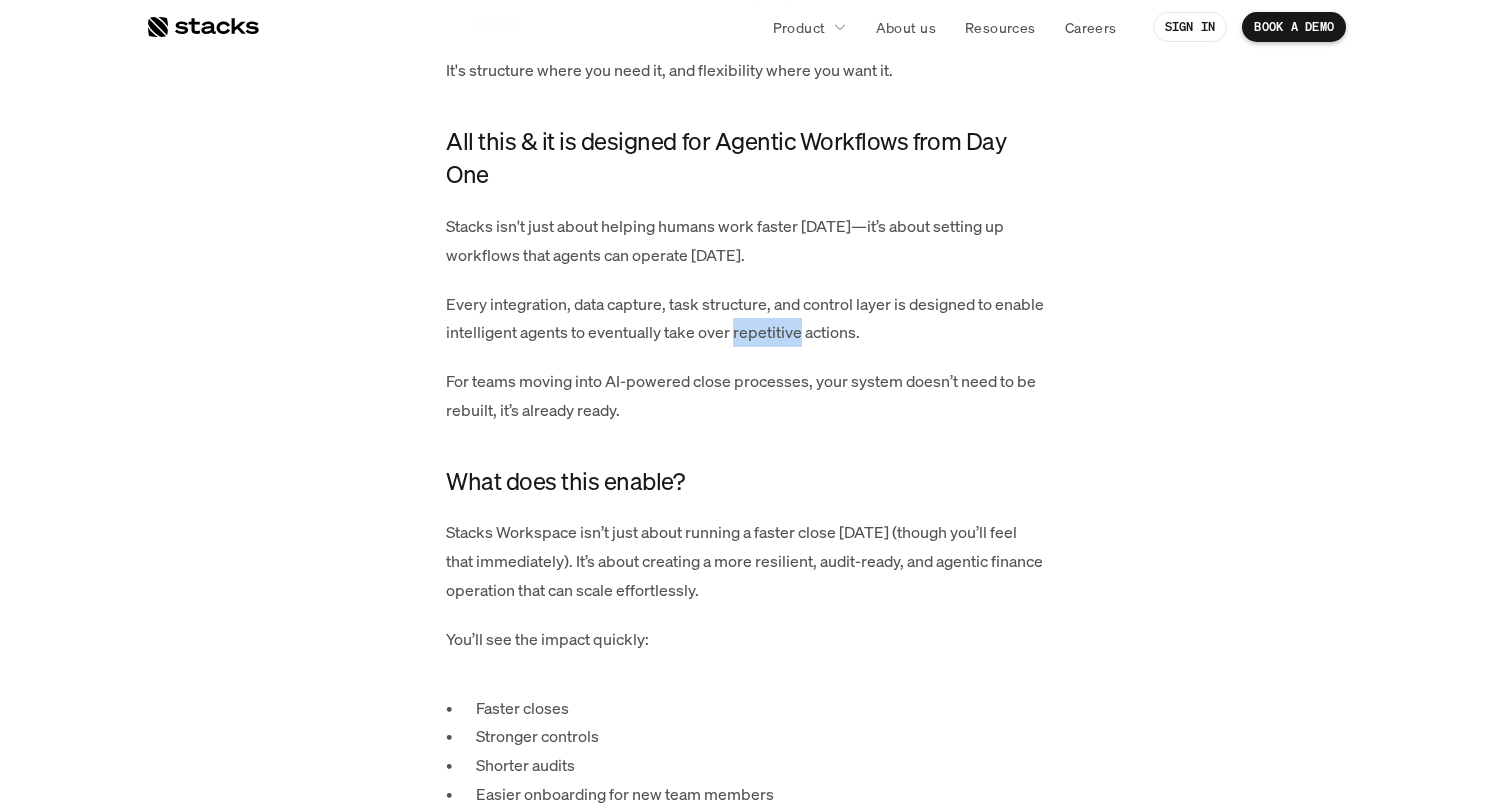 click on "Every integration, data capture, task structure, and control layer is designed to enable intelligent agents to eventually take over repetitive actions." at bounding box center [746, 319] 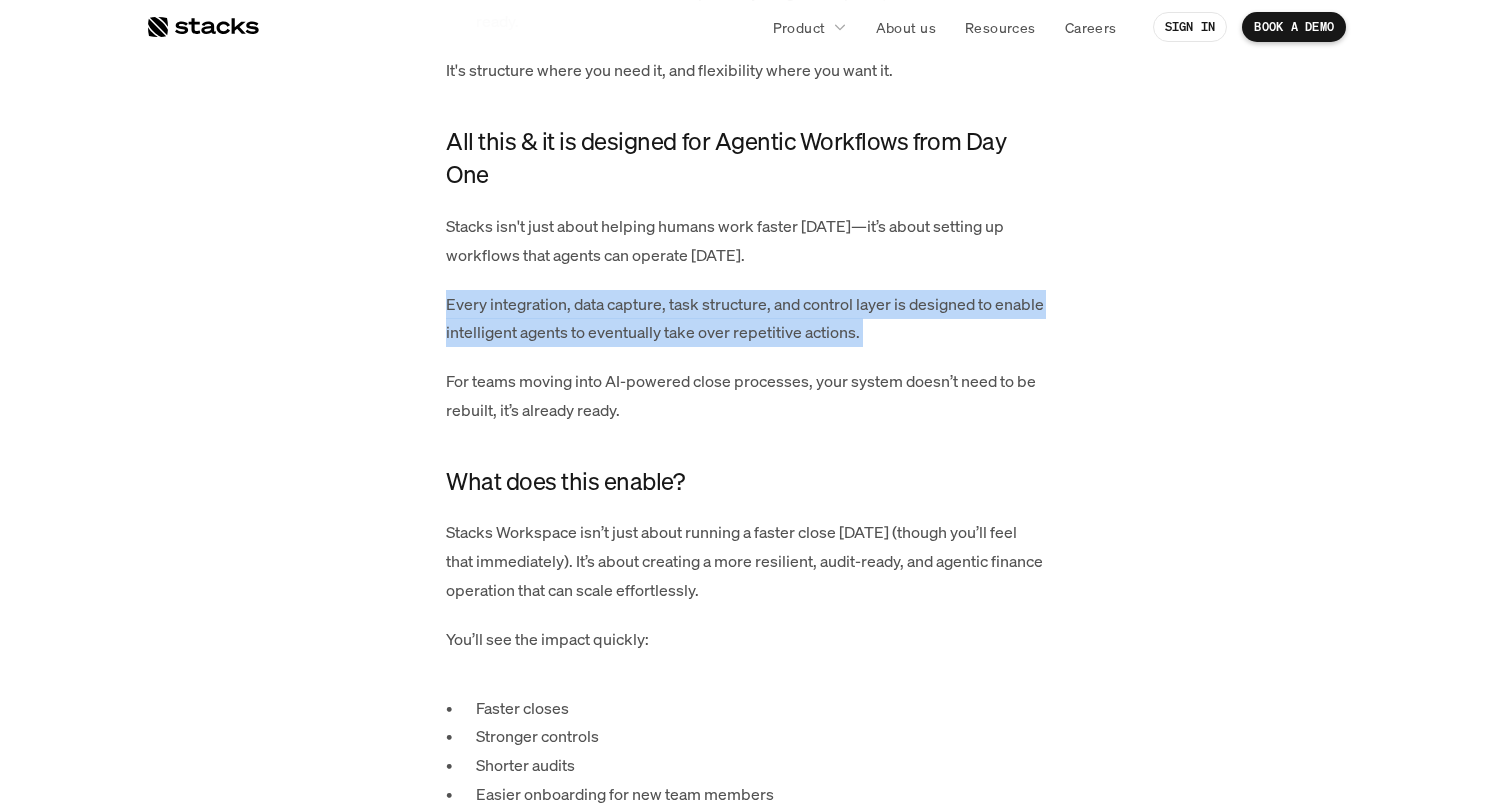 click on "Every integration, data capture, task structure, and control layer is designed to enable intelligent agents to eventually take over repetitive actions." at bounding box center [746, 319] 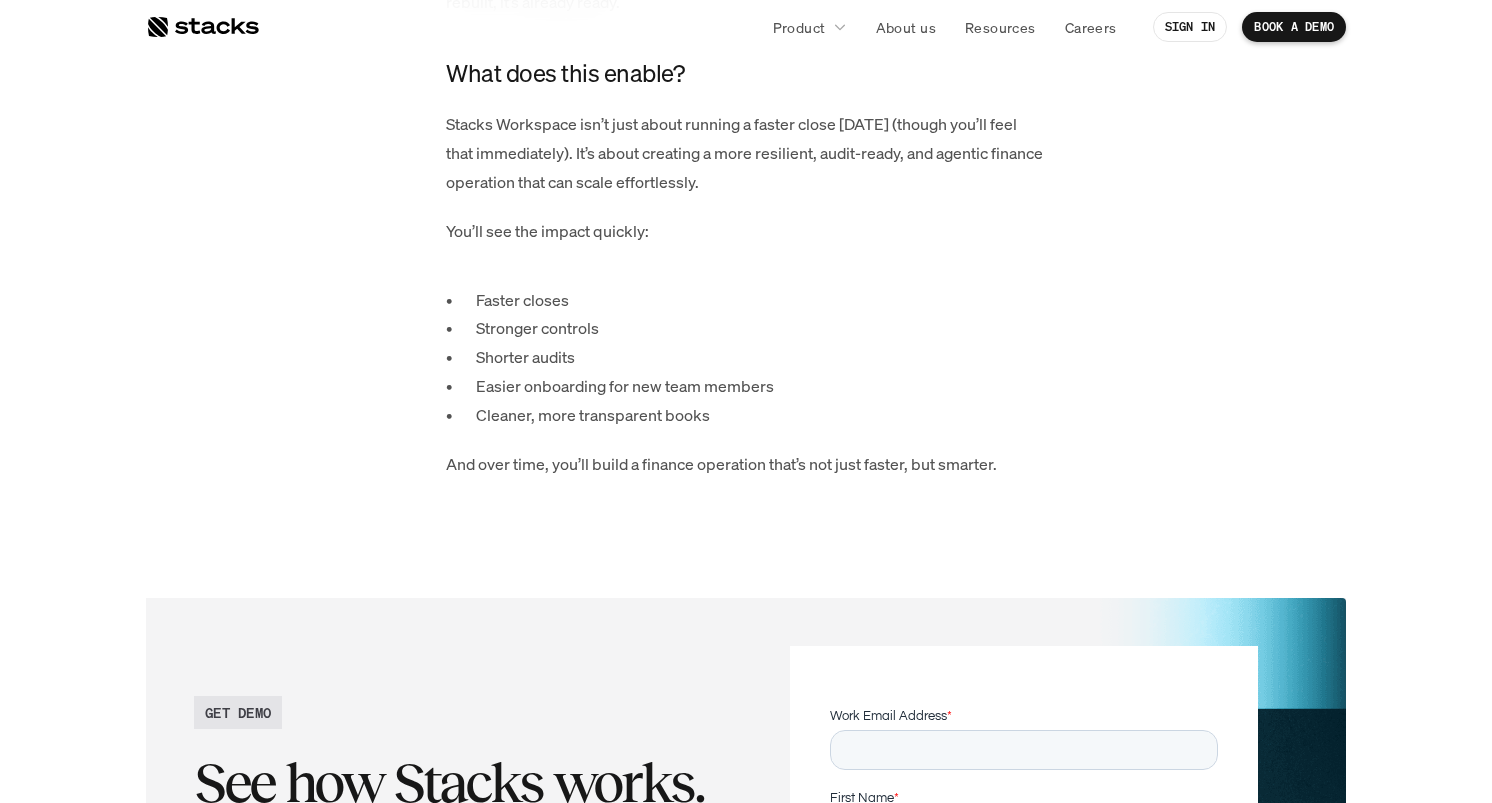 scroll, scrollTop: 4632, scrollLeft: 0, axis: vertical 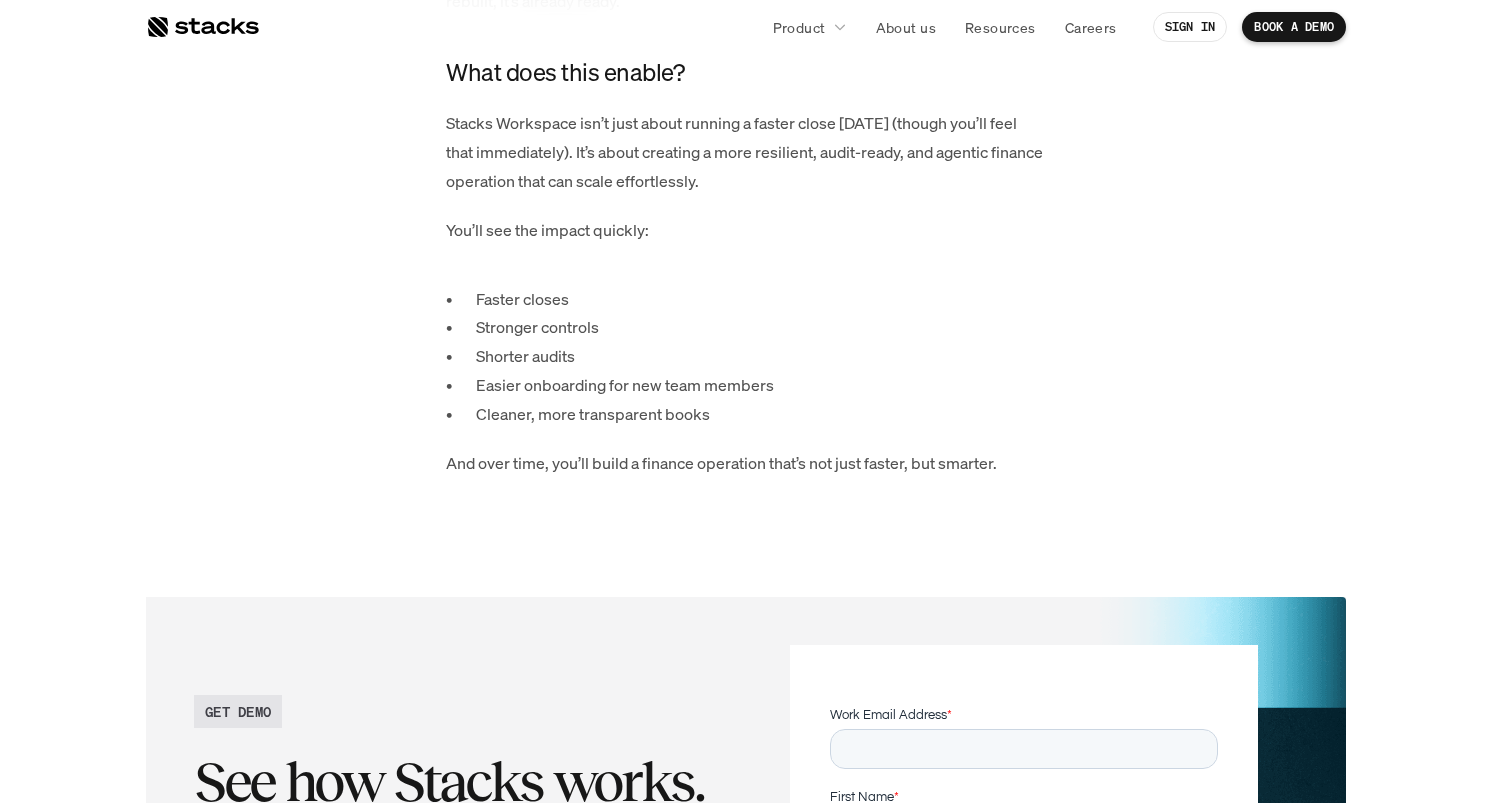 click on "Stacks Workspace isn’t just about running a faster close [DATE] (though you’ll feel that immediately). It’s about creating a more resilient, audit-ready, and agentic finance operation that can scale effortlessly." at bounding box center (746, 152) 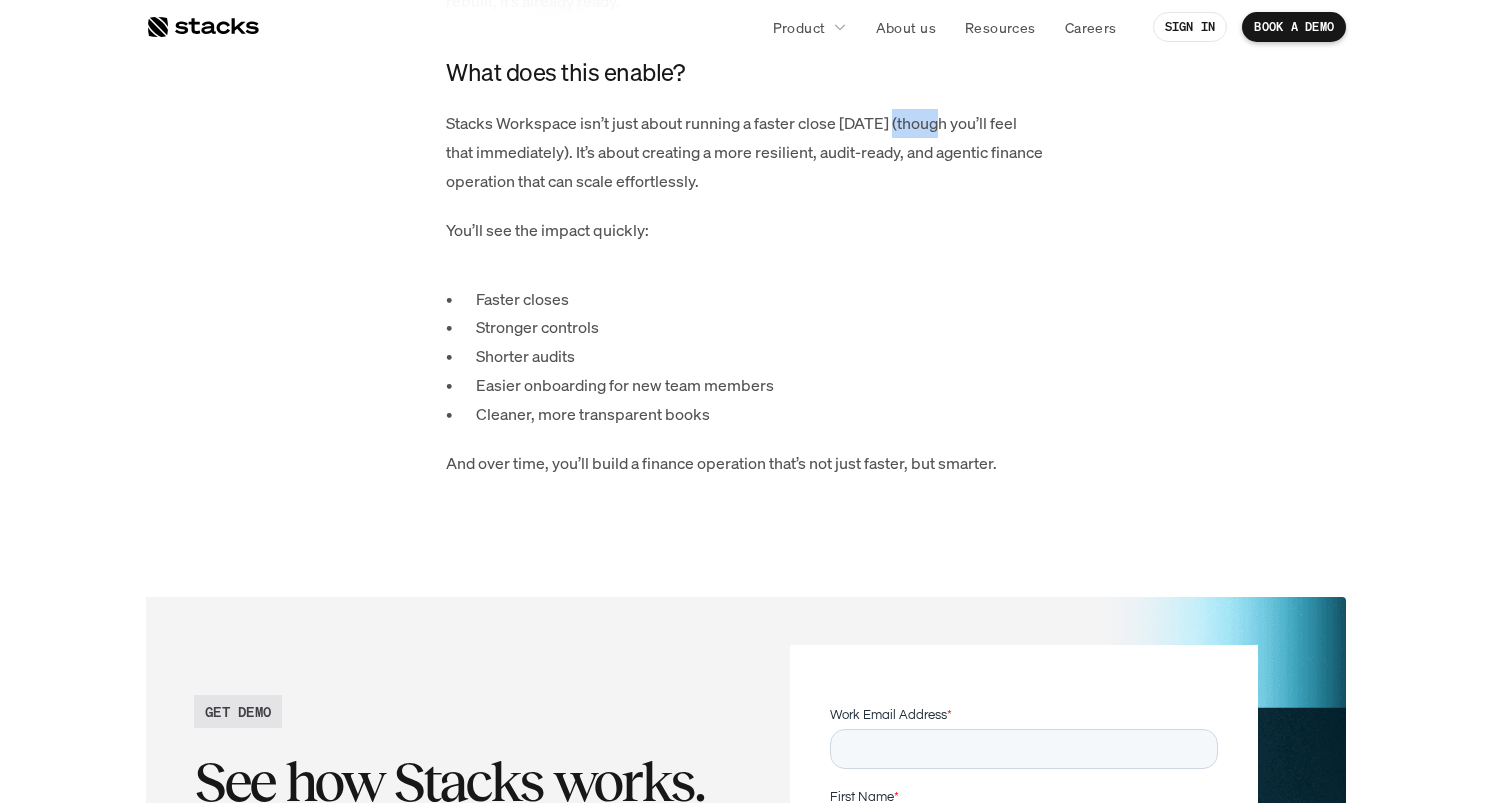 click on "Stacks Workspace isn’t just about running a faster close [DATE] (though you’ll feel that immediately). It’s about creating a more resilient, audit-ready, and agentic finance operation that can scale effortlessly." at bounding box center [746, 152] 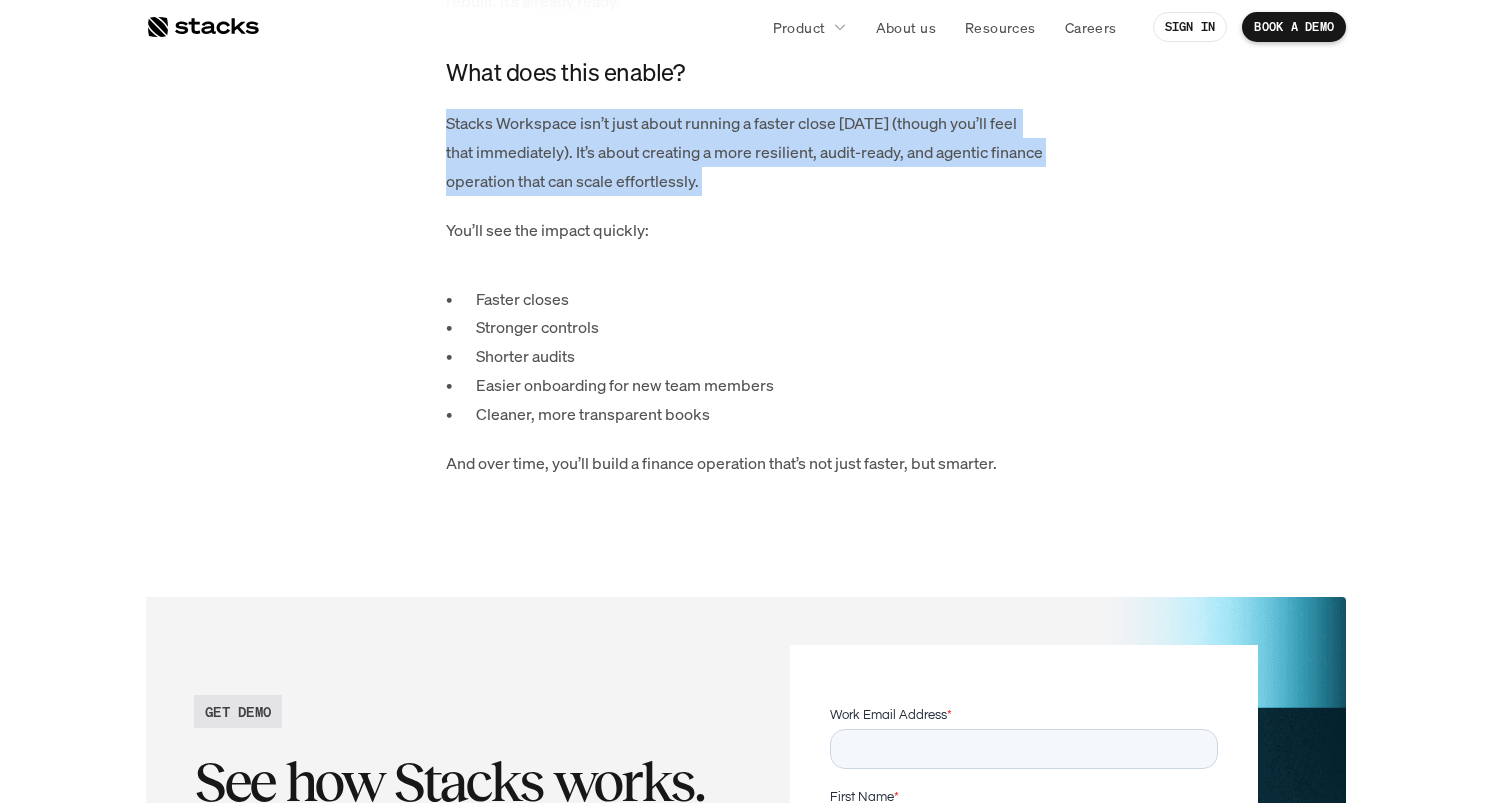click on "Stacks Workspace isn’t just about running a faster close [DATE] (though you’ll feel that immediately). It’s about creating a more resilient, audit-ready, and agentic finance operation that can scale effortlessly." at bounding box center [746, 152] 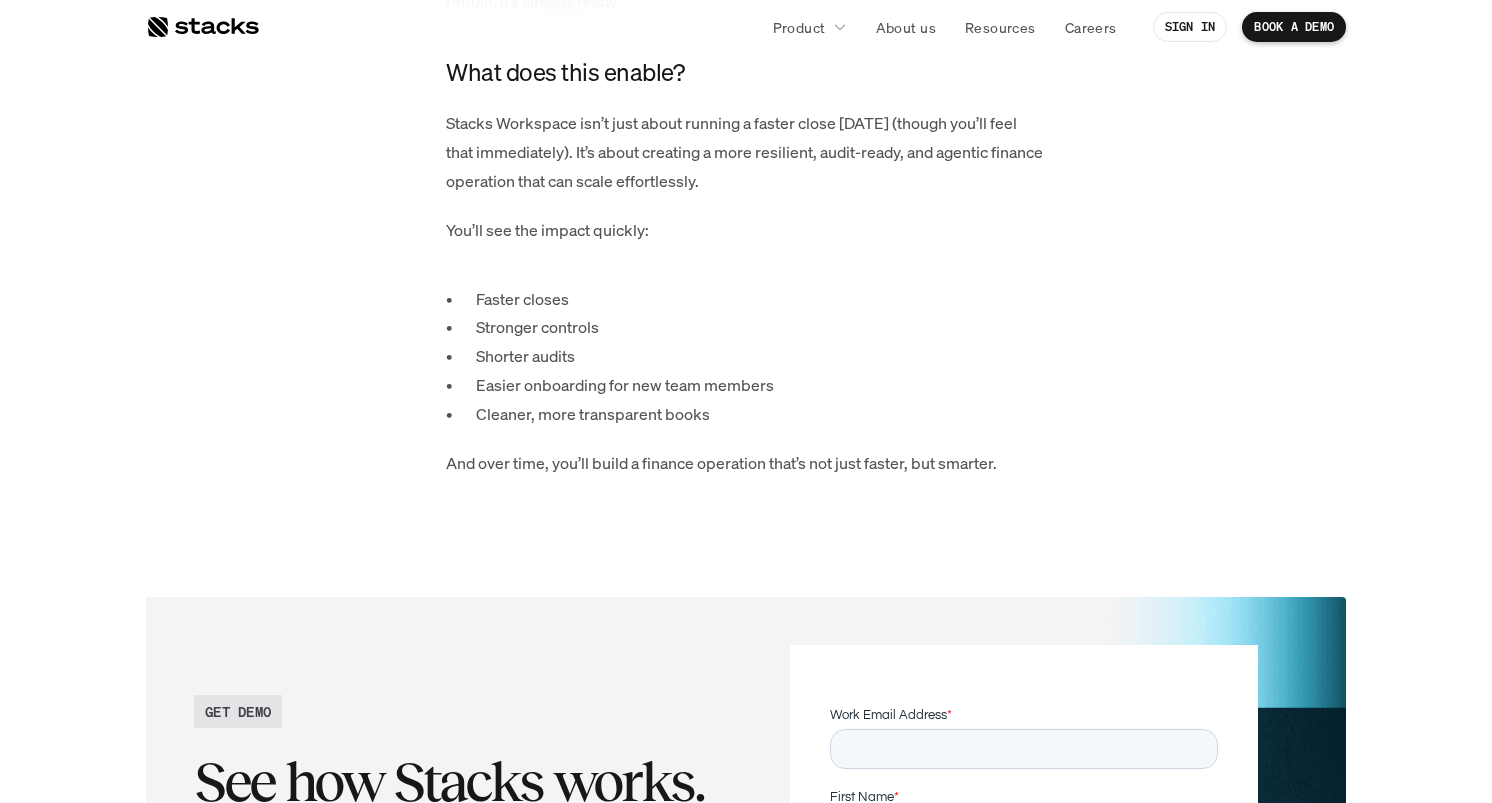 click on "Stacks Workspace isn’t just about running a faster close [DATE] (though you’ll feel that immediately). It’s about creating a more resilient, audit-ready, and agentic finance operation that can scale effortlessly." at bounding box center (746, 152) 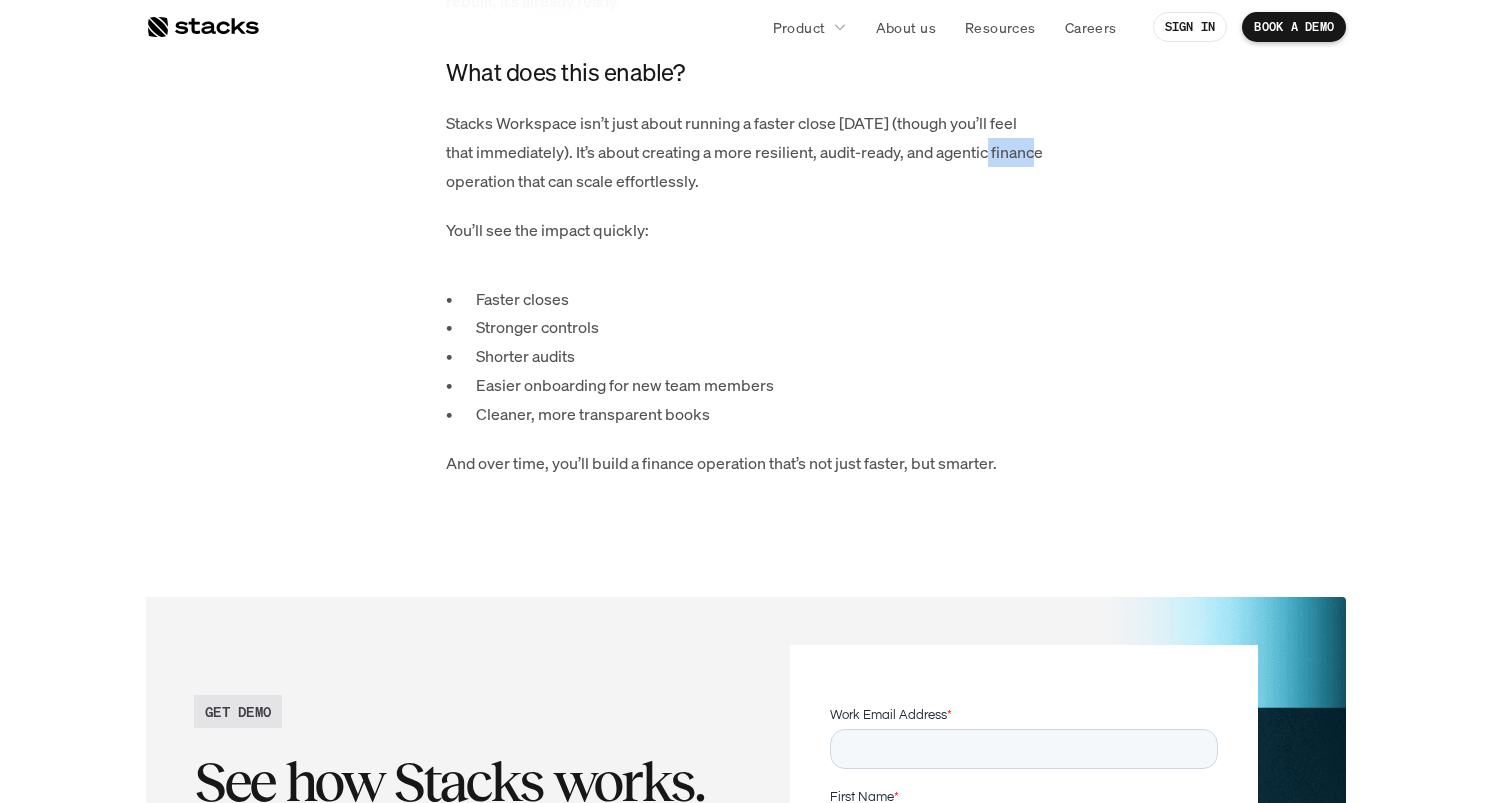 click on "Stacks Workspace isn’t just about running a faster close [DATE] (though you’ll feel that immediately). It’s about creating a more resilient, audit-ready, and agentic finance operation that can scale effortlessly." at bounding box center (746, 152) 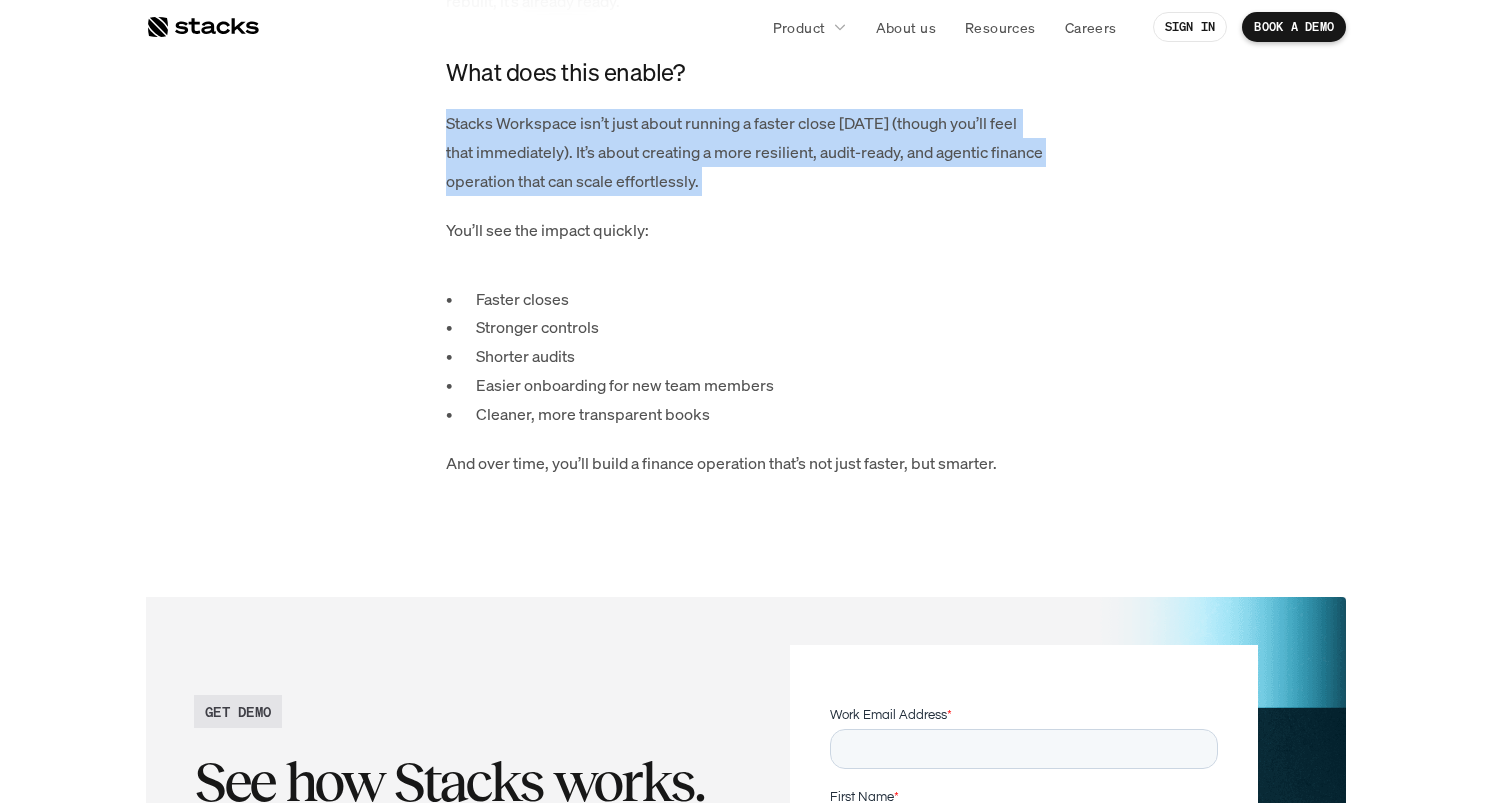 click on "Stacks Workspace isn’t just about running a faster close [DATE] (though you’ll feel that immediately). It’s about creating a more resilient, audit-ready, and agentic finance operation that can scale effortlessly." at bounding box center (746, 152) 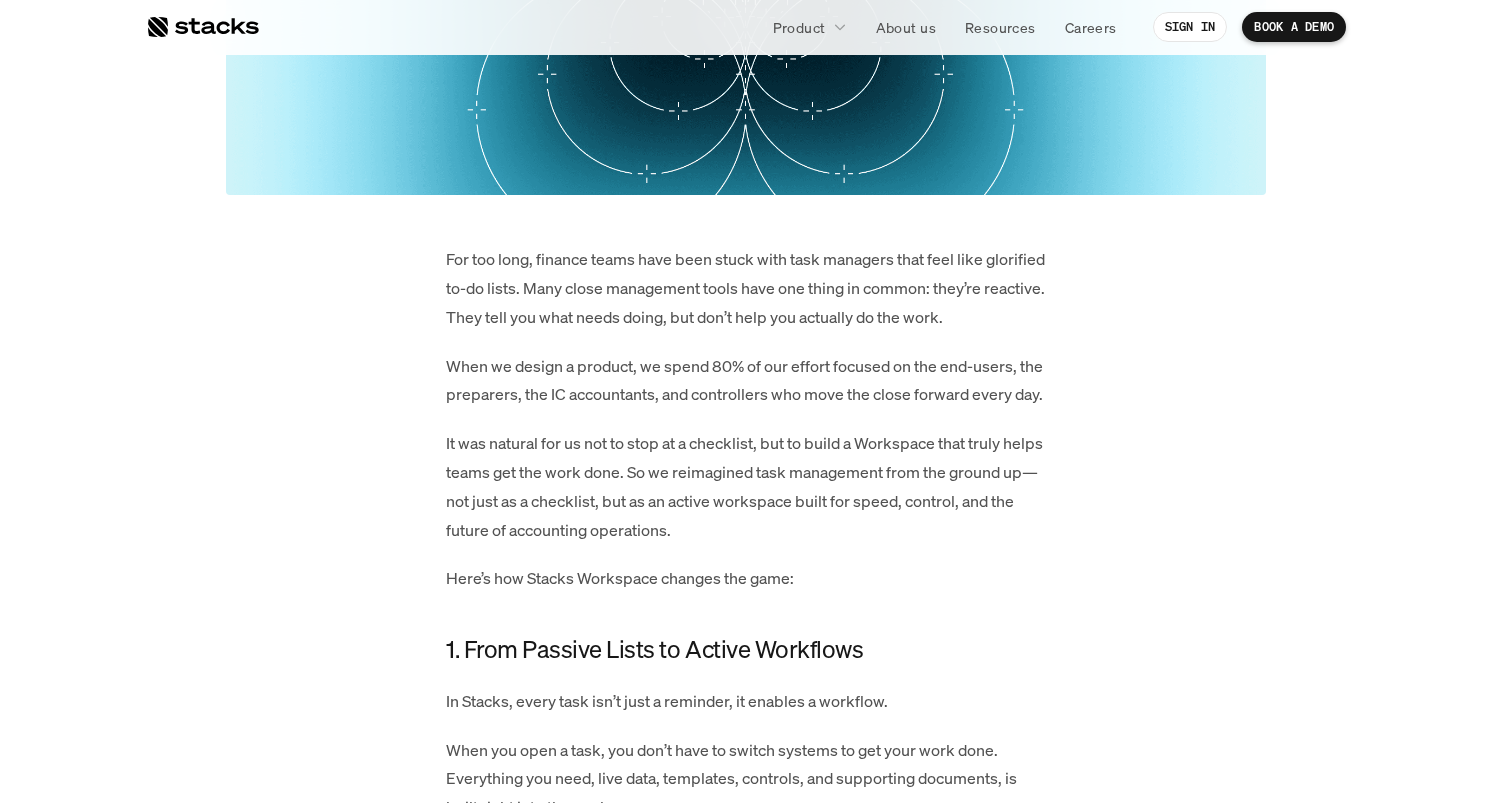 scroll, scrollTop: 0, scrollLeft: 0, axis: both 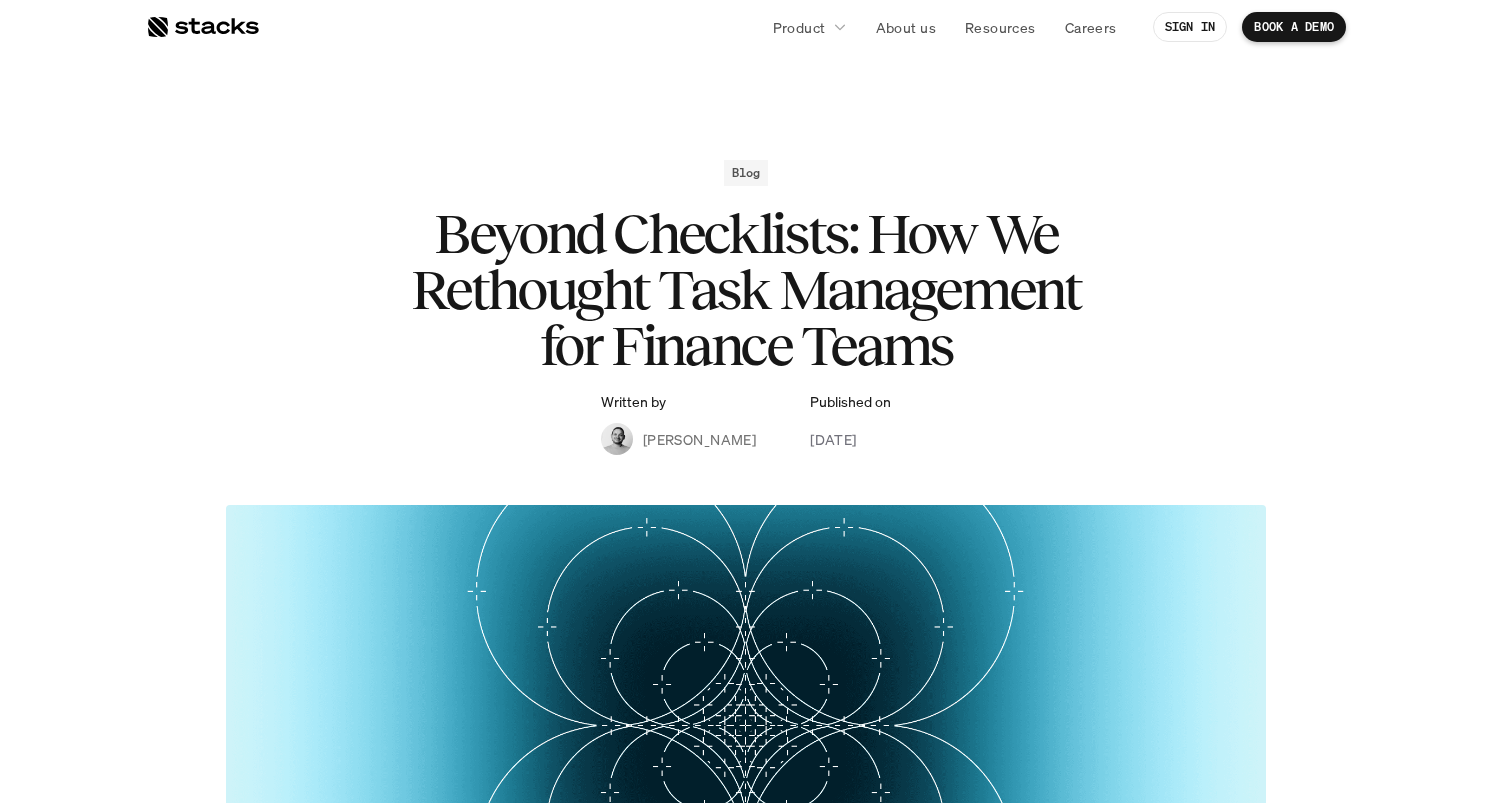 click on "Blog Beyond Checklists: How We Rethought Task Management for Finance Teams Written by [PERSON_NAME] Published on [DATE]" at bounding box center [746, 307] 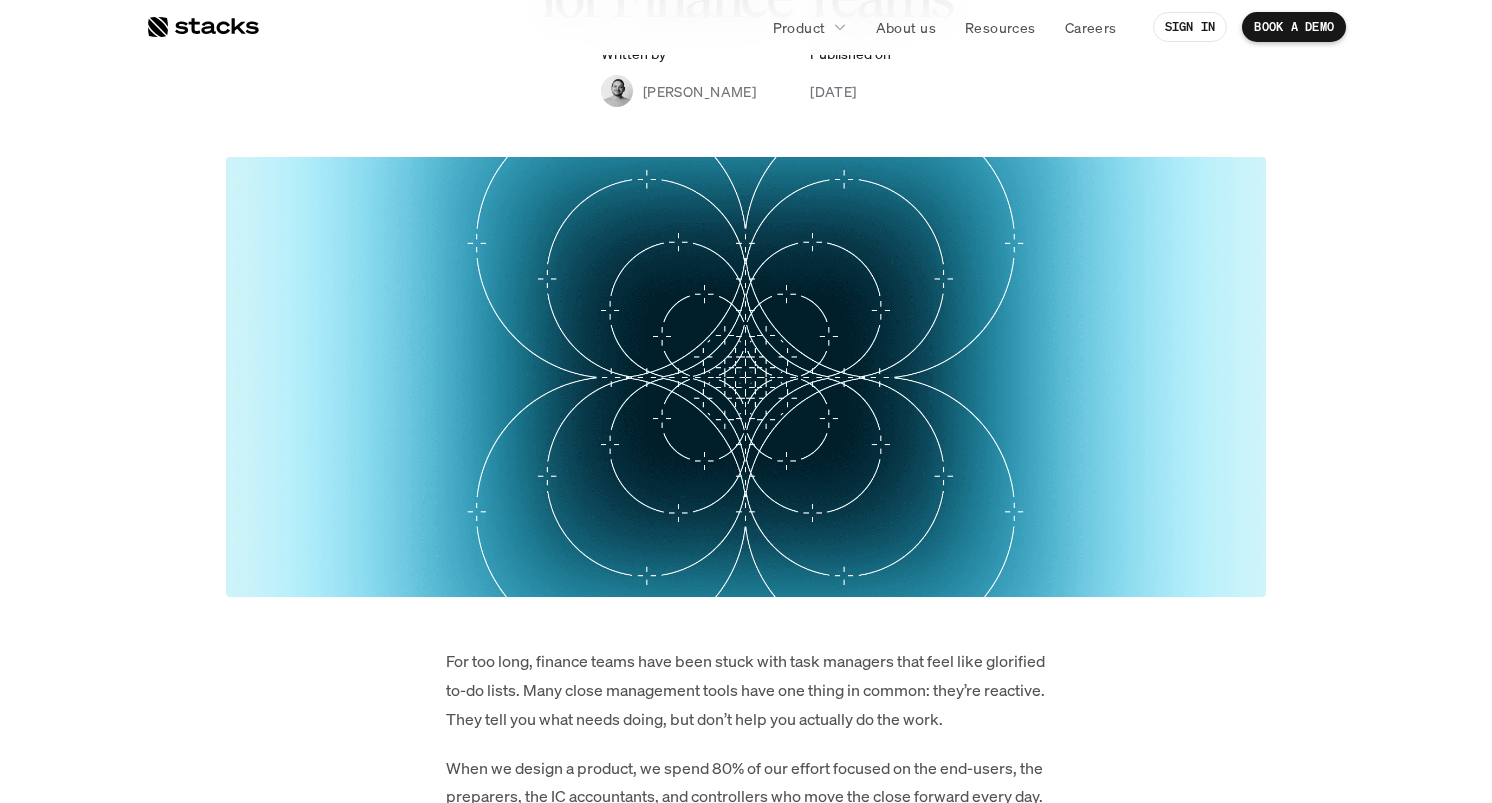 scroll, scrollTop: 795, scrollLeft: 0, axis: vertical 